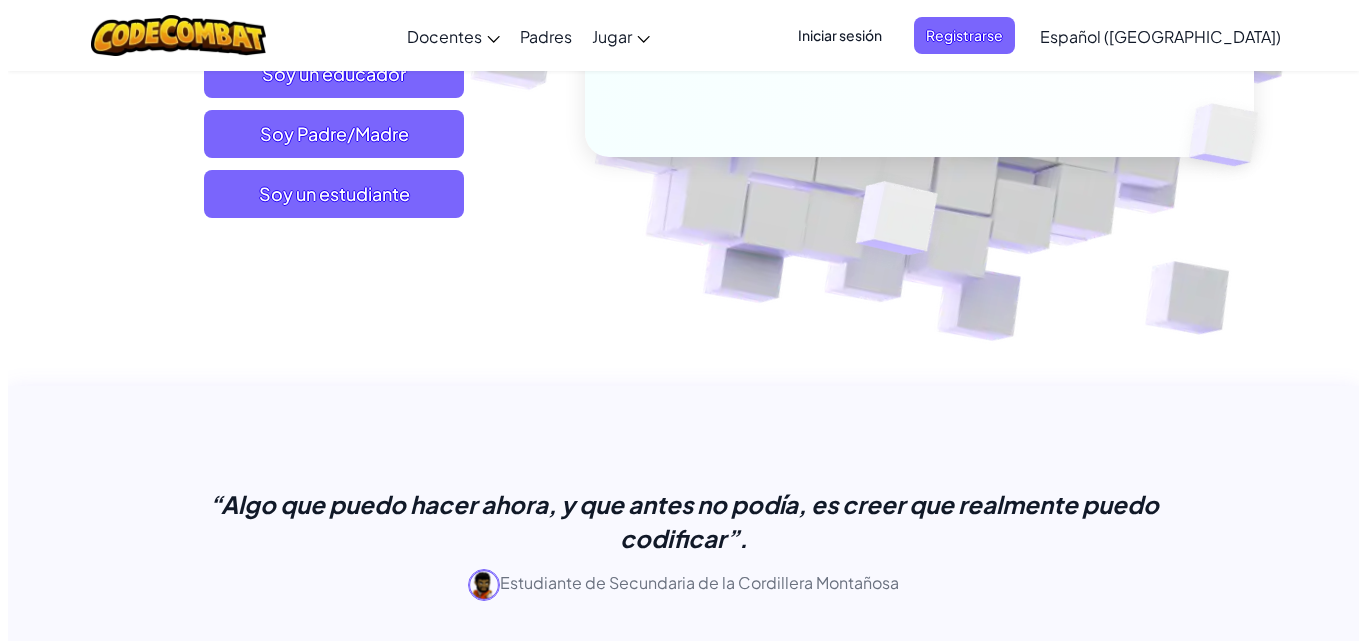 scroll, scrollTop: 500, scrollLeft: 0, axis: vertical 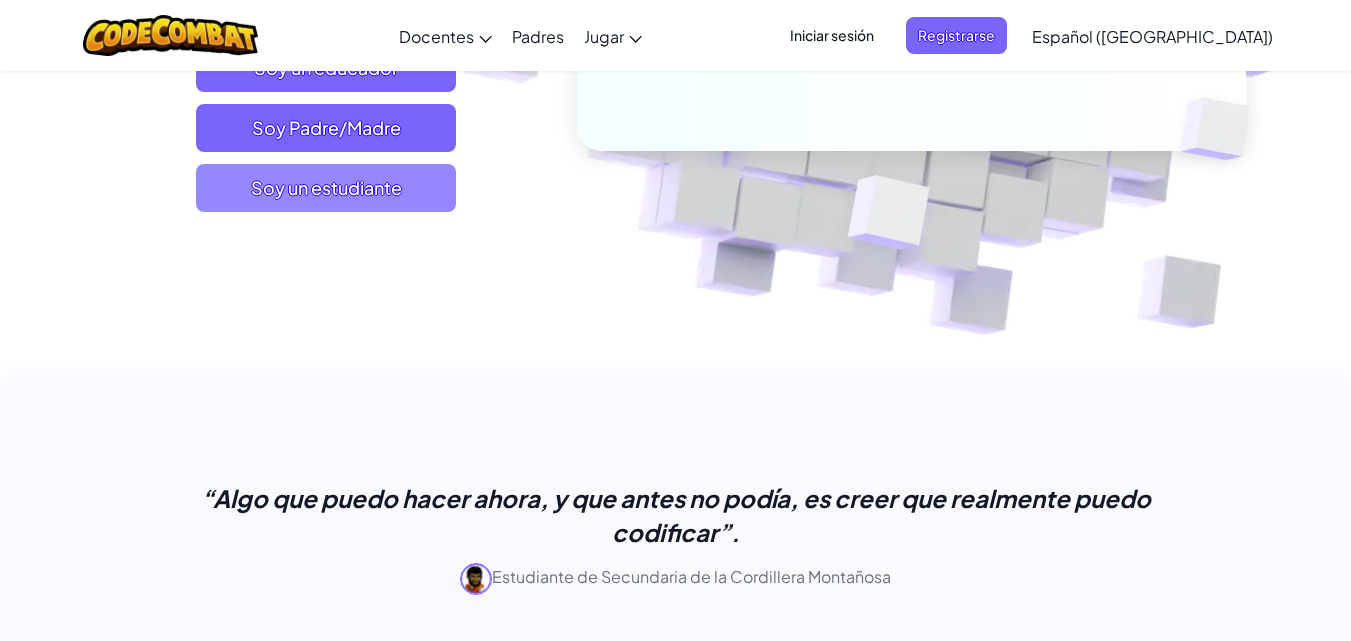 click on "Soy un estudiante" at bounding box center [326, 187] 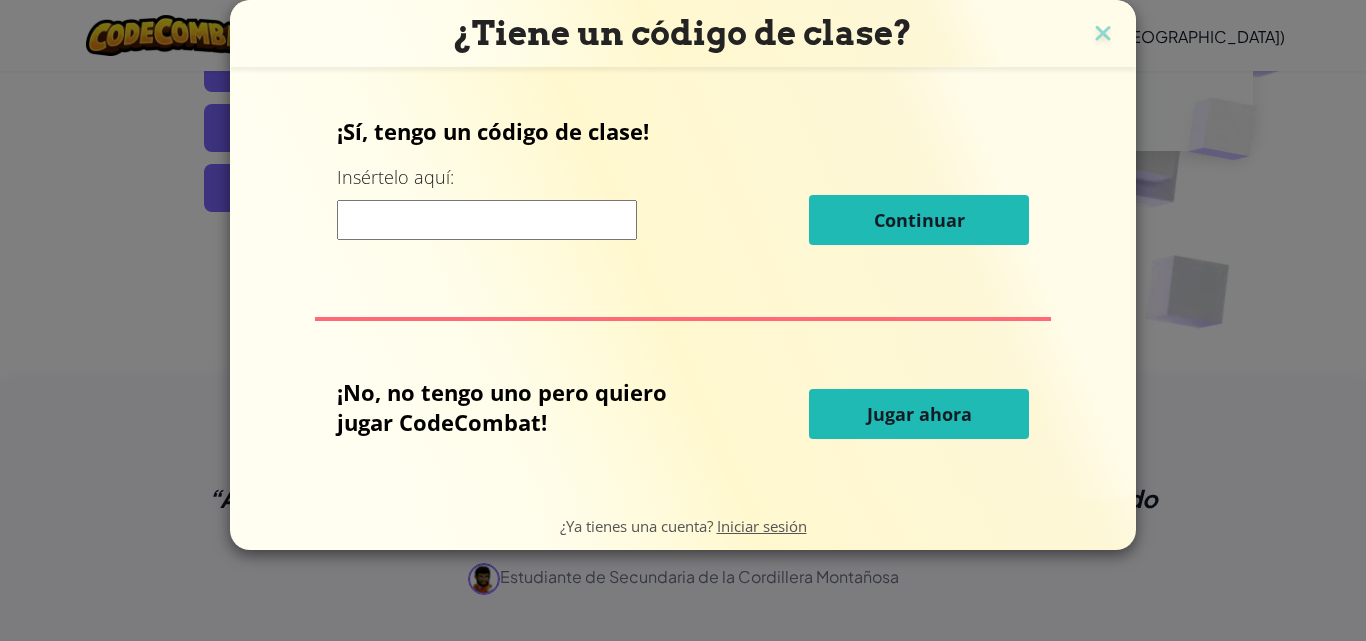 click on "Jugar ahora" at bounding box center [919, 414] 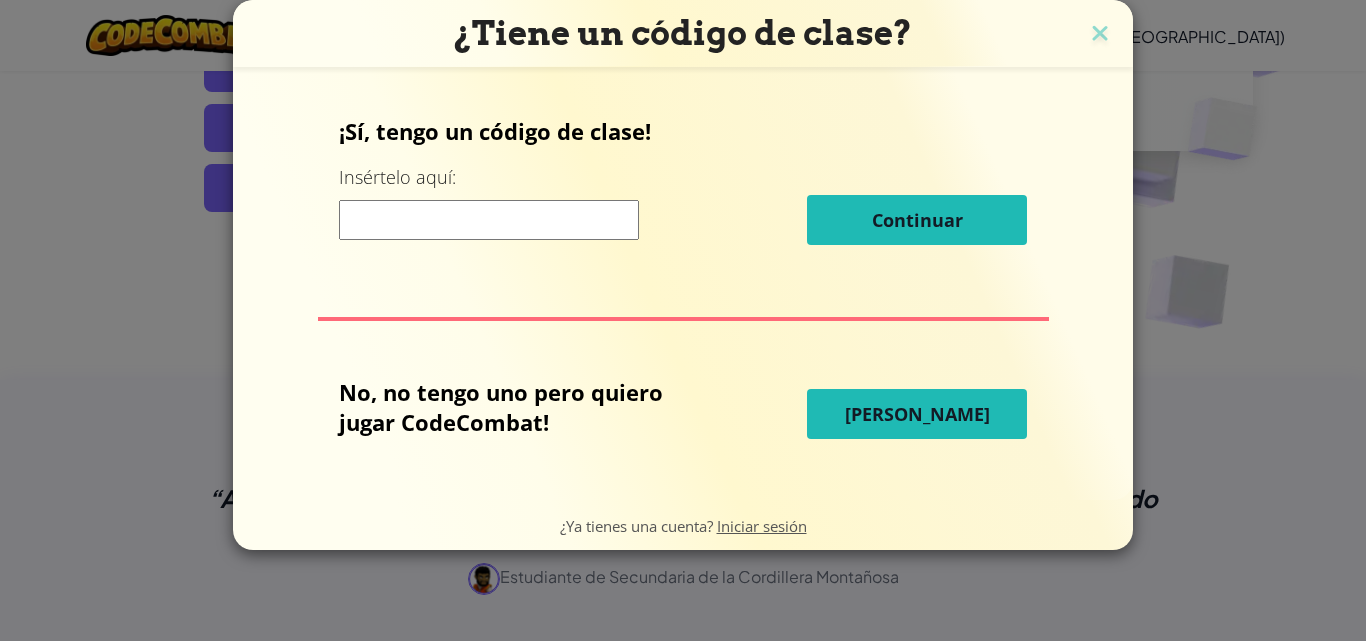 scroll, scrollTop: 0, scrollLeft: 0, axis: both 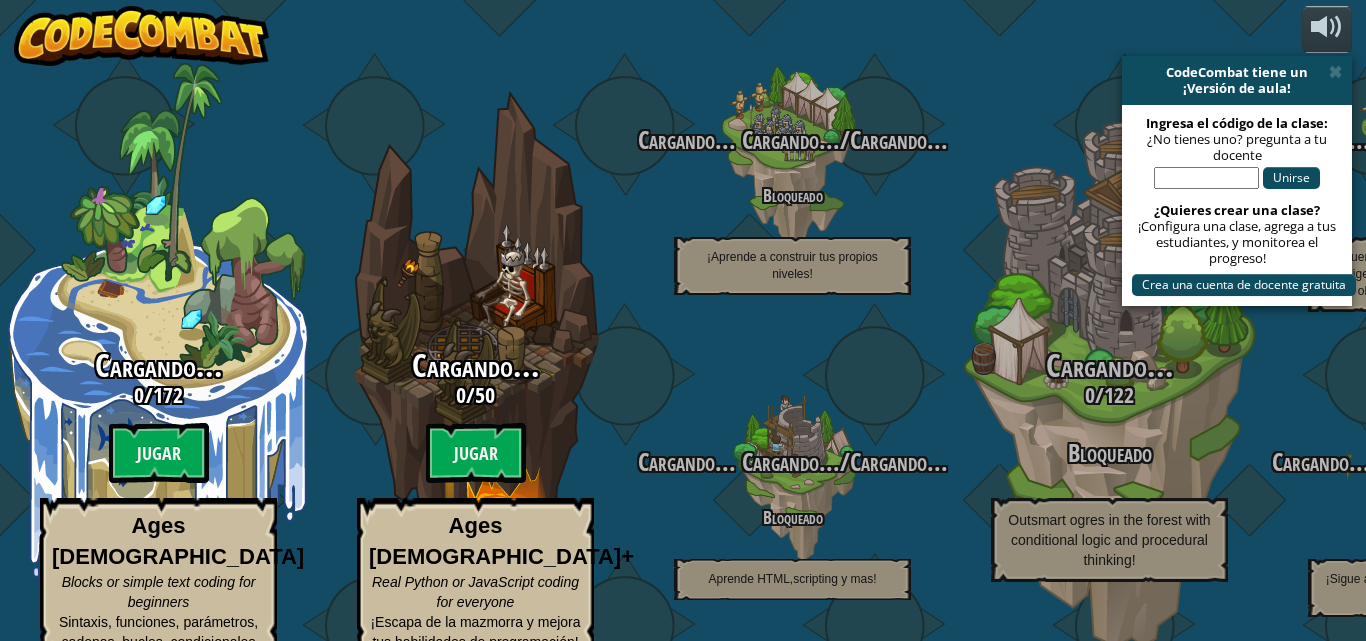 select on "es-419" 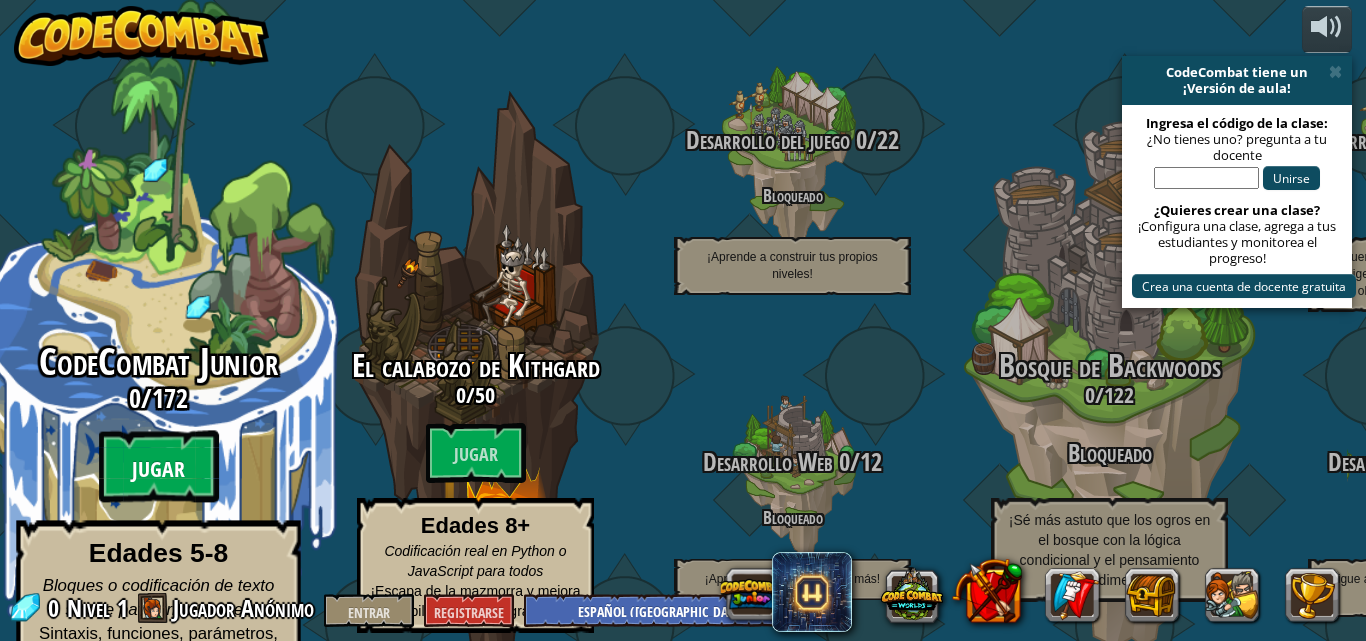 click on "Jugar" at bounding box center (158, 470) 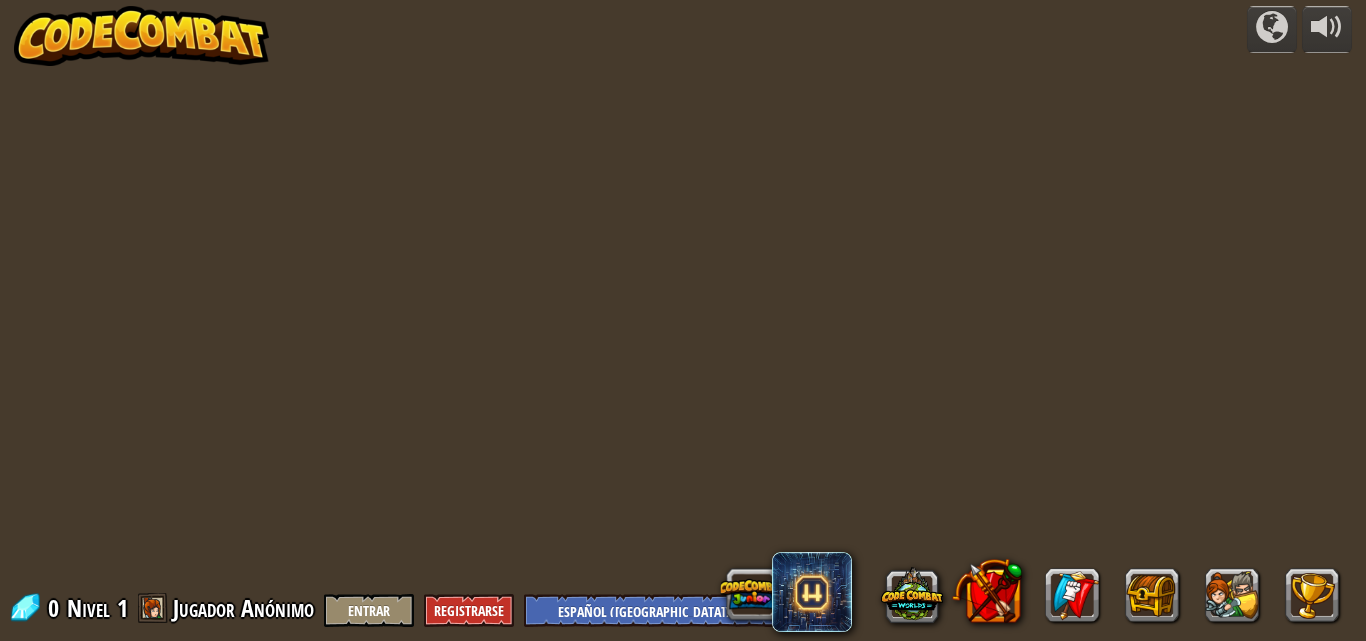 select on "es-419" 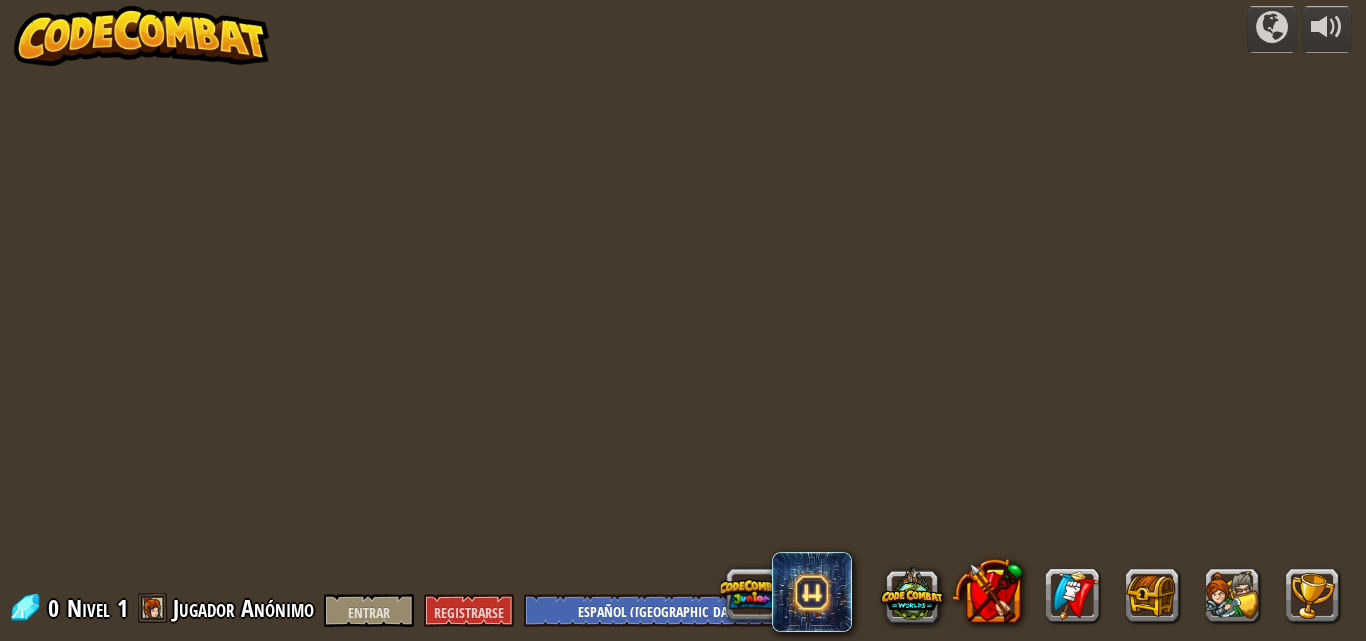select on "es-419" 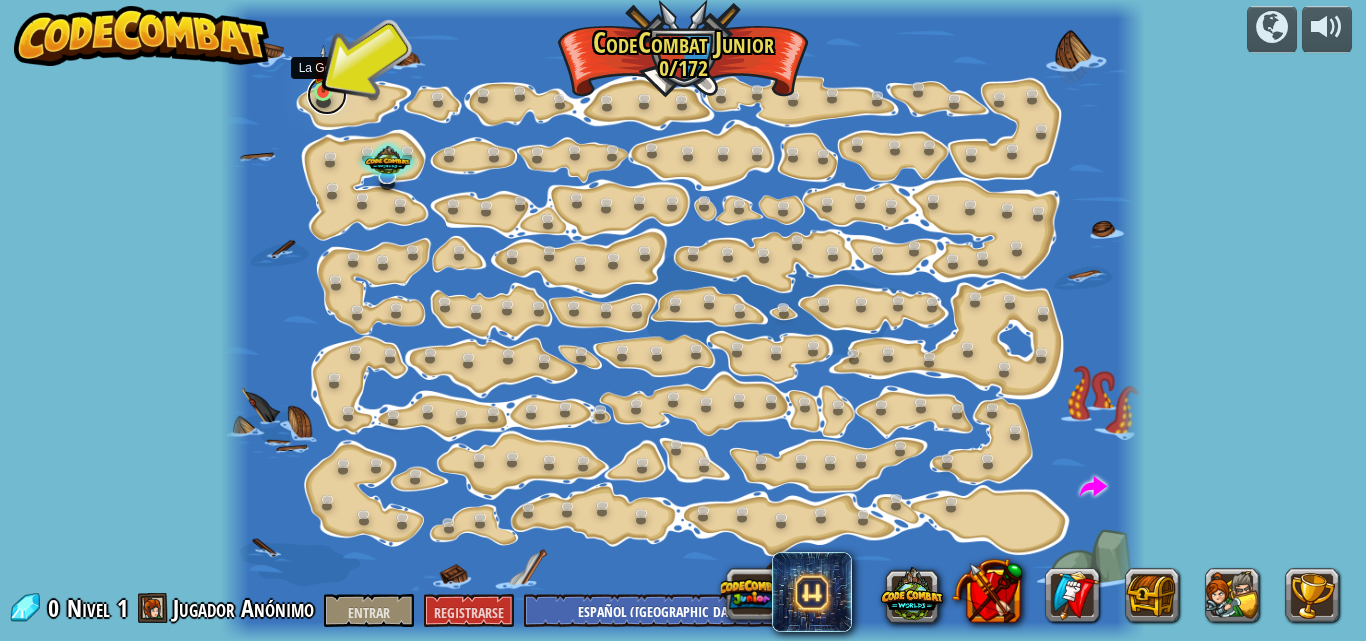 click at bounding box center (327, 95) 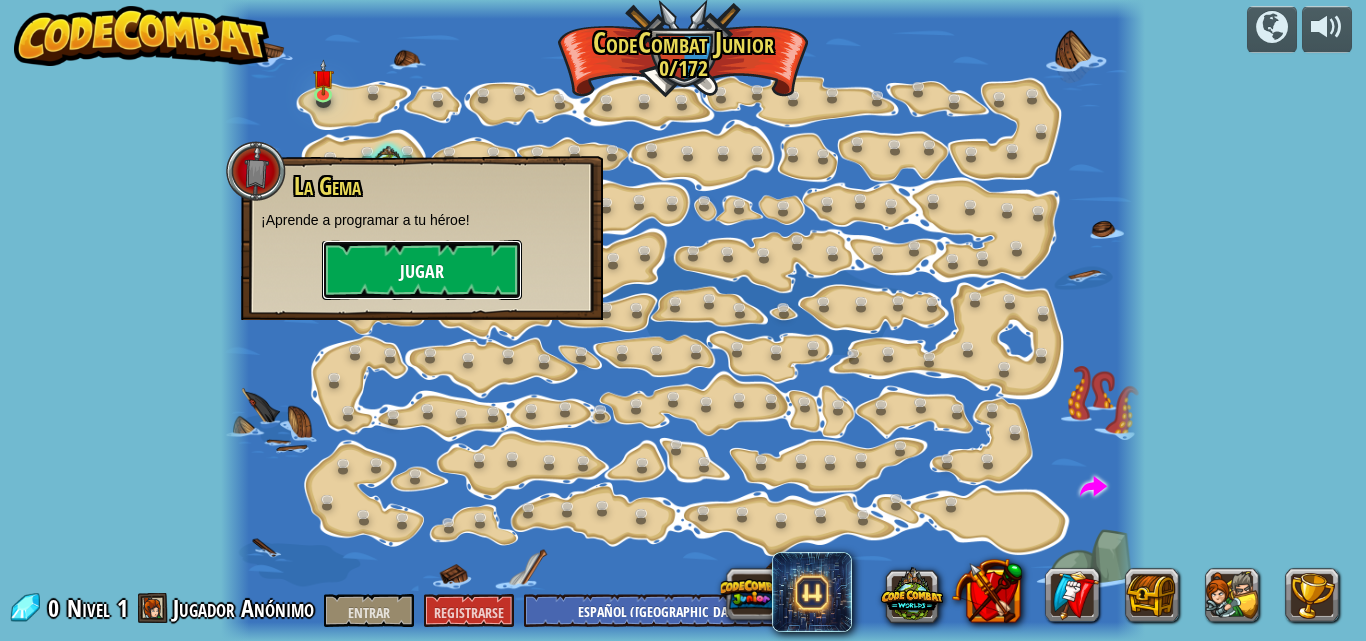 click on "Jugar" at bounding box center (422, 272) 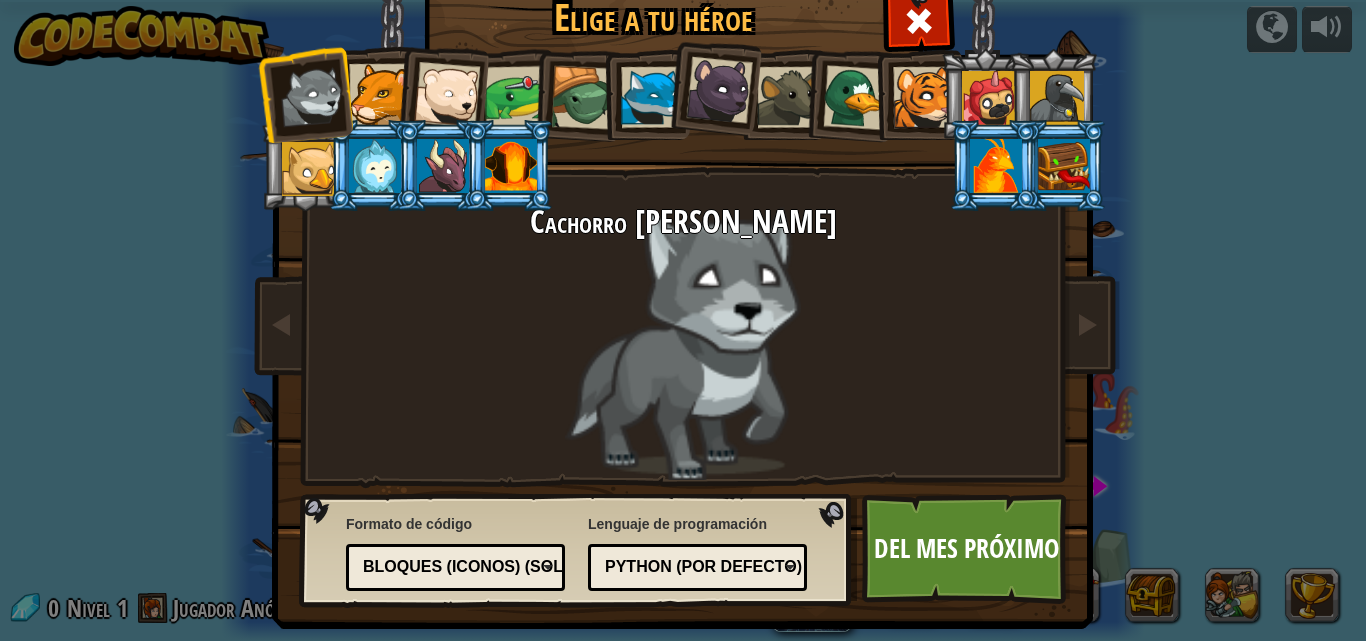 click at bounding box center [651, 97] 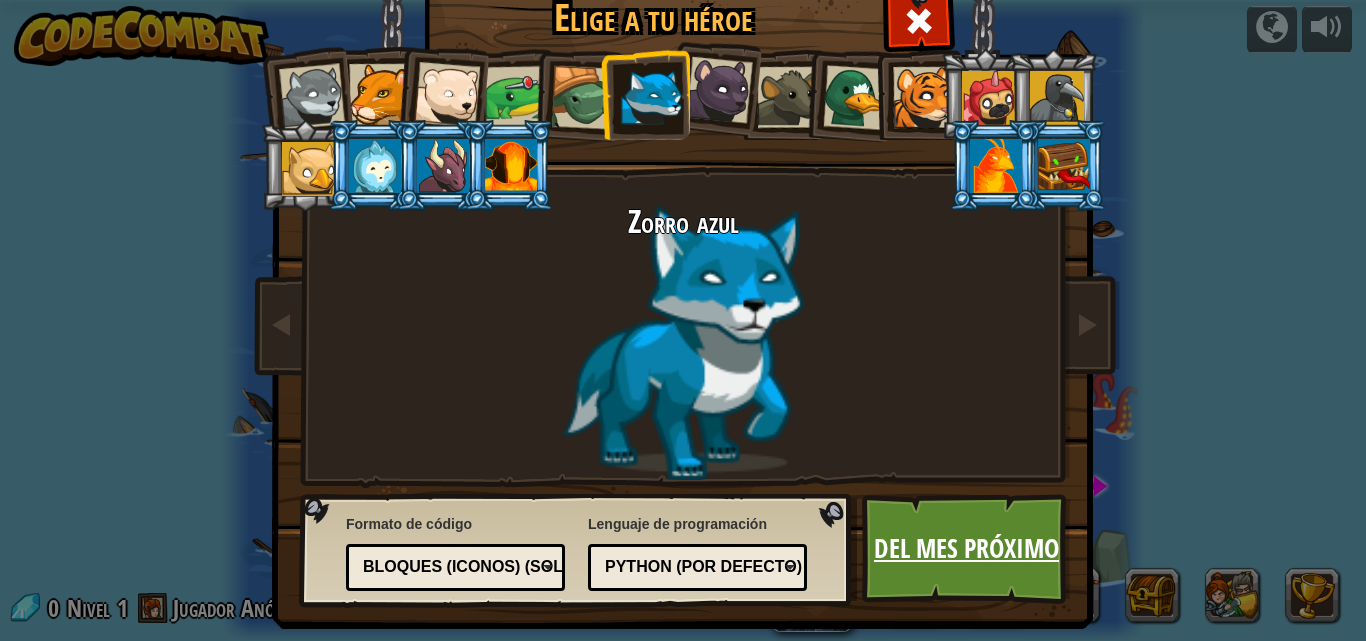 click on "Del mes próximo" at bounding box center [966, 548] 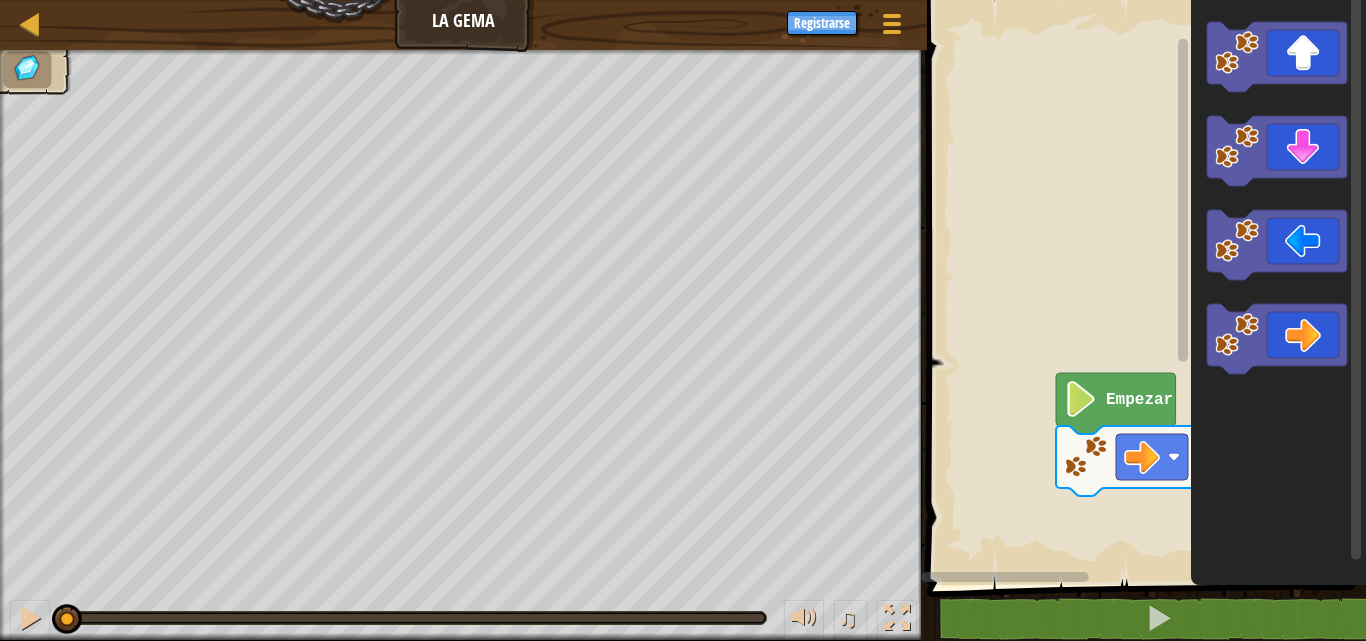 click on "Empezar" at bounding box center (1143, 287) 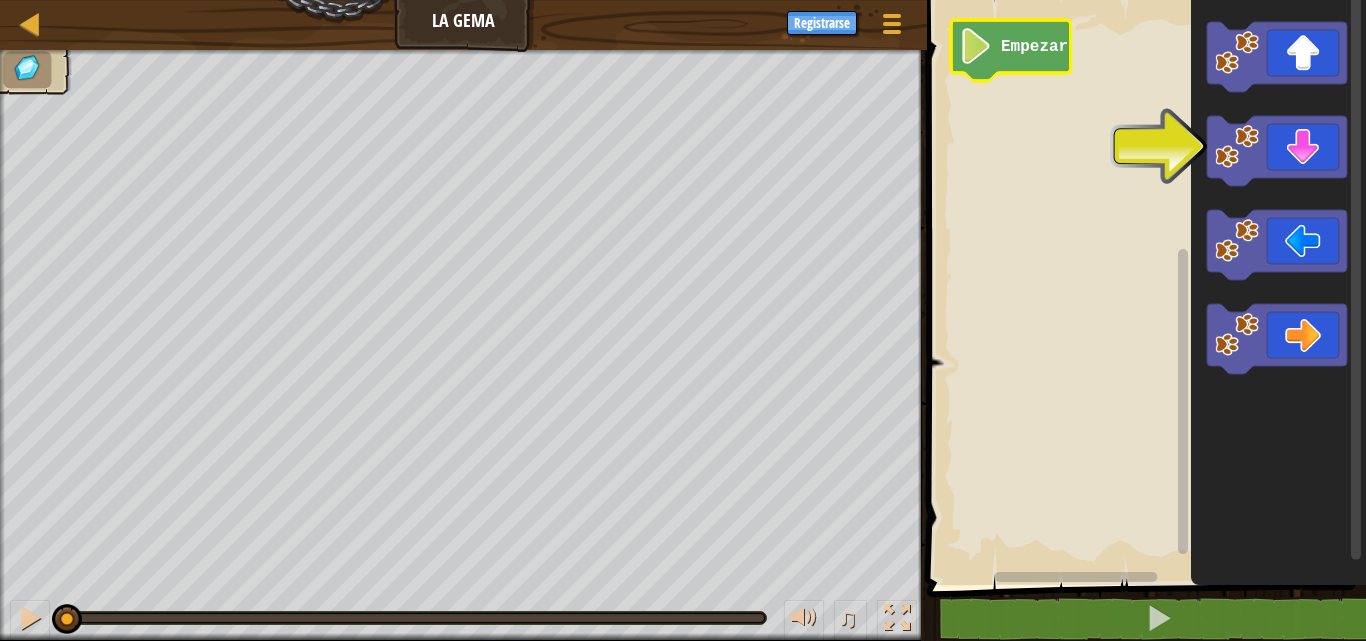 click on "Empezar" 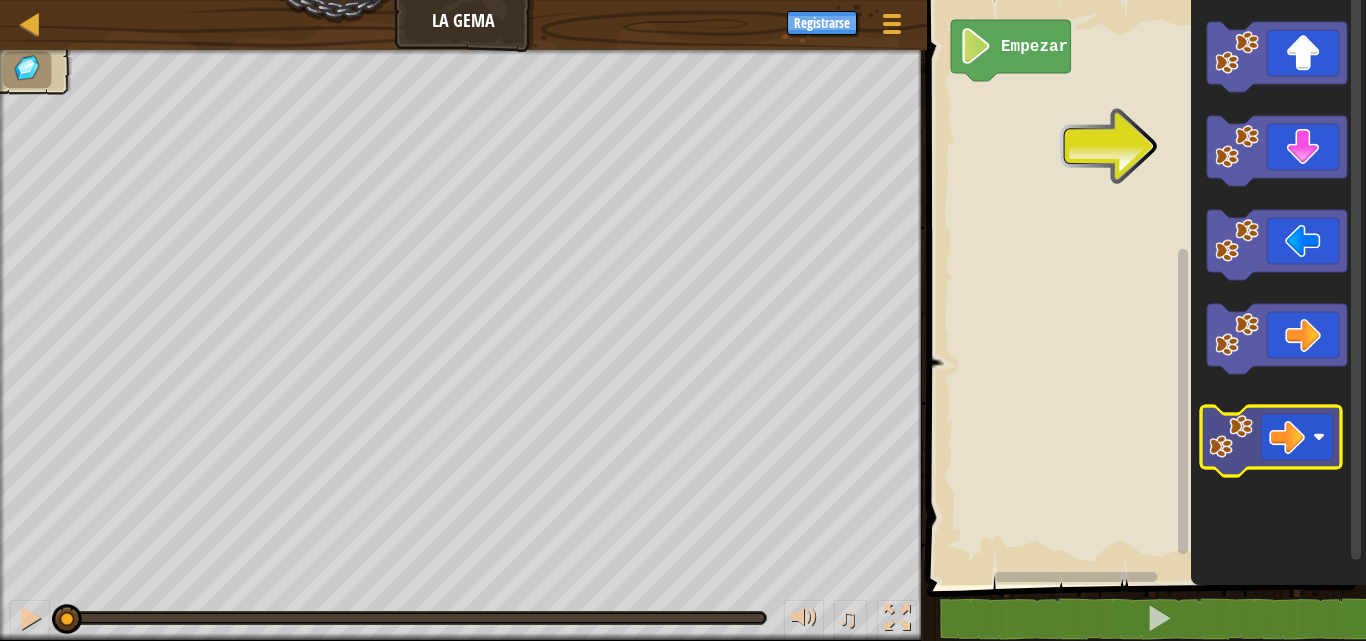 click 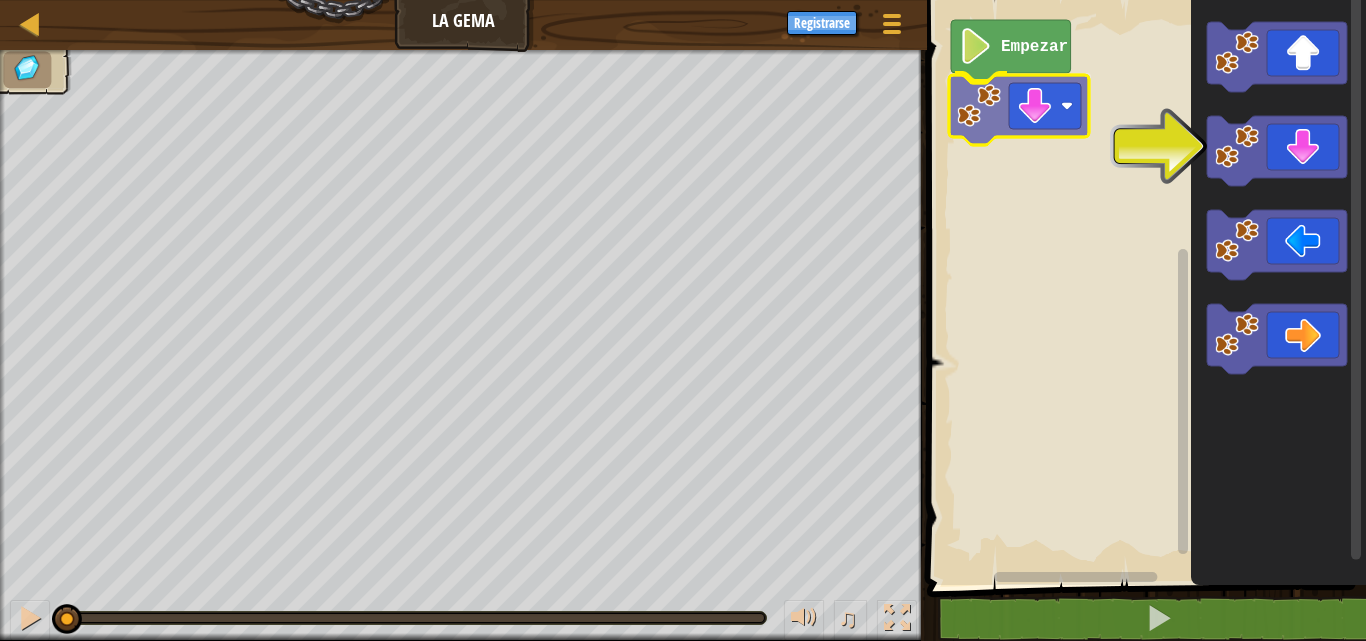 click on "Empezar" at bounding box center [1143, 287] 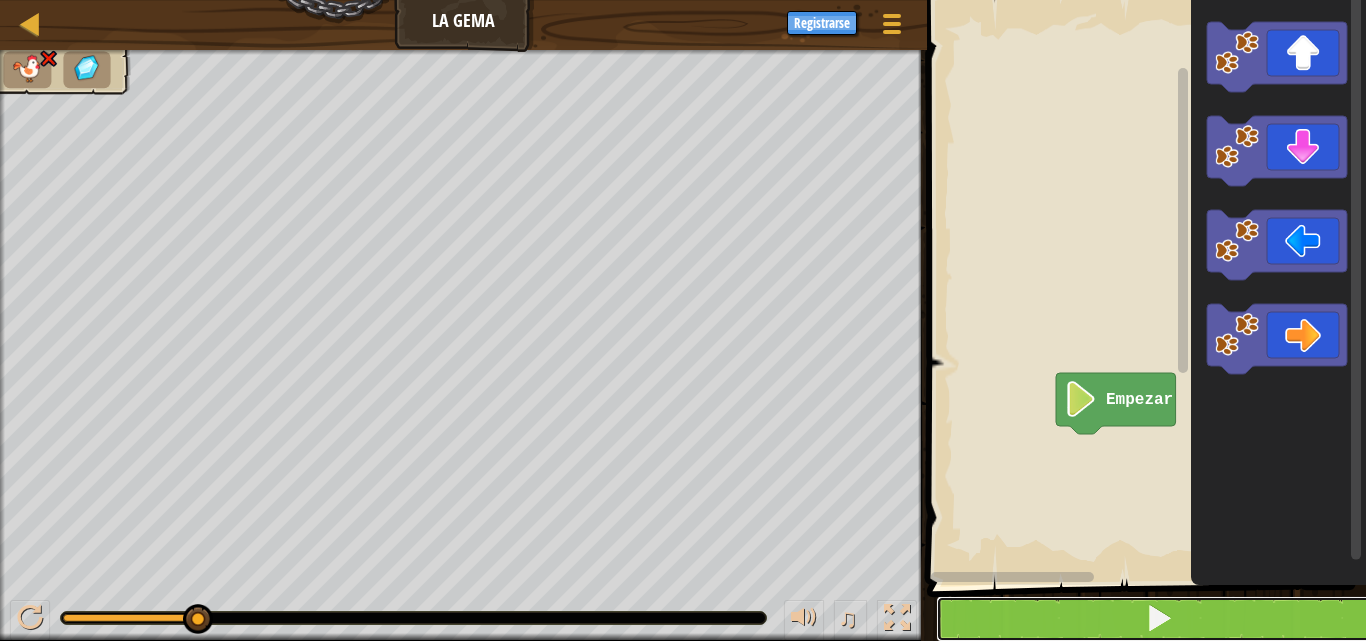 click at bounding box center (1158, 619) 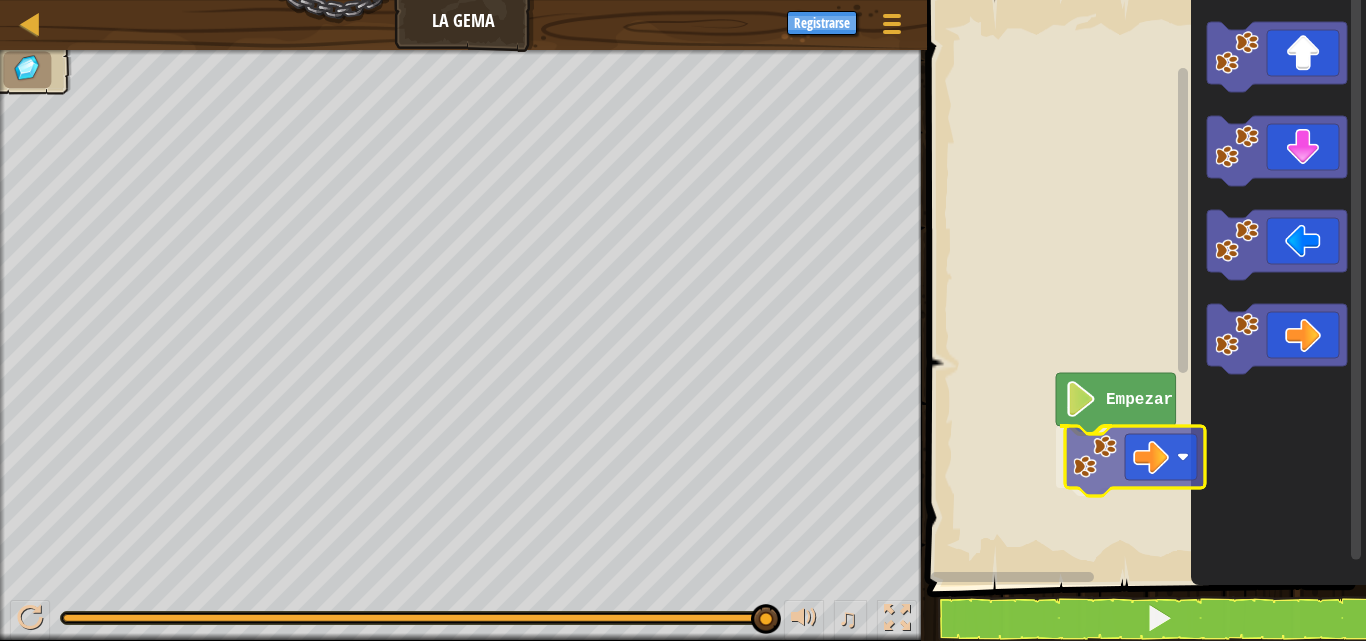 click on "Empezar" at bounding box center (1143, 287) 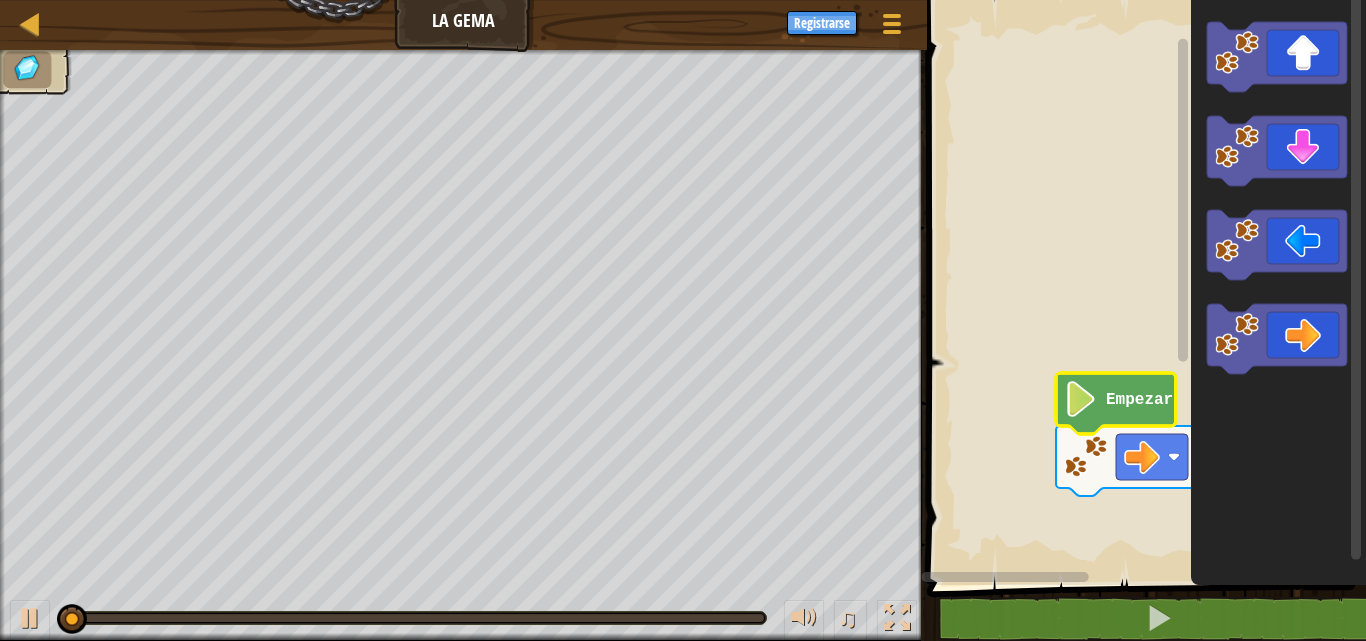 click 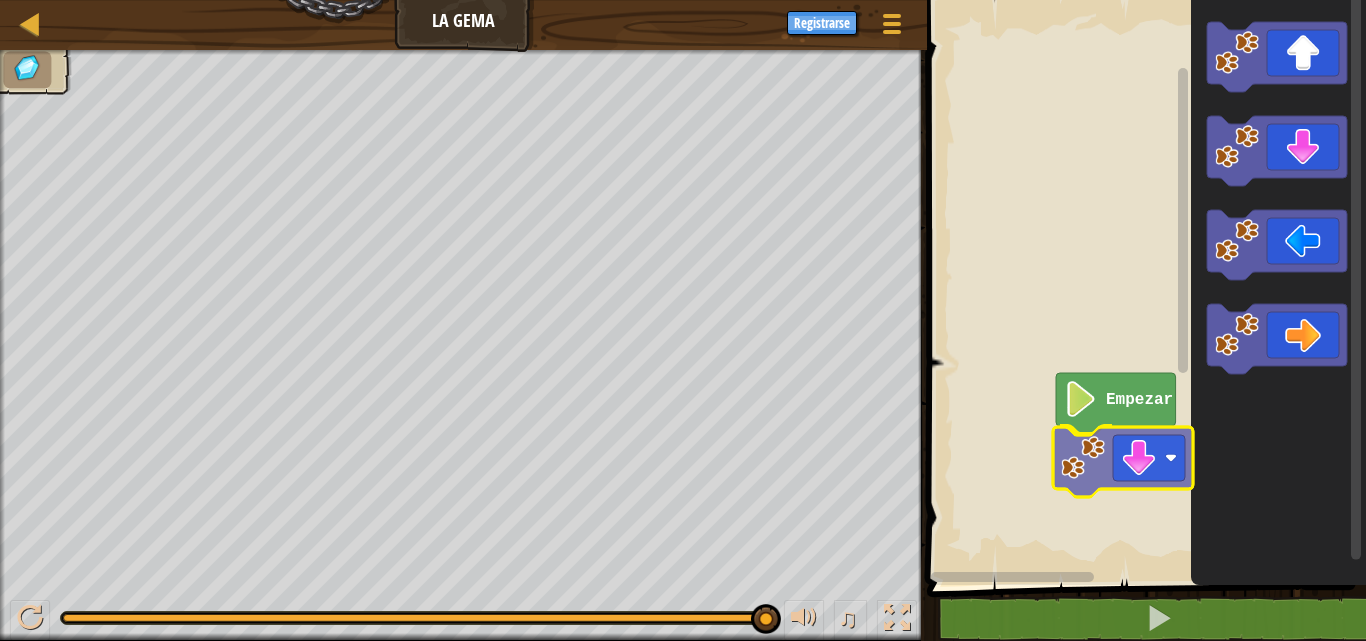 click on "Empezar" at bounding box center [1143, 287] 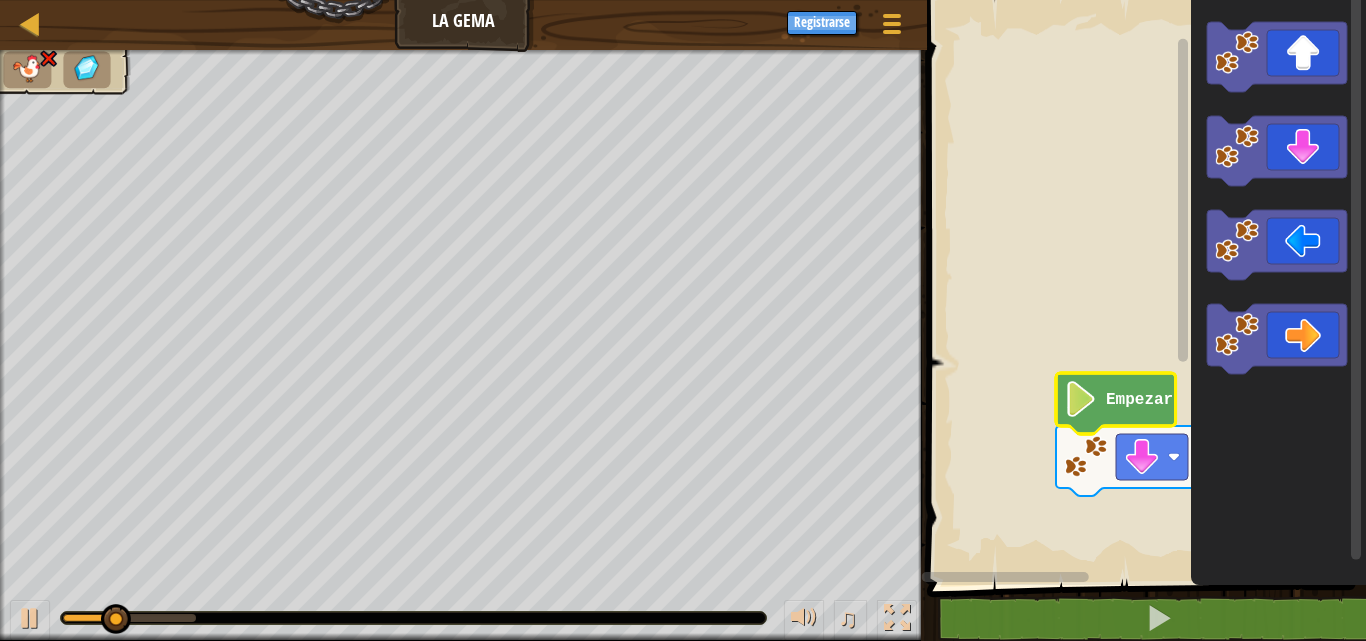 click on "Empezar" 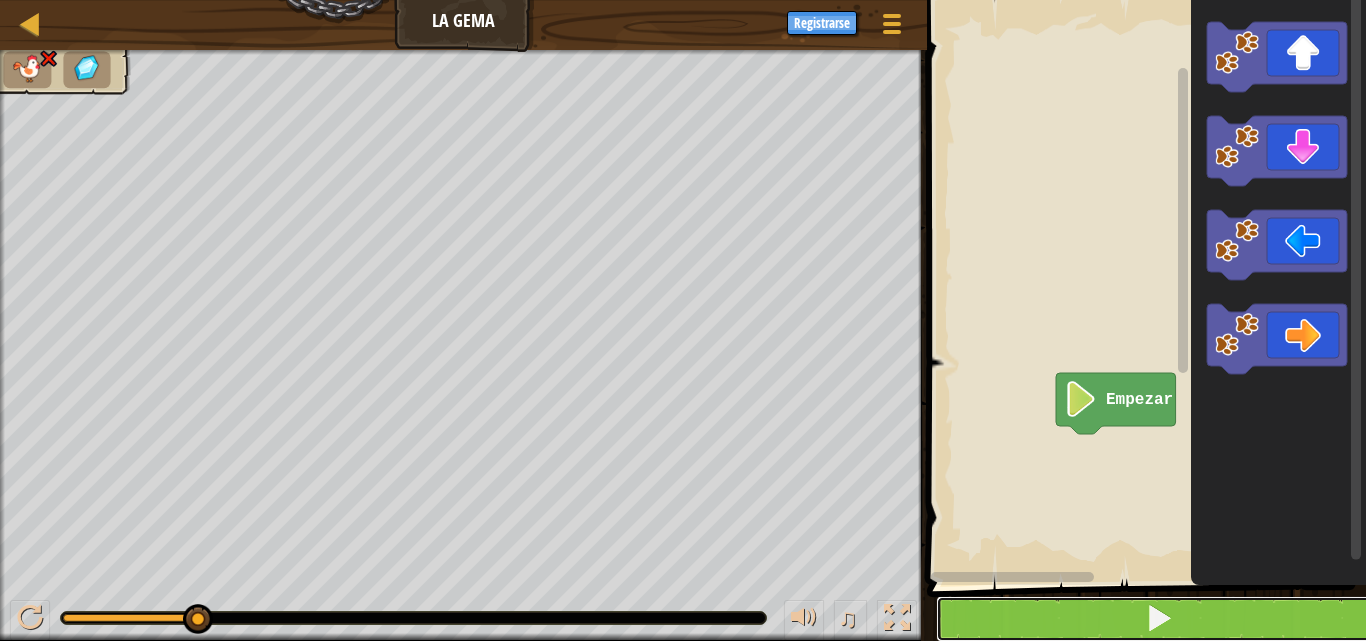 click at bounding box center (1158, 619) 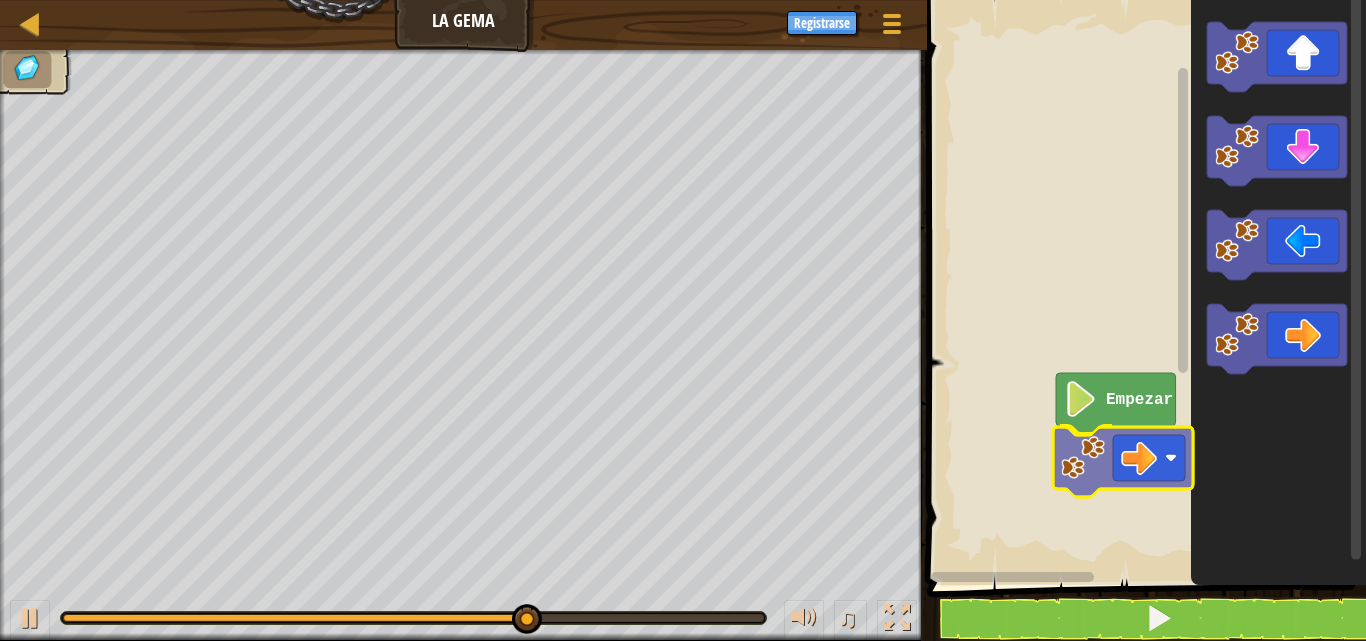 click on "Empezar" at bounding box center (1143, 287) 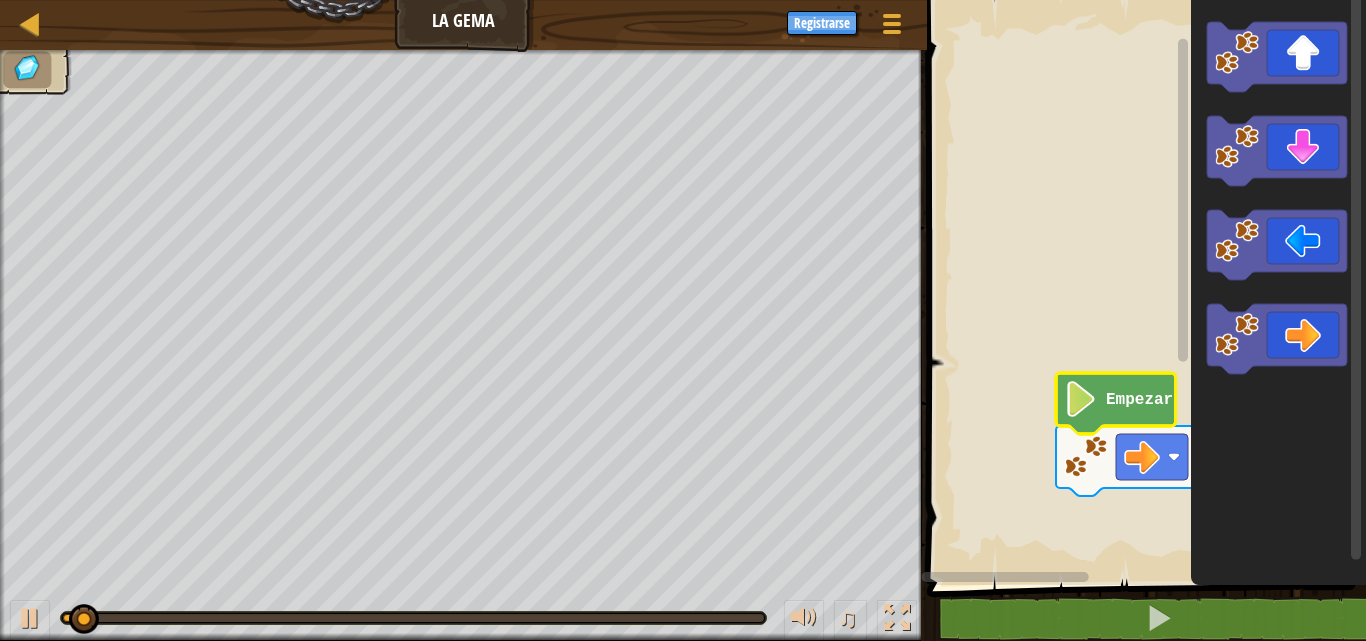 click on "Empezar" 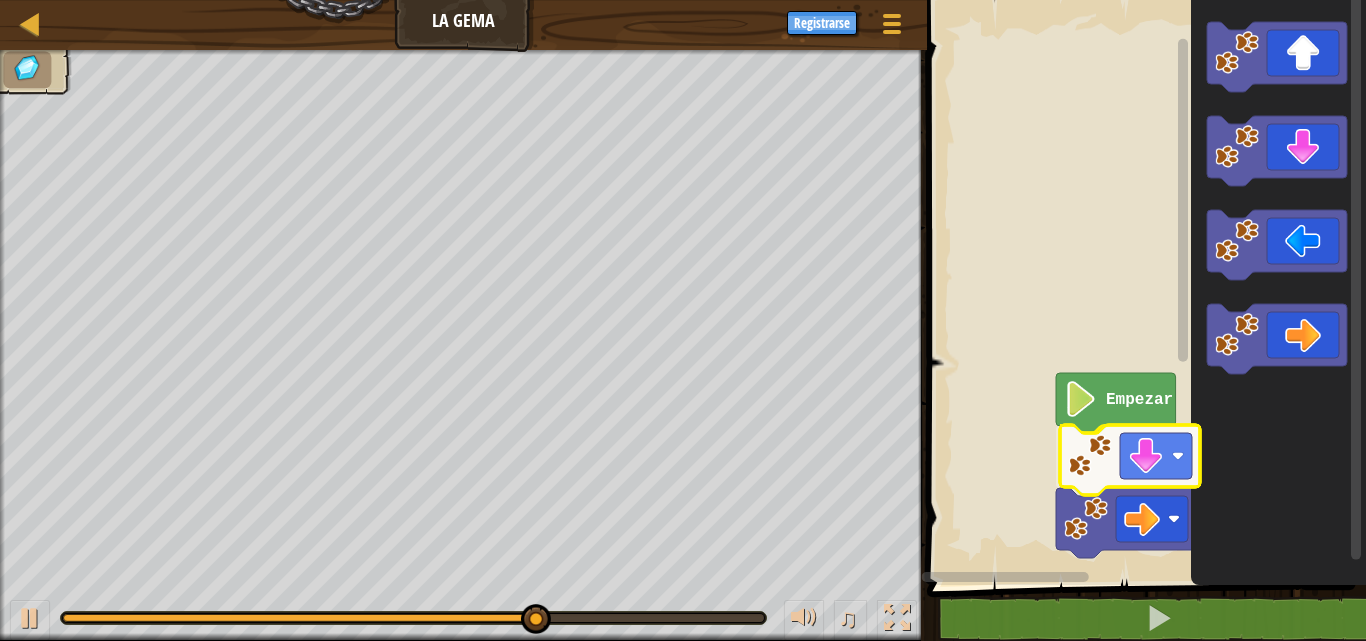 click on "Empezar" at bounding box center (1143, 287) 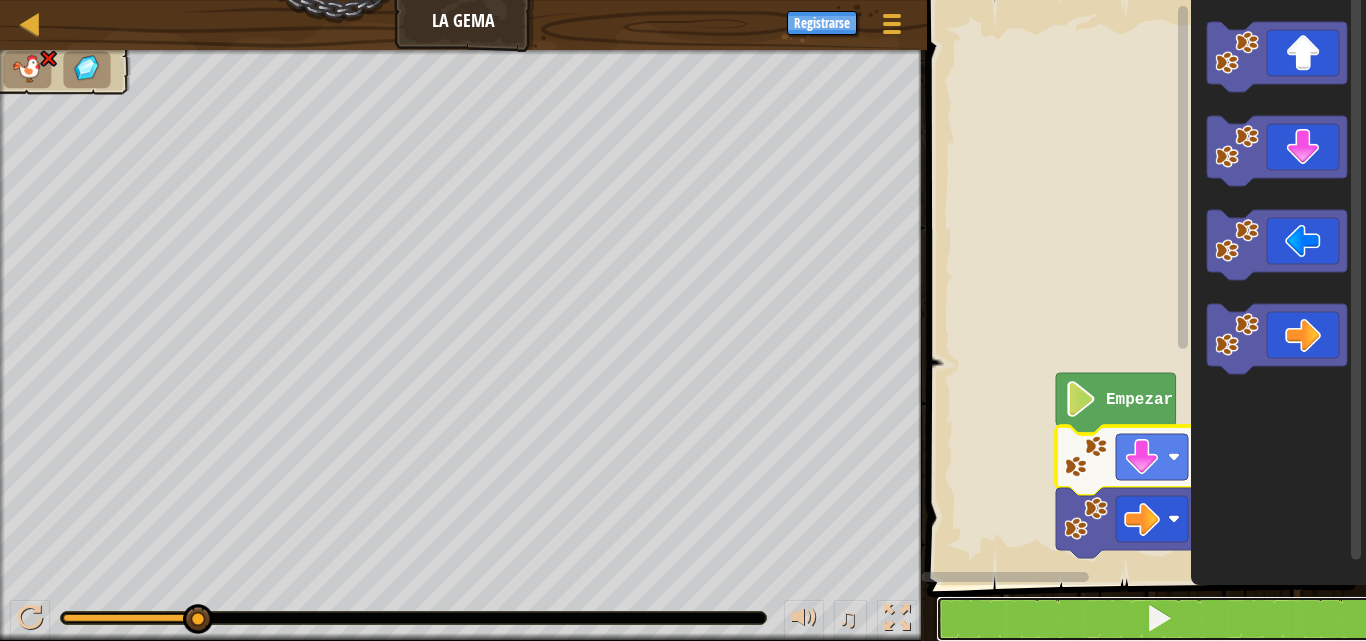 click at bounding box center [1158, 619] 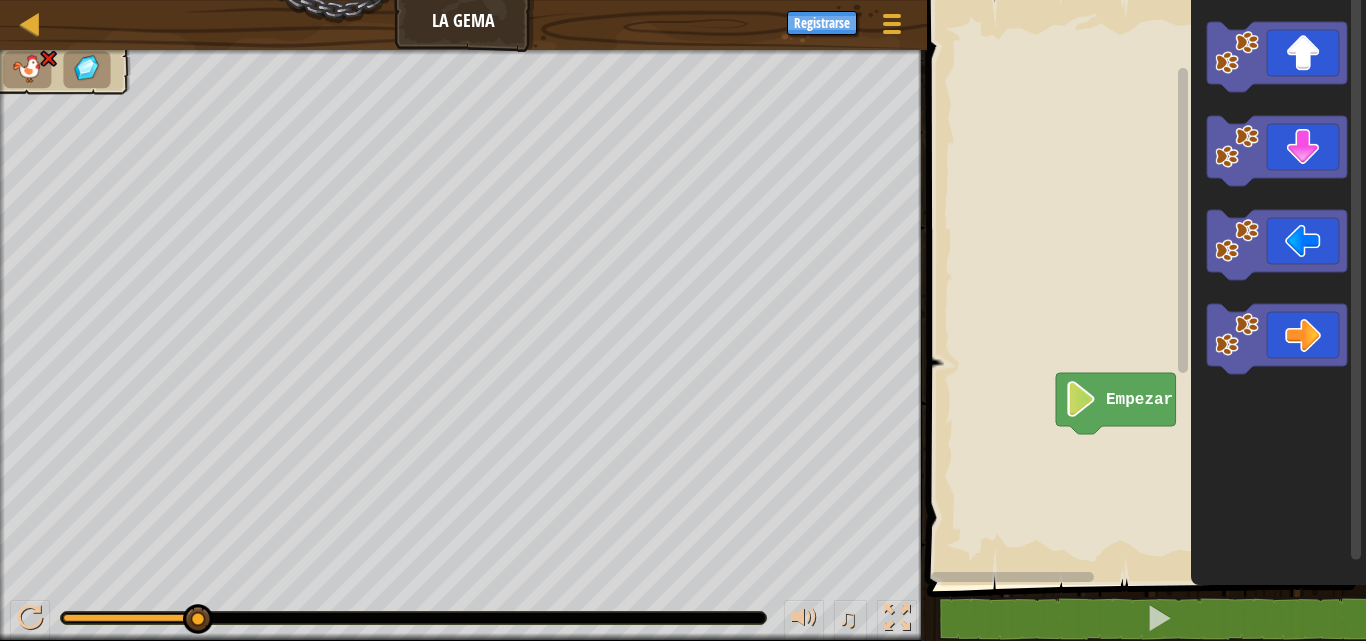 click on "1 2 go ( 'right' )     [DEMOGRAPHIC_DATA] XXXXXXXXXXXXXXXXXXXXXXXXXXXXXXXXXXXXXXXXXXXXXXXXXXXXXXXXXXXXXXXXXXXXXXXXXXXXXXXXXXXXXXXXXXXXXXXXXXXXXXXXXXXXXXXXXXXXXXXXXXXXXXXXXXXXXXXXXXXXXXXXXXXXXXXXXXXXXXXXXXXXXXXXXXXXXXXXXXXXXXXXXXXXXXXXXXXXXXXXXXXXXXXXXXXXXXXXXXXXXXXXXXXXXXXXXXXXXXXXXXXXXXXXXXXXXXXX Empezar Código guardado Lenguajes de programación : Pitón Declaración / Llamar /" at bounding box center (1143, 340) 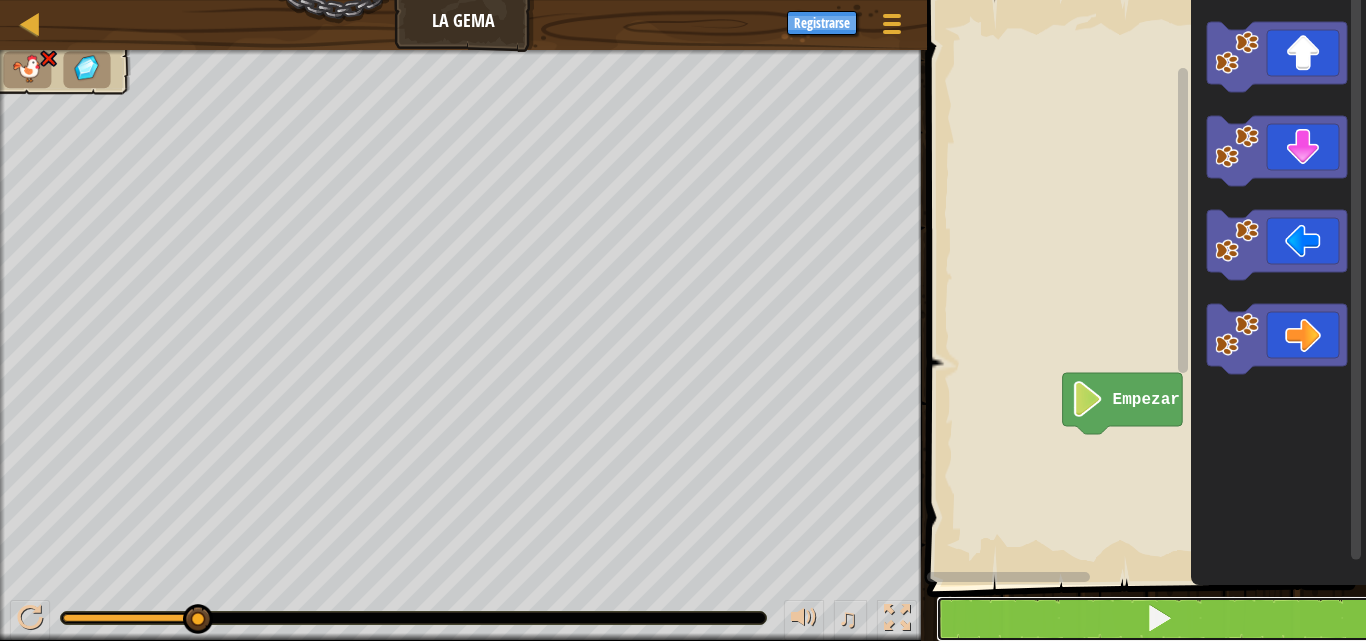 click at bounding box center [1158, 619] 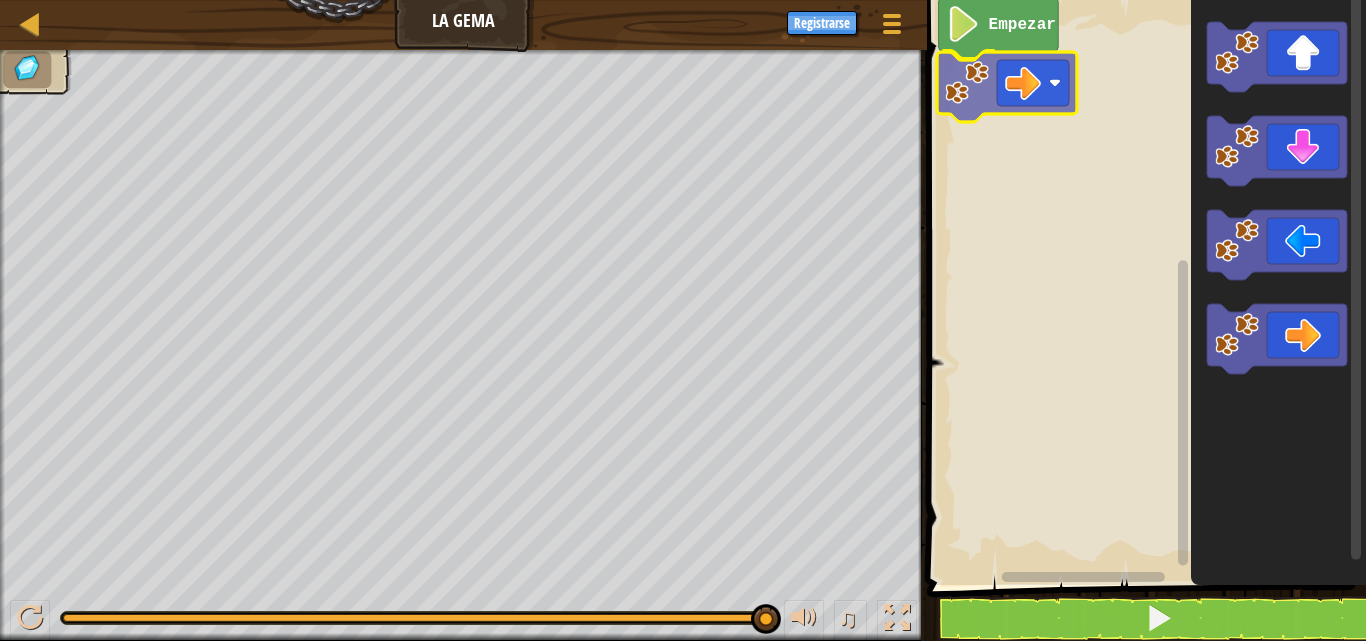 click on "Empezar" at bounding box center (1143, 287) 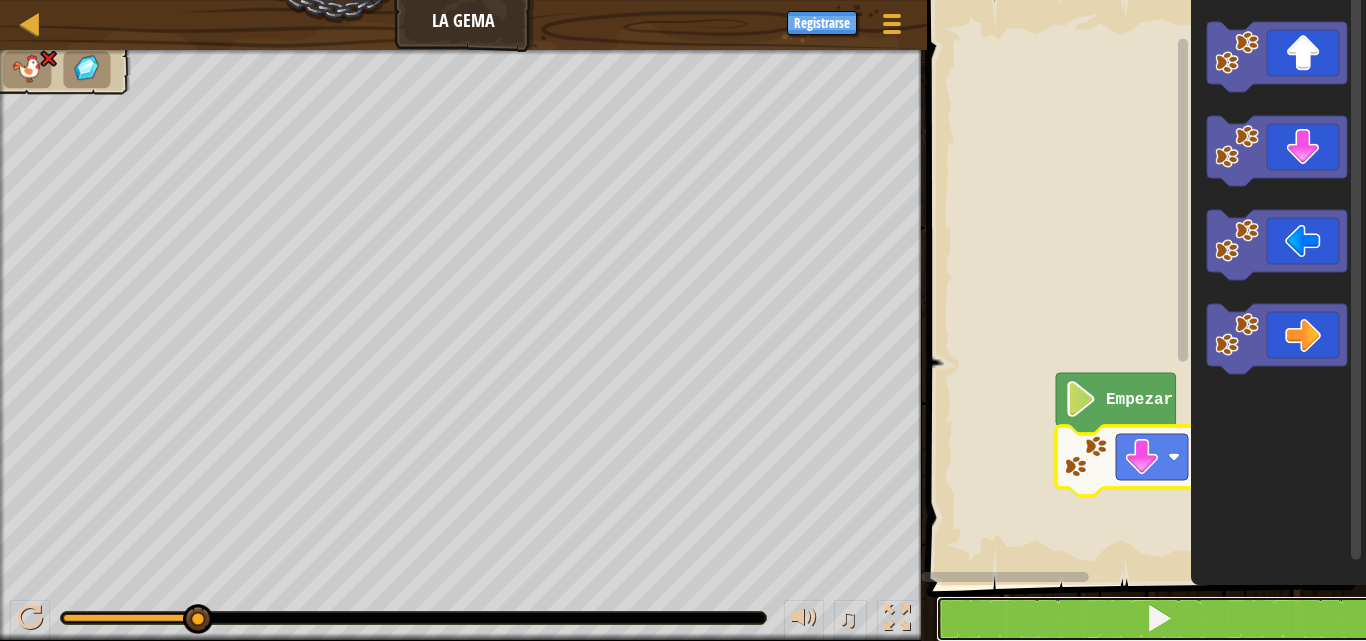 click at bounding box center (1159, 618) 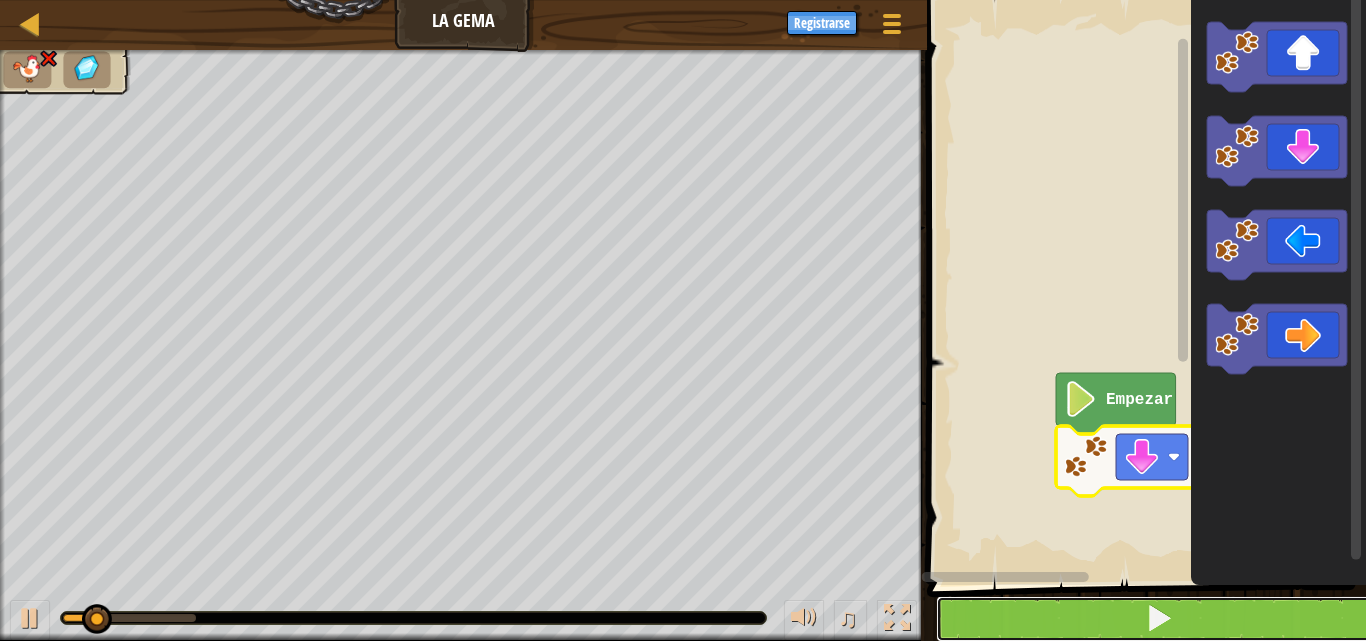 click at bounding box center [1159, 618] 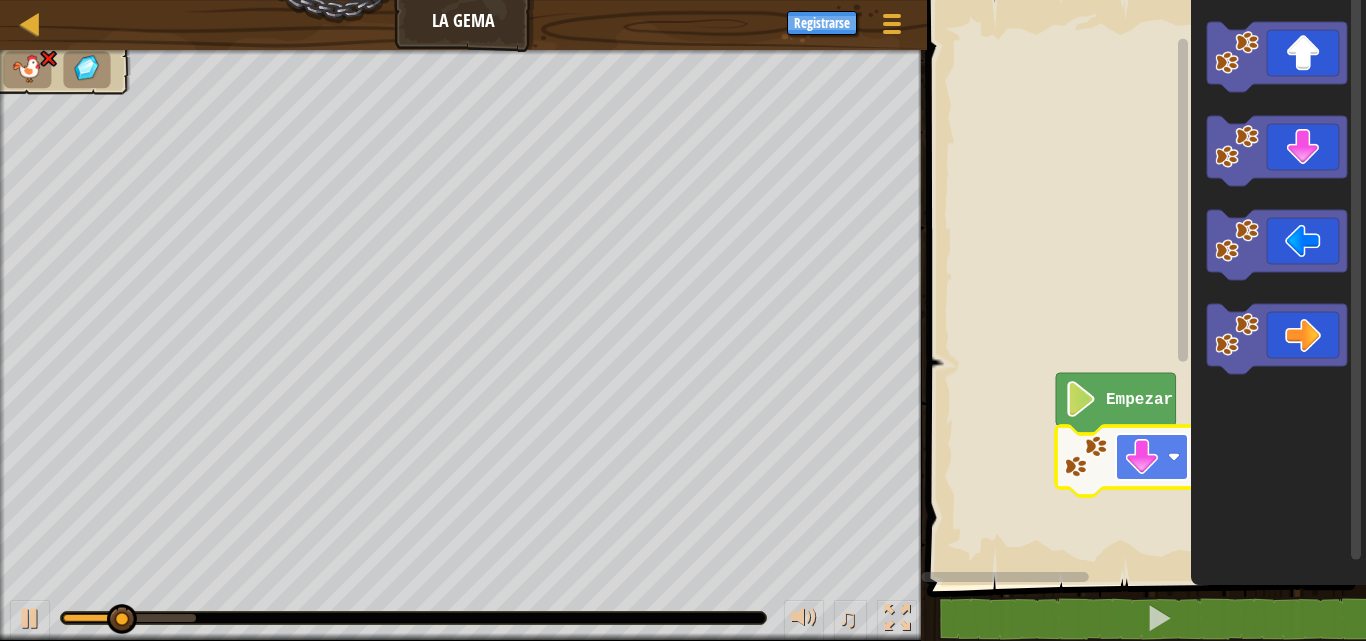 click 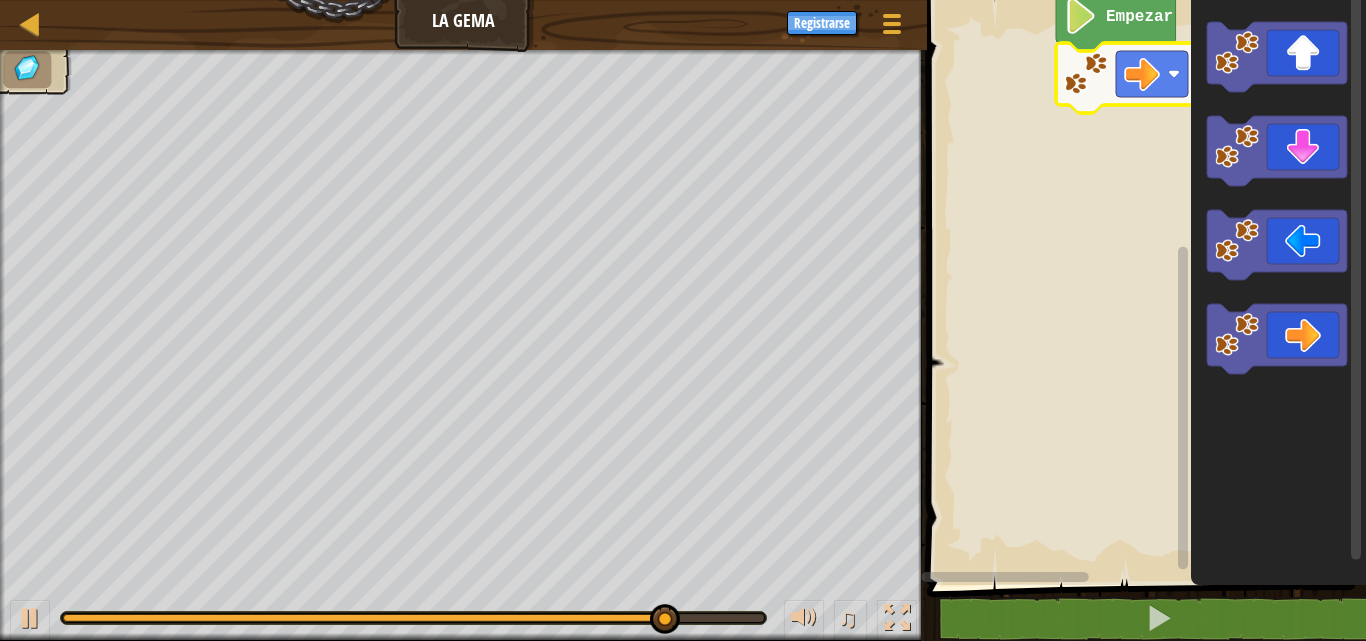 click 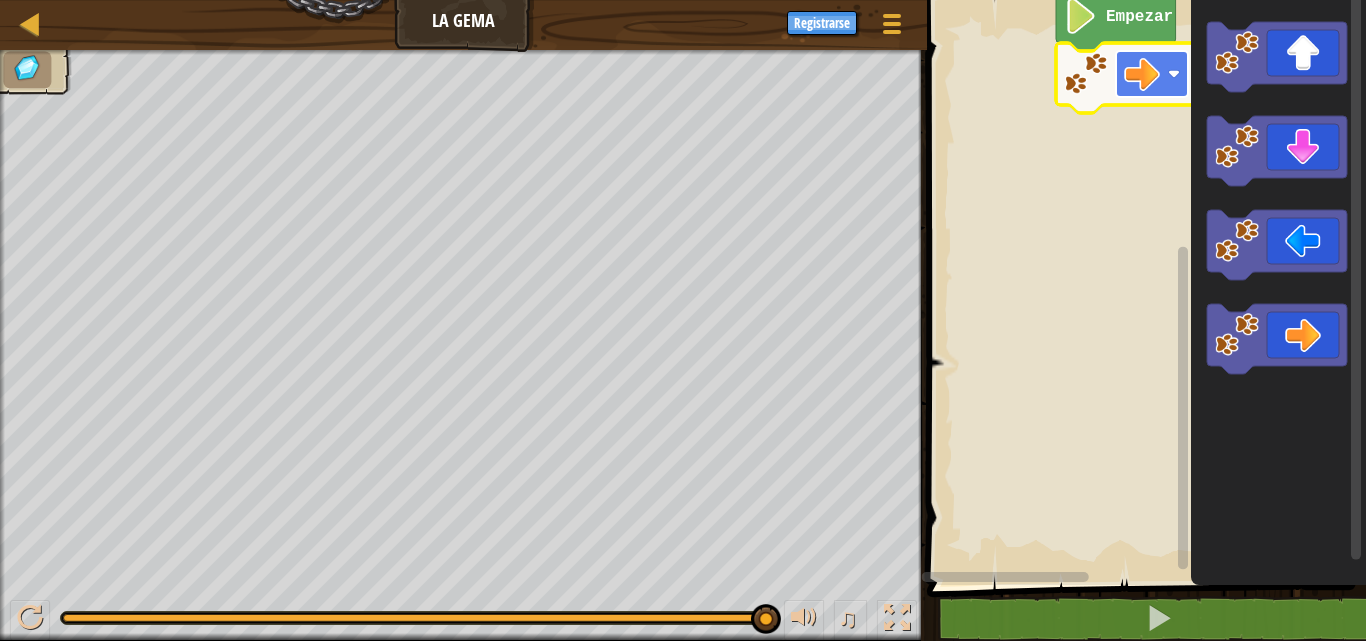 click 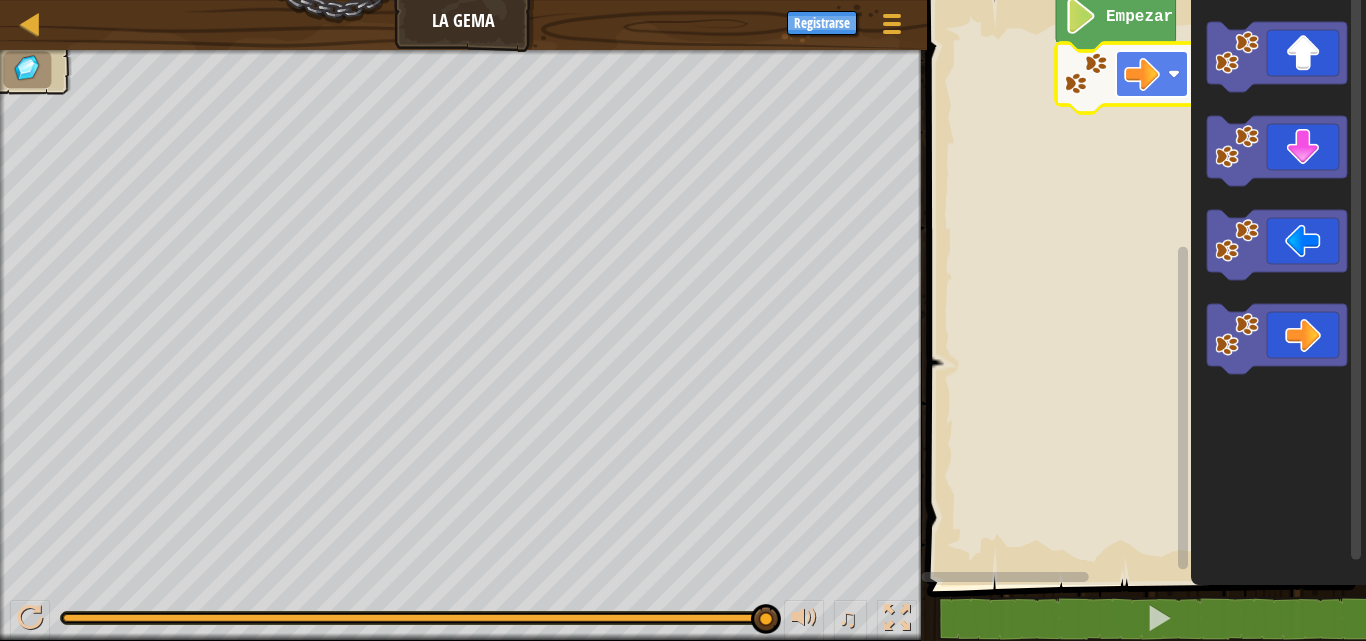 click 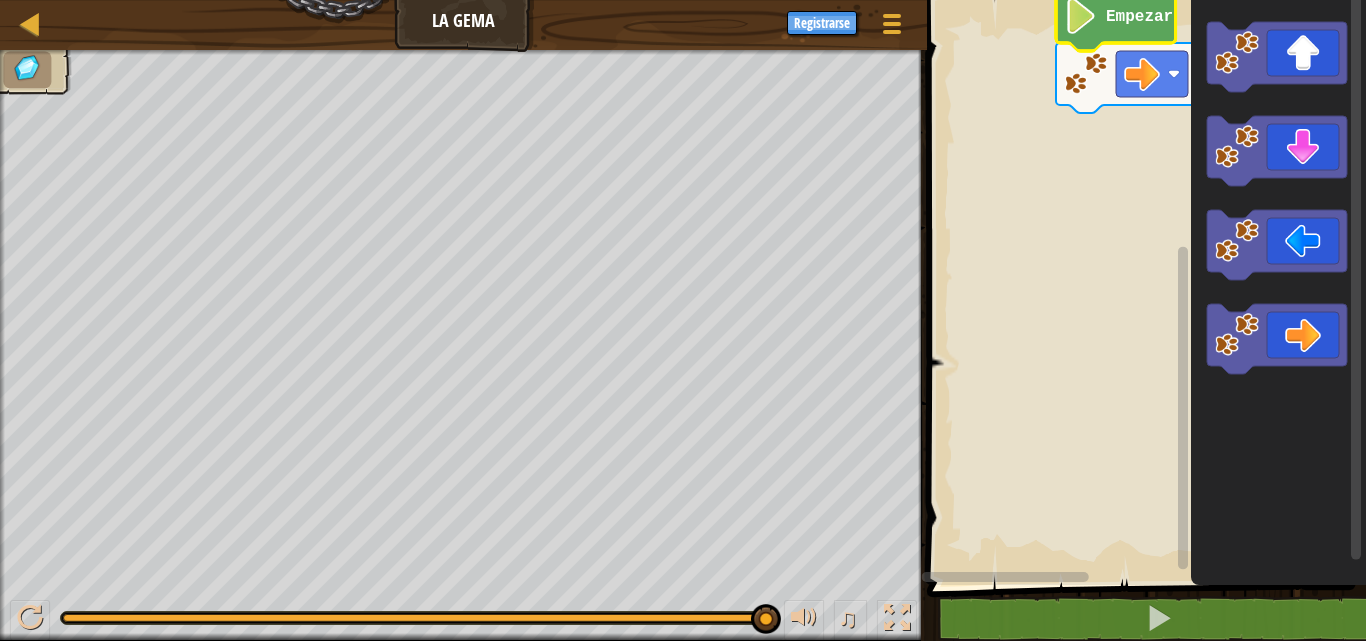 click on "Empezar" 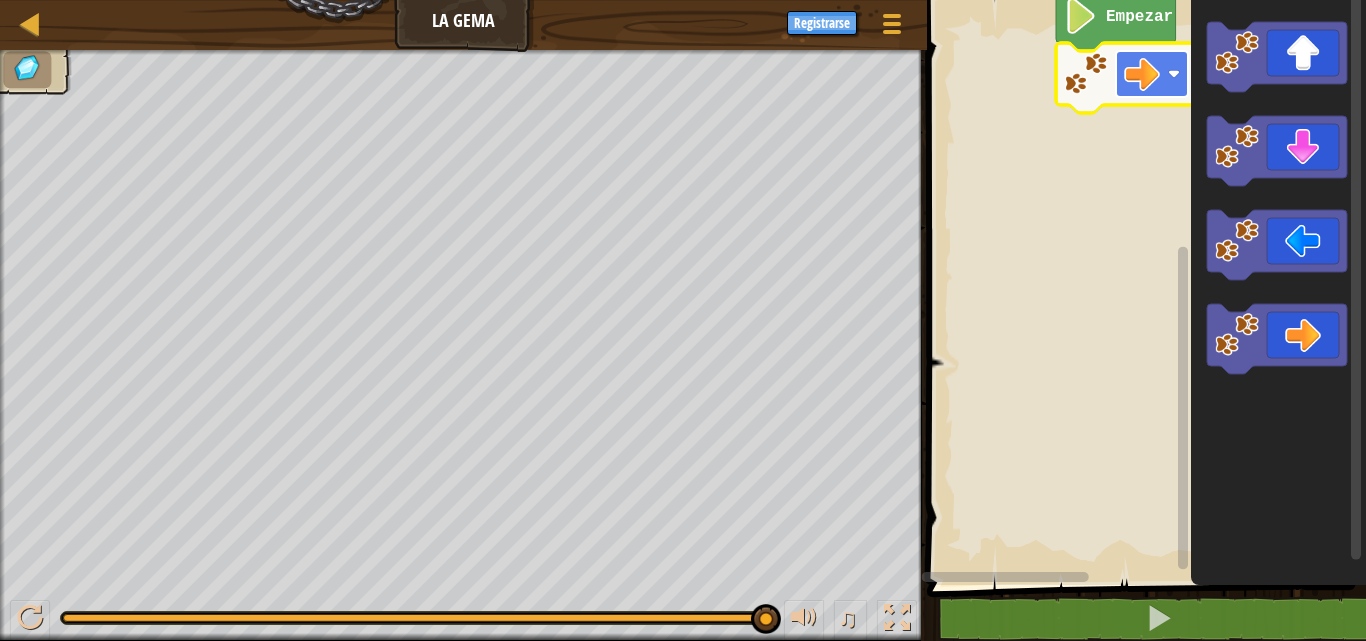 click 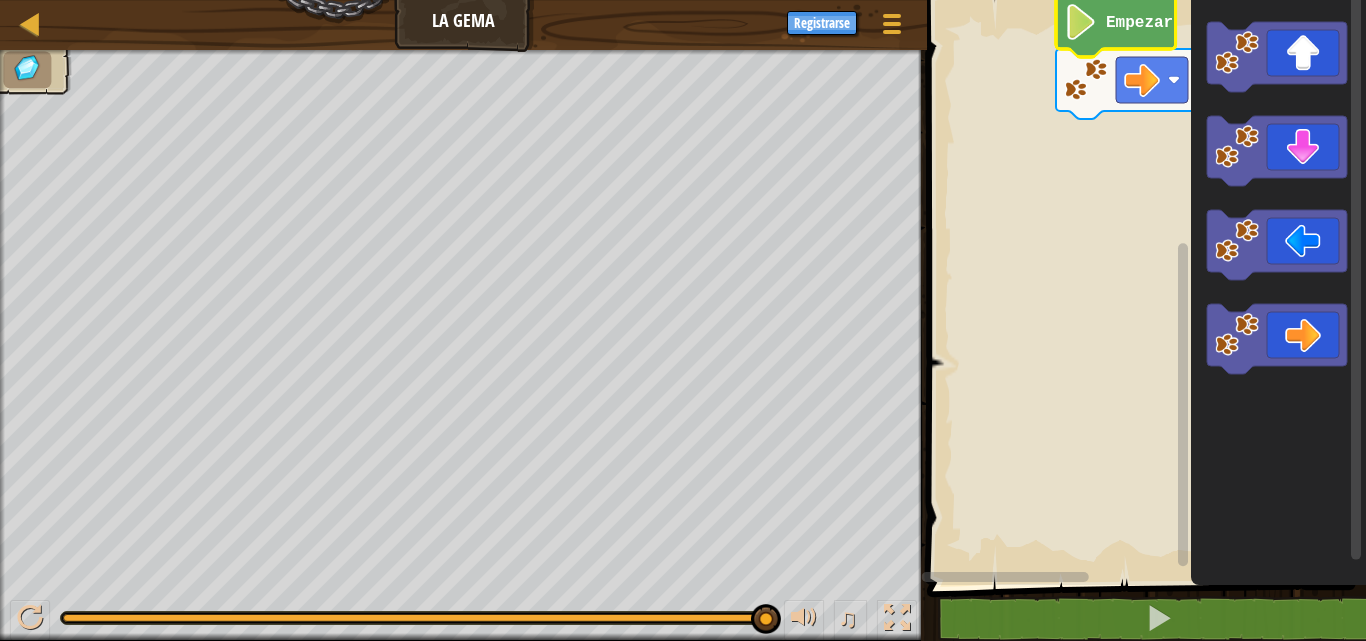 click on "Empezar" 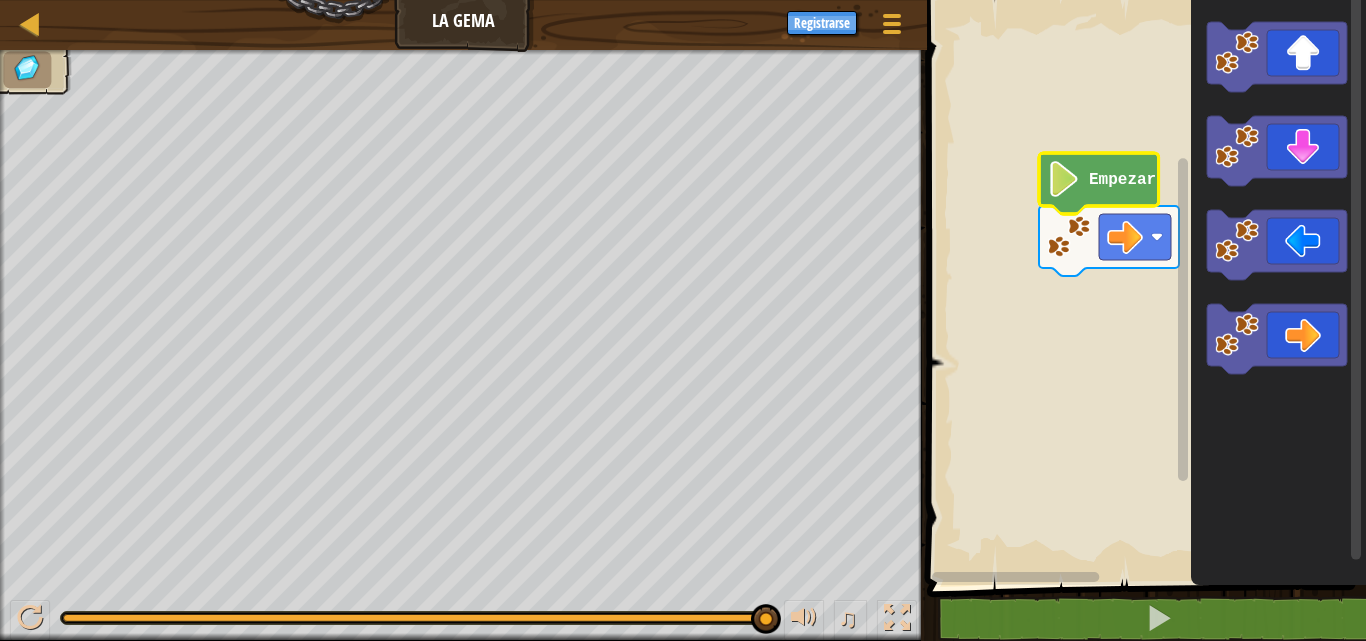 click on "Empezar" 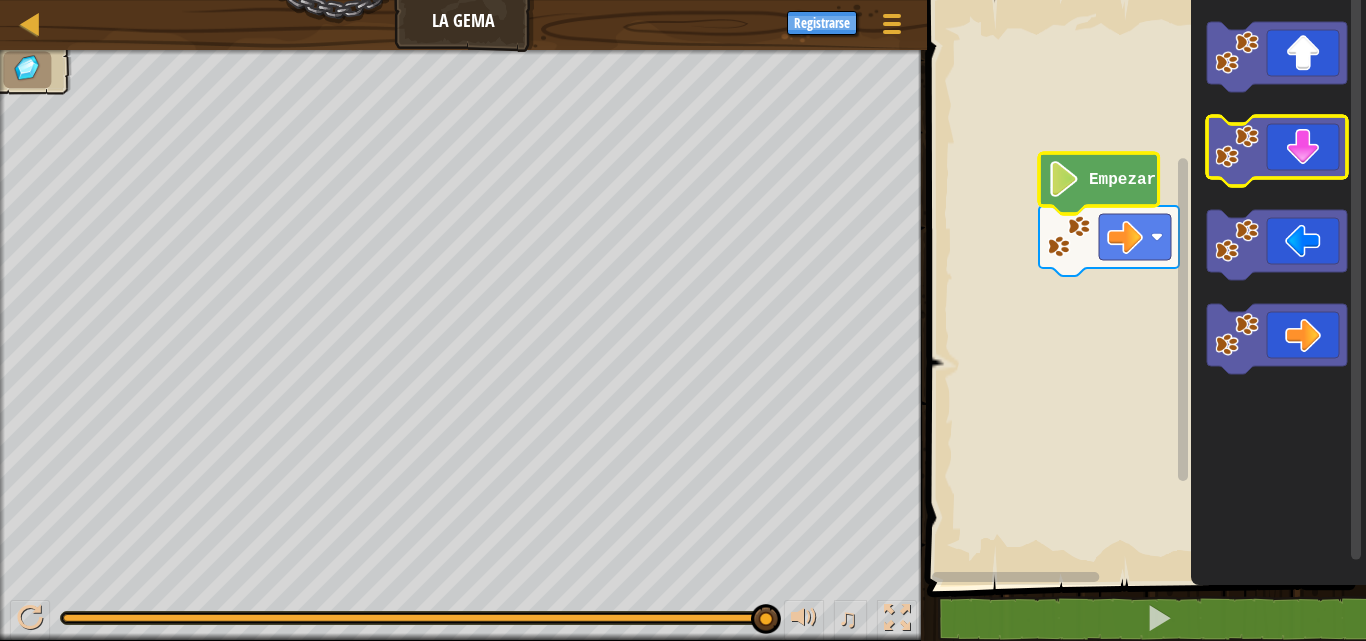 click 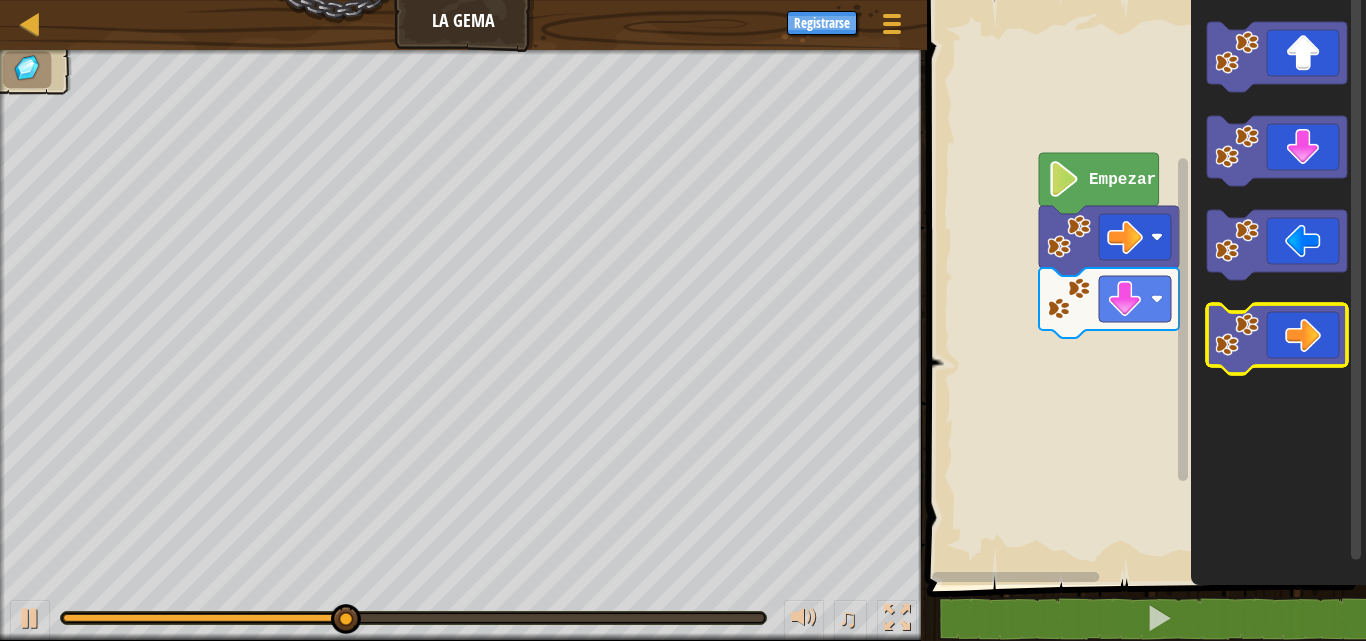 click 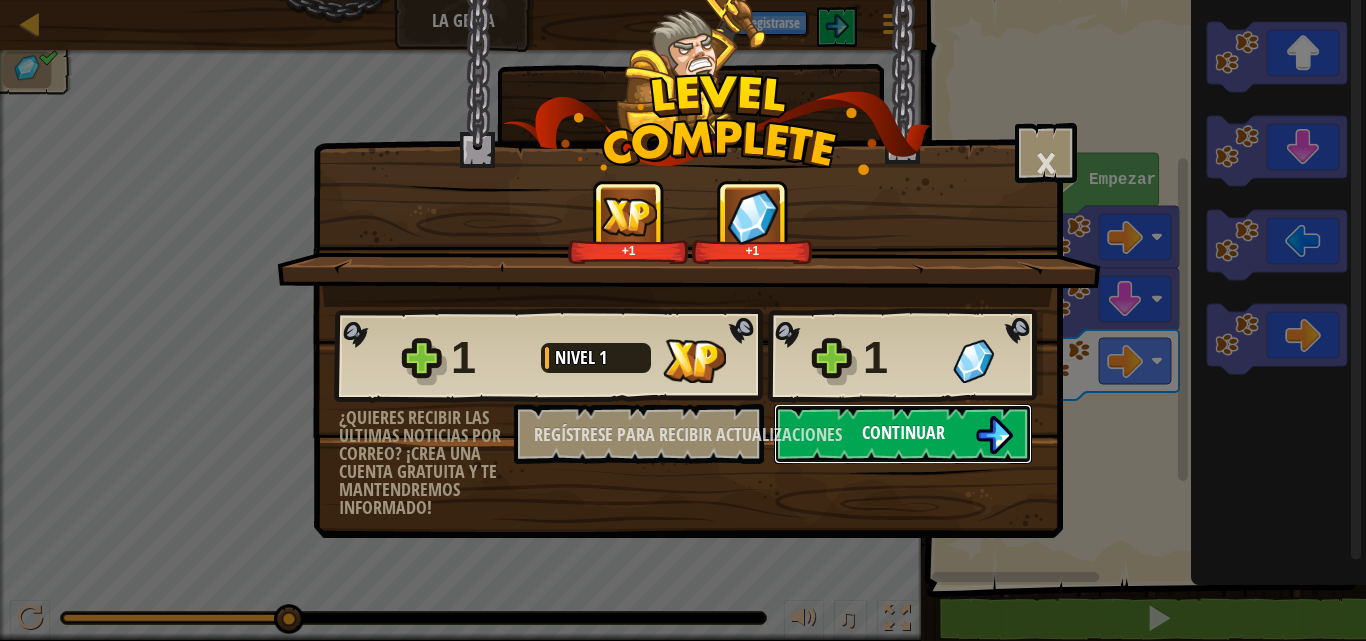 click at bounding box center (994, 435) 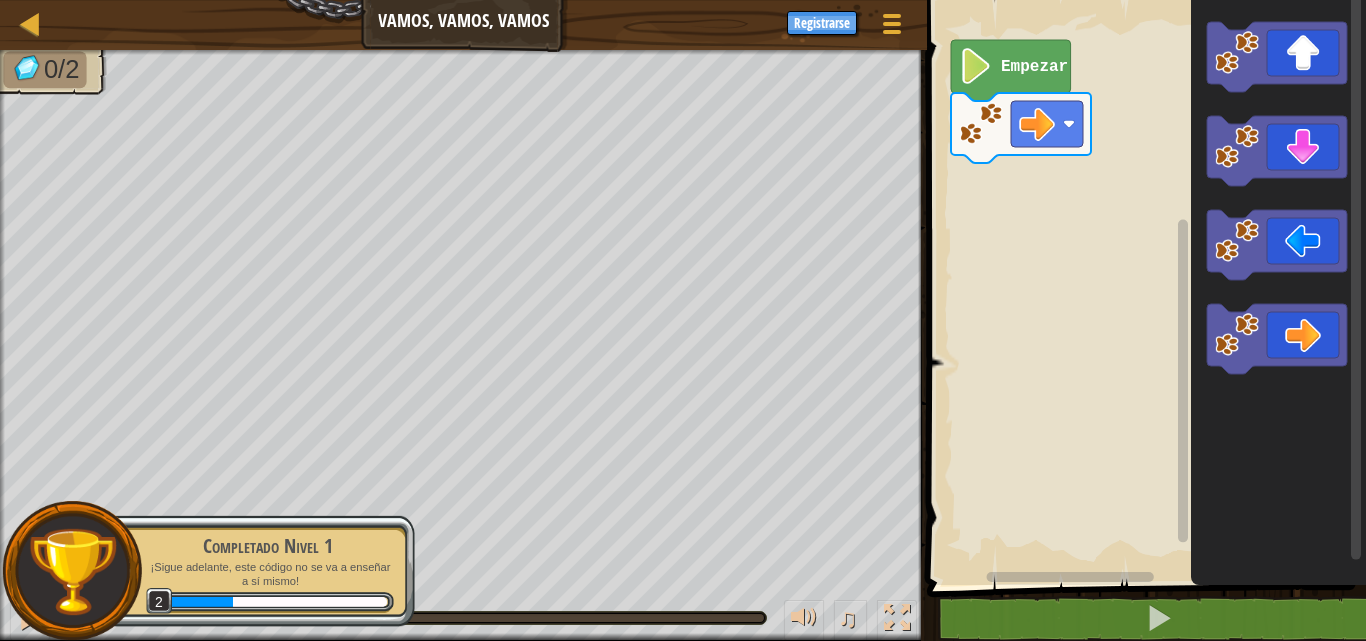 click on "Empezar" 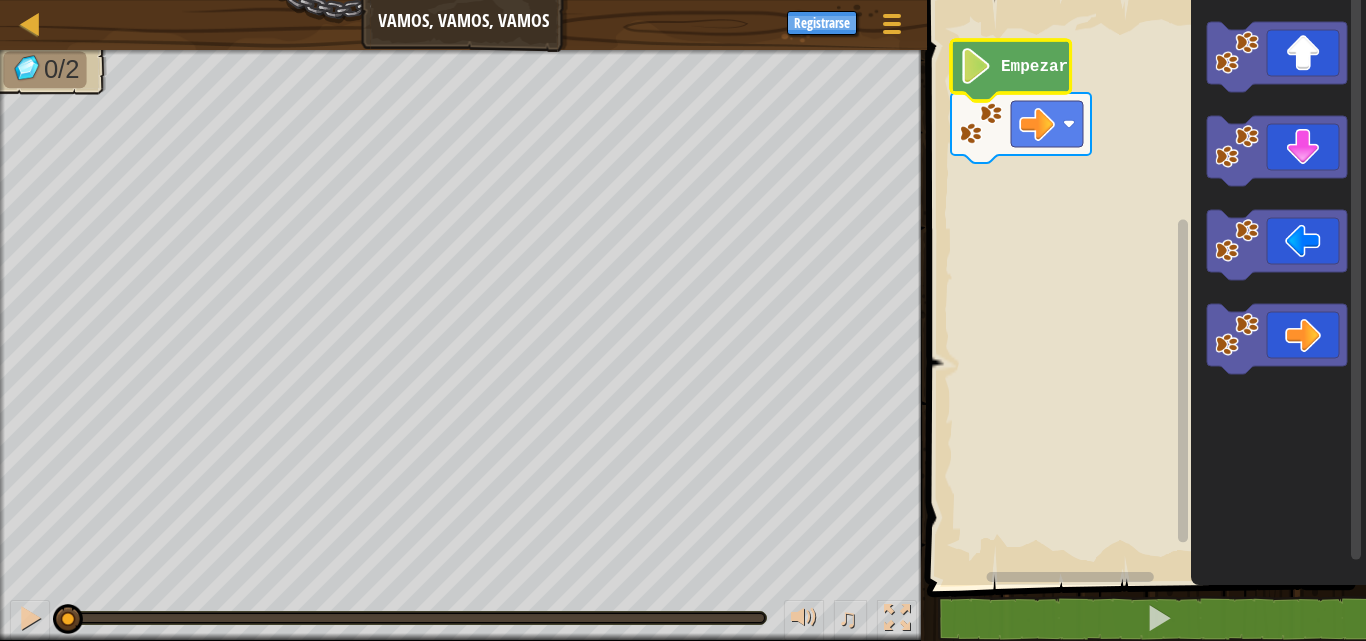 click on "Empezar" 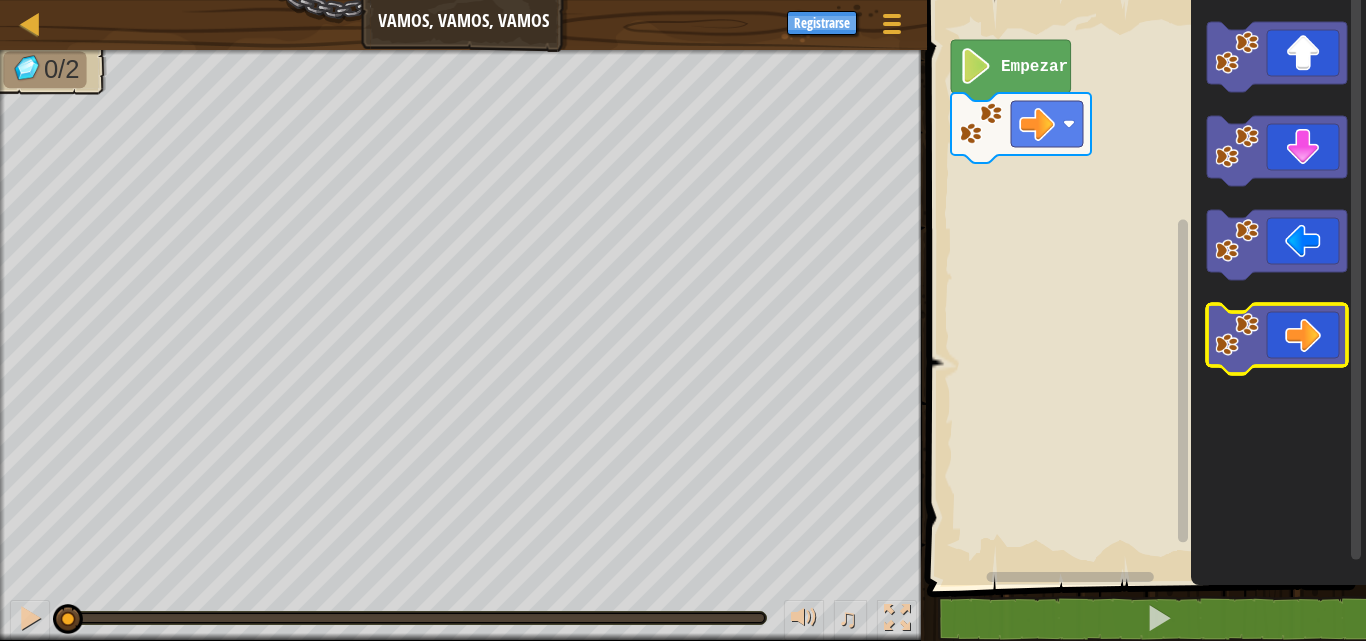 click 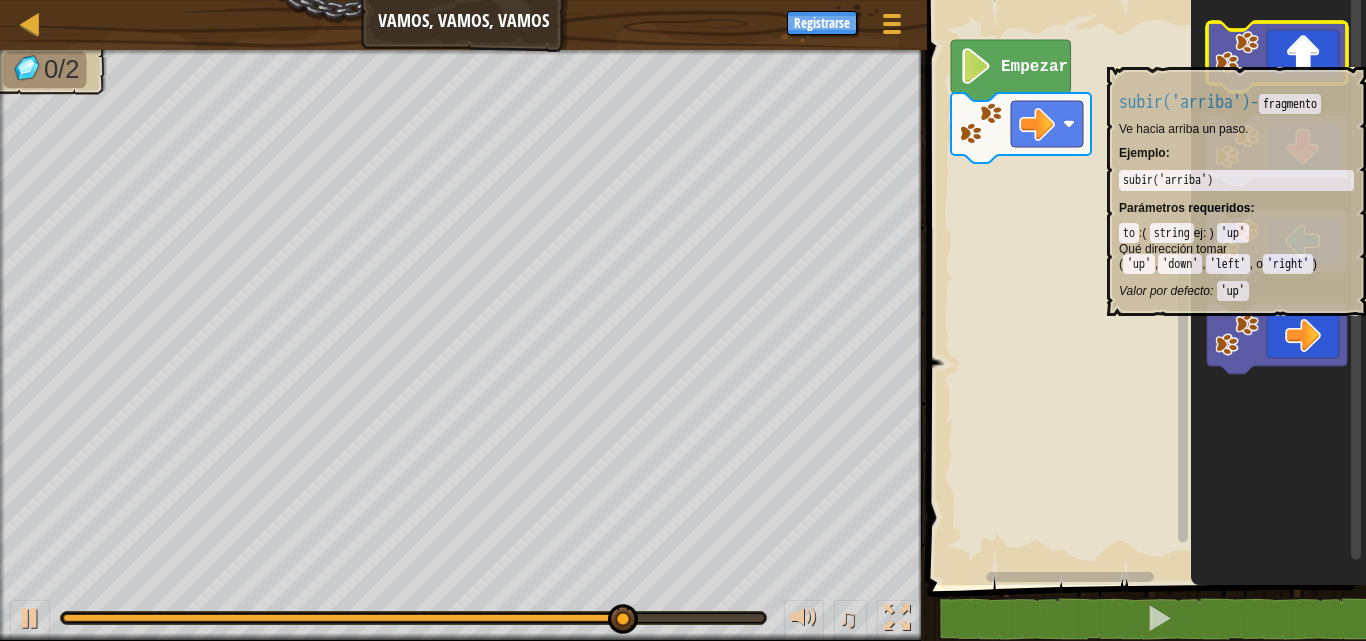 click 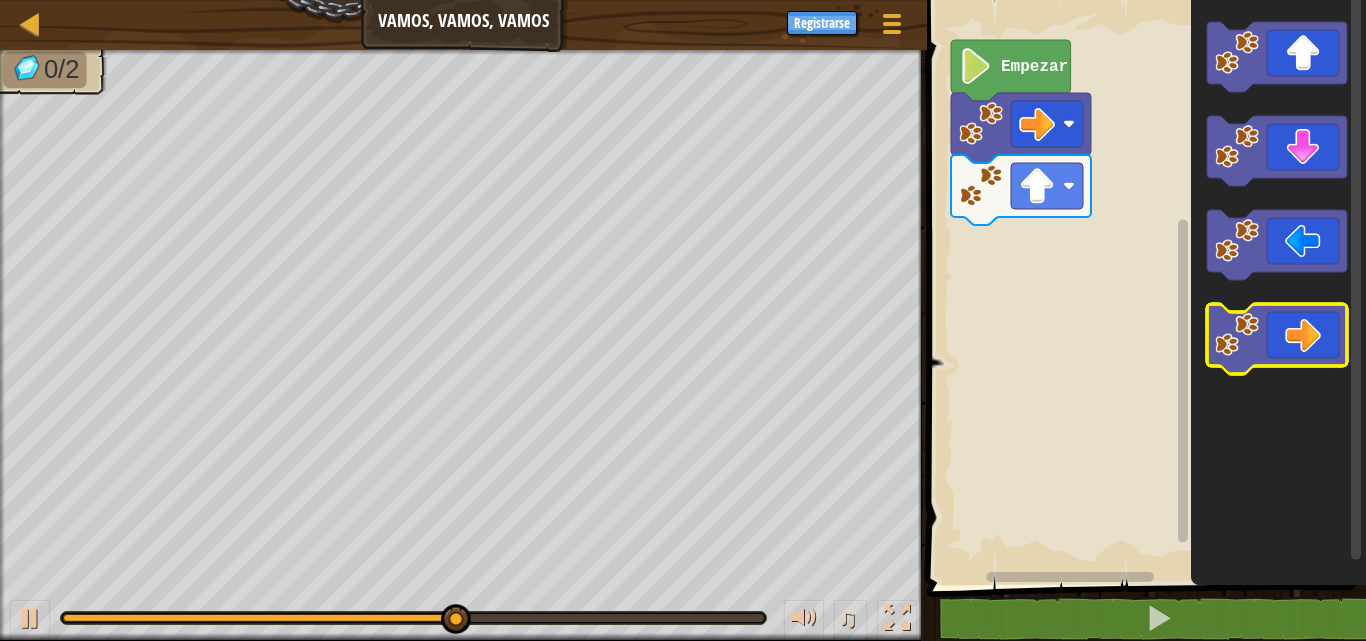 click 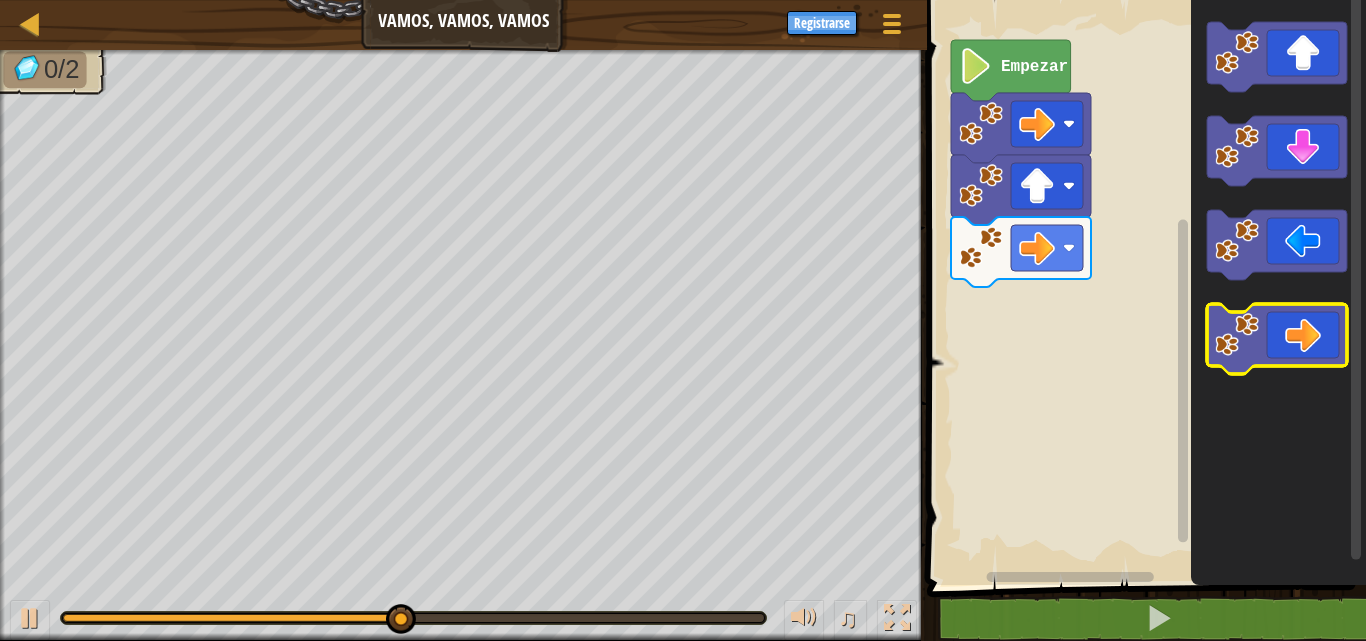 click 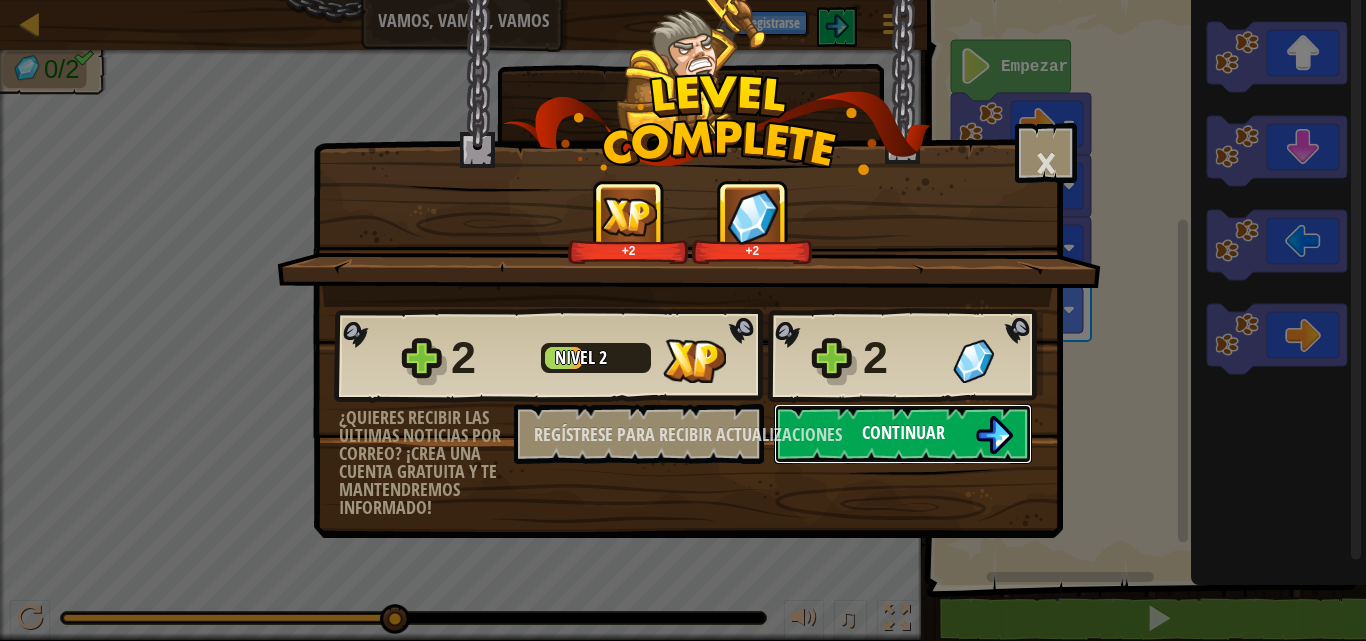 click on "Continuar" at bounding box center [903, 432] 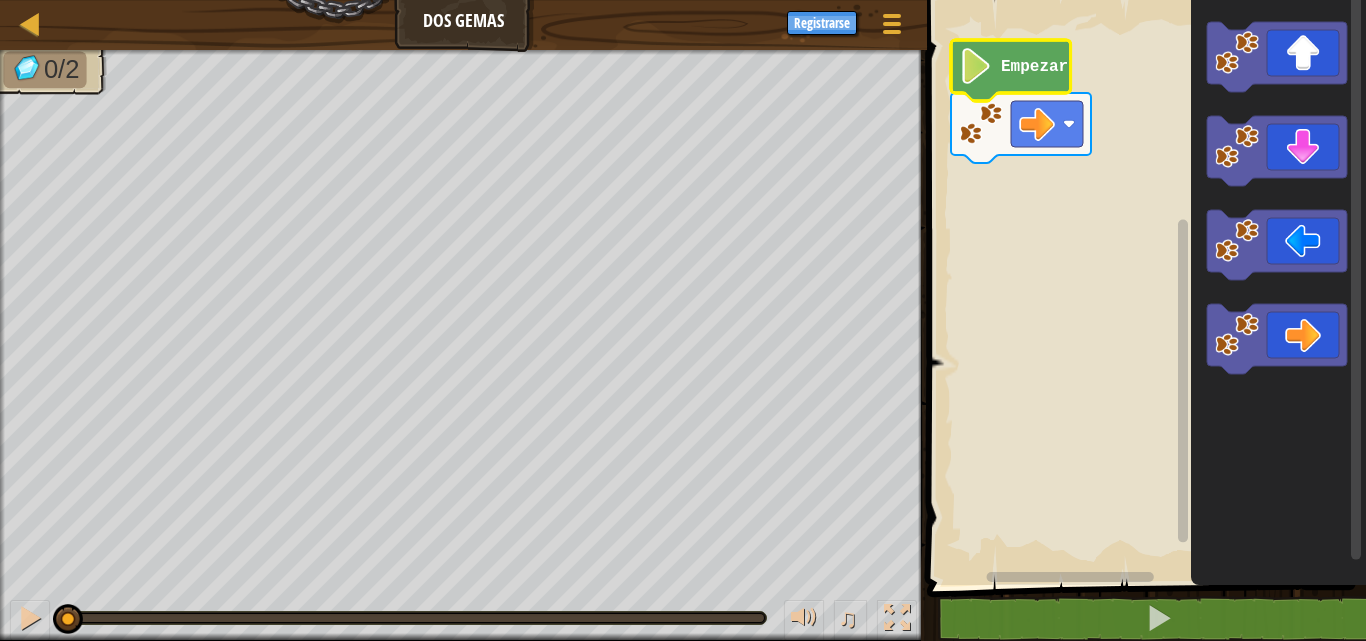 click 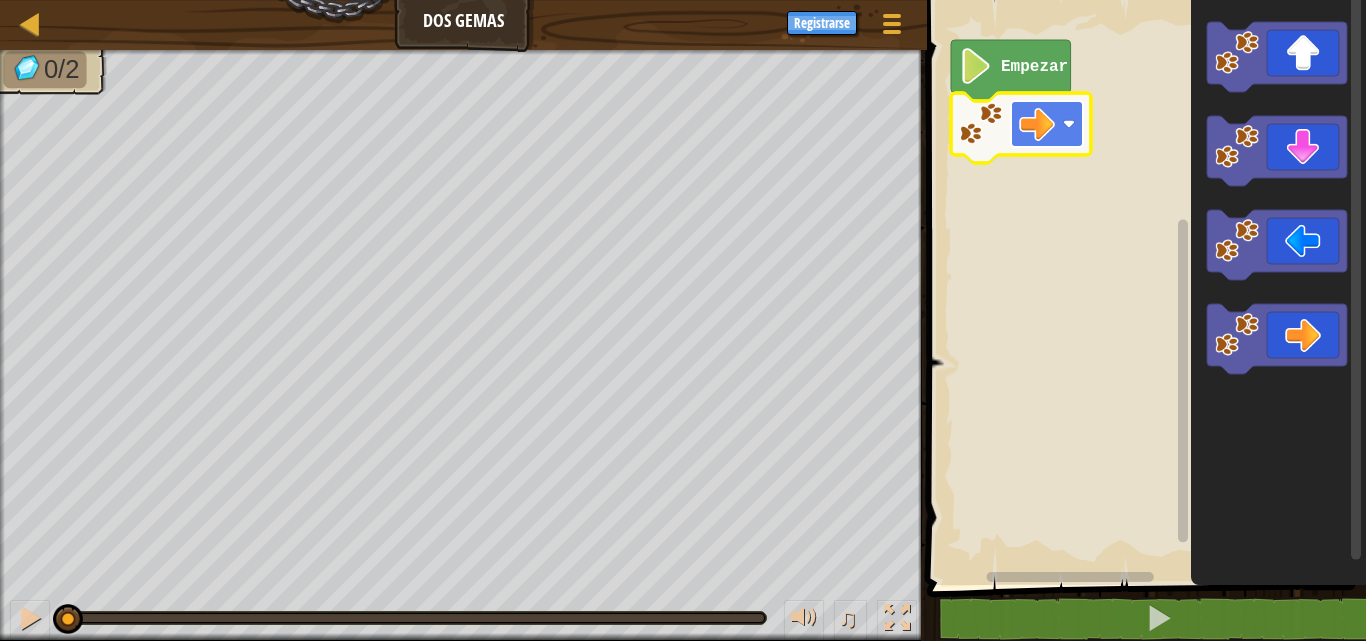 click 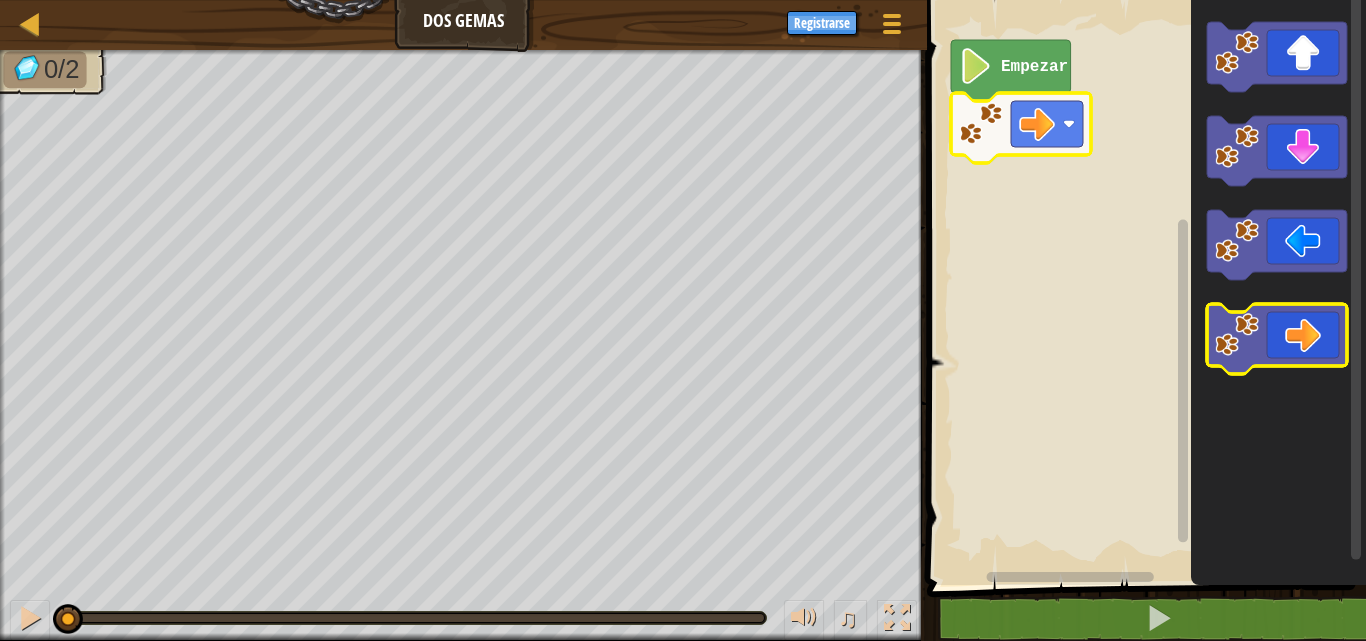 click 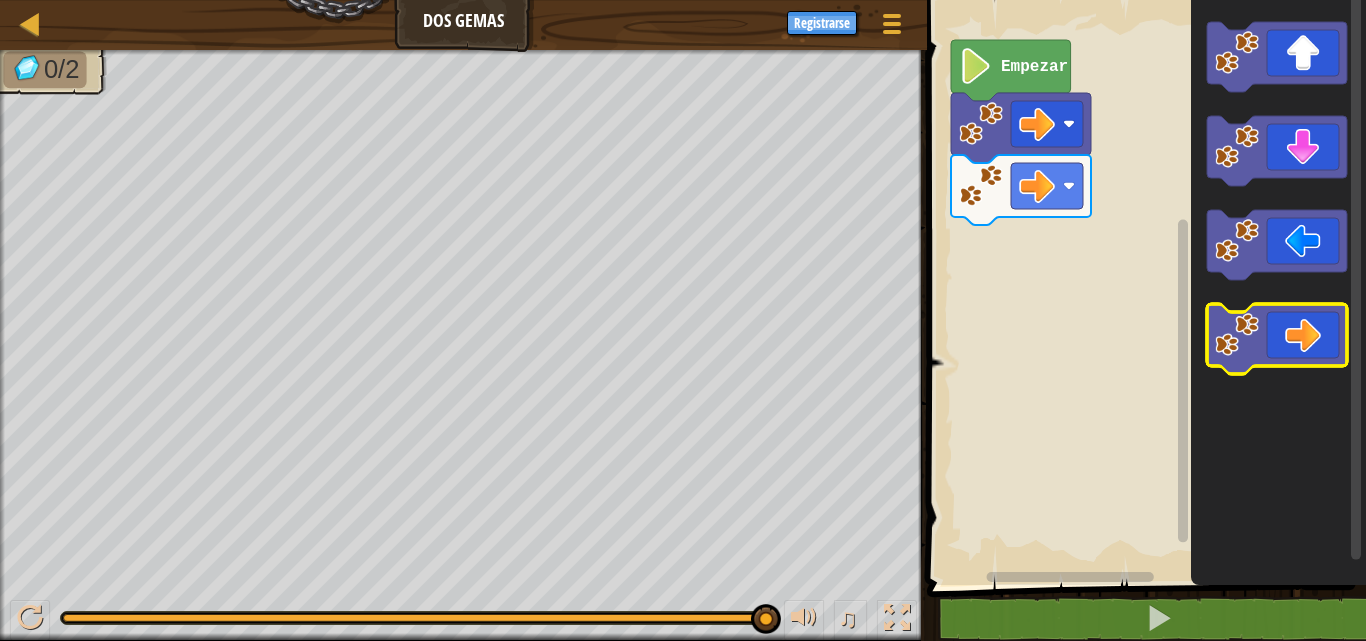 click 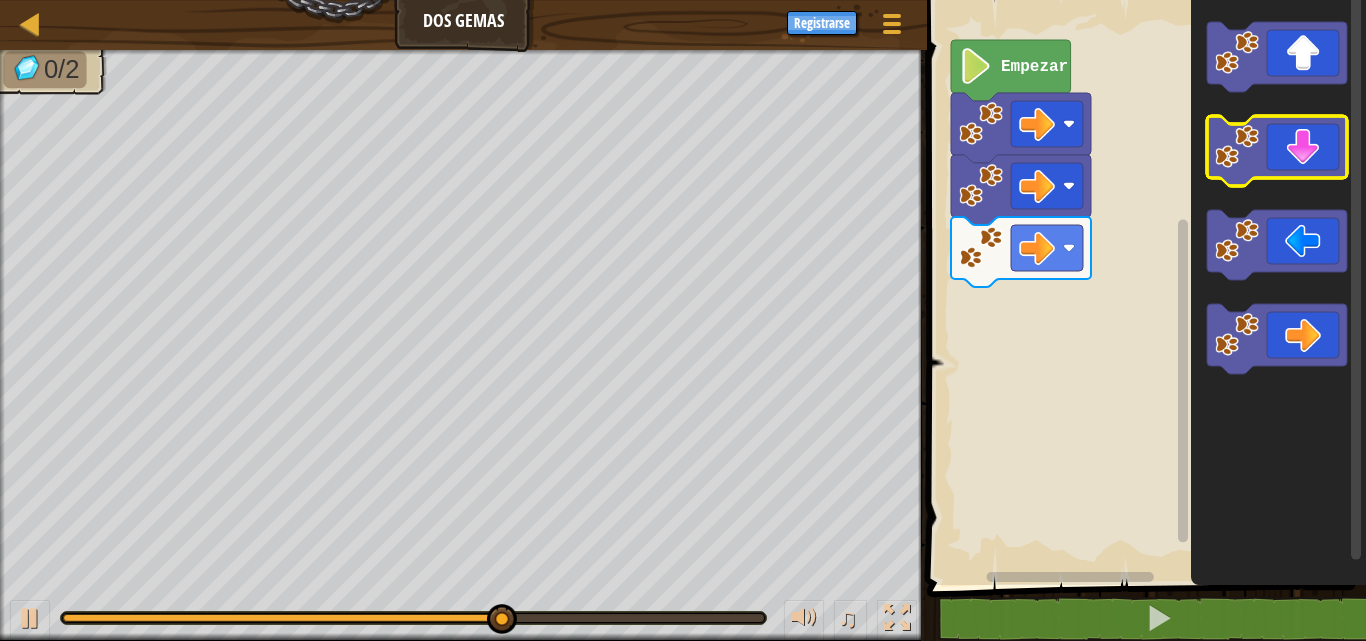 click 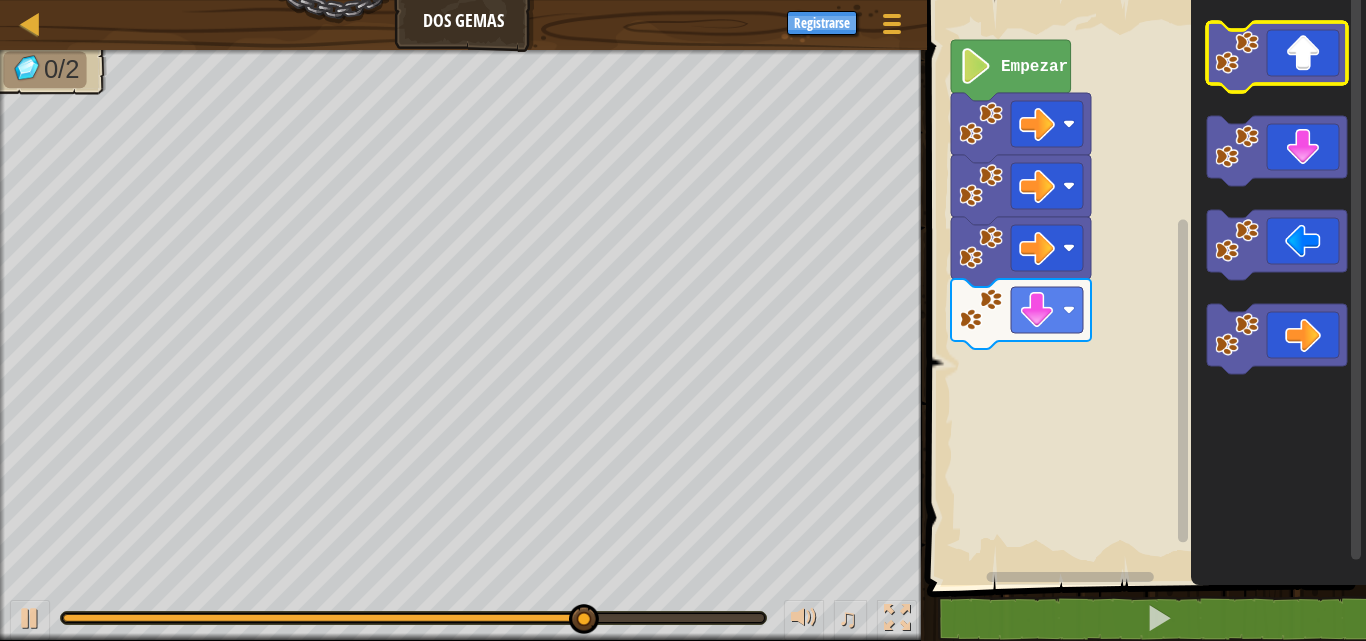 click 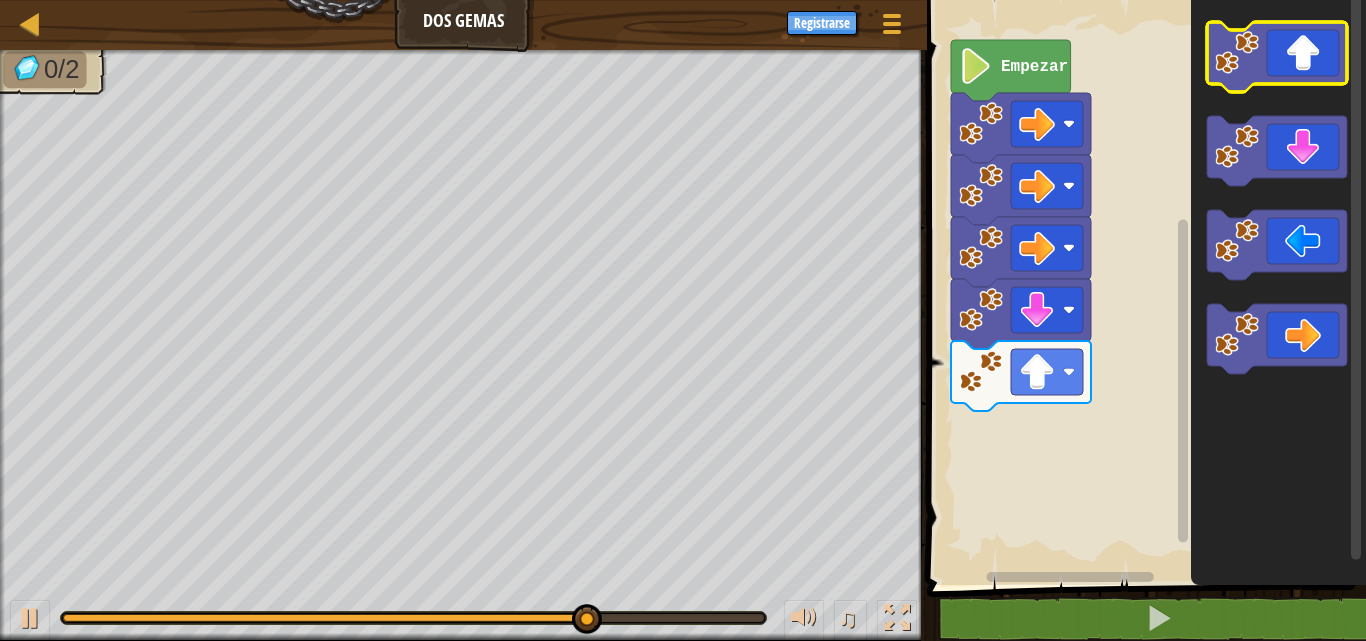 click 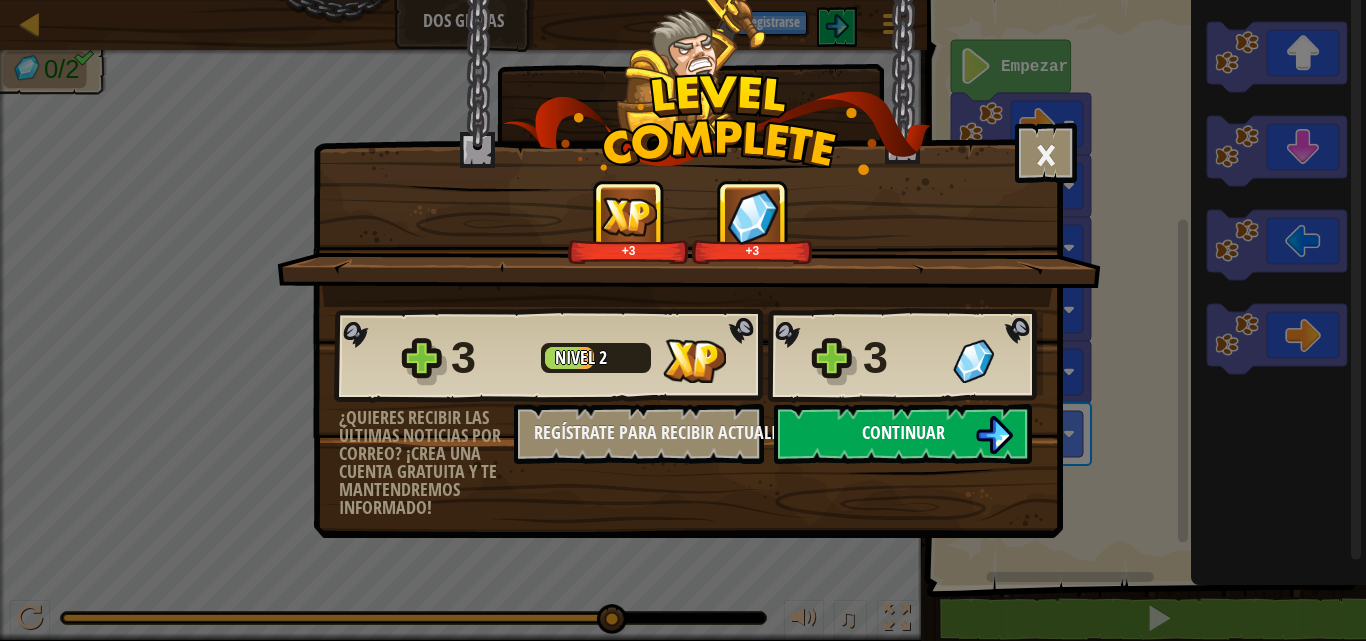 click on "Continuar" at bounding box center (903, 432) 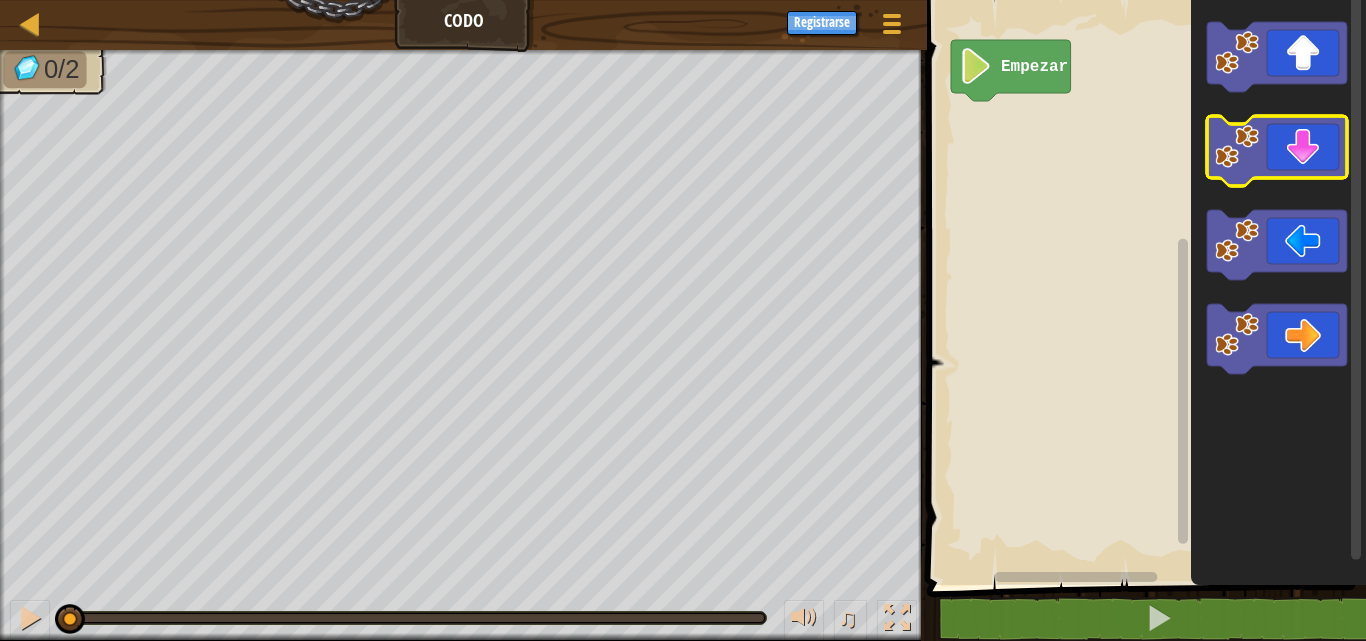 click 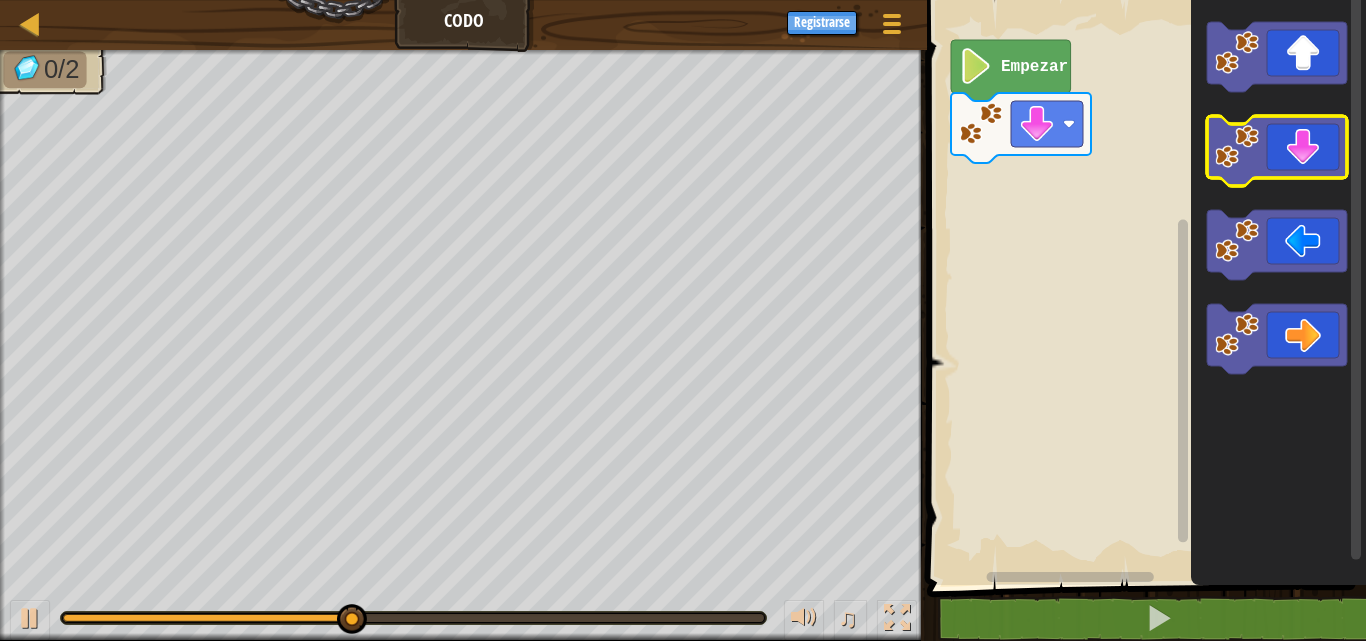 click 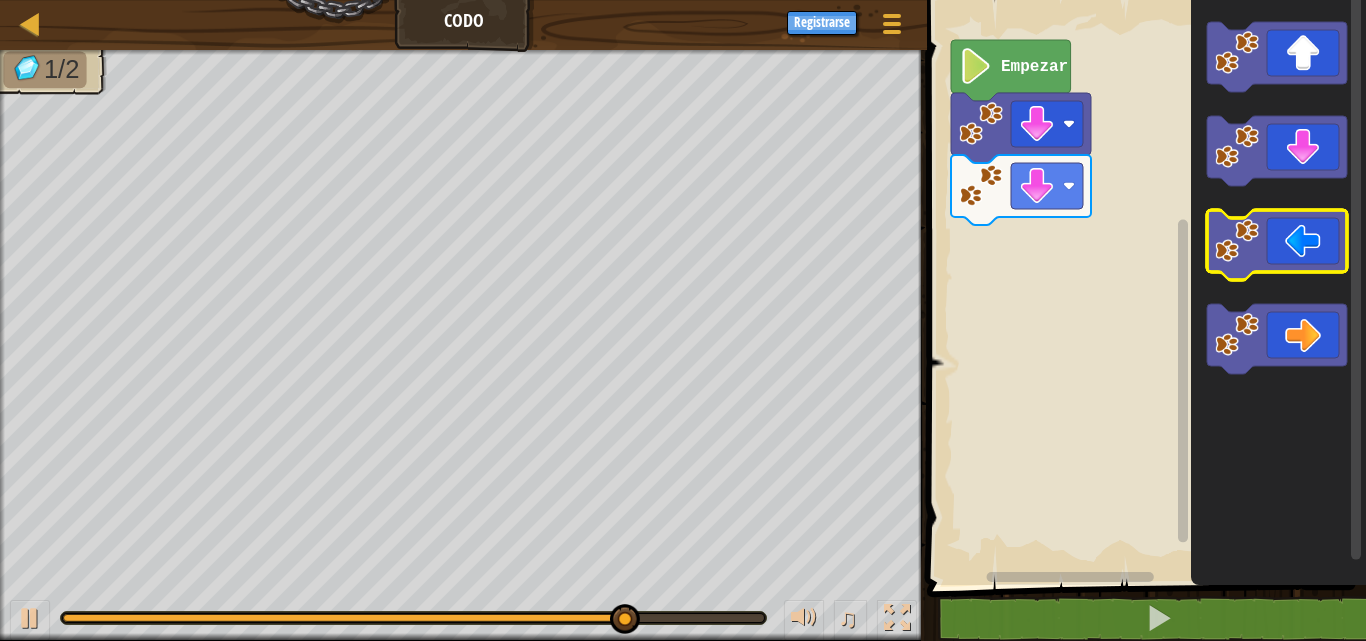 click 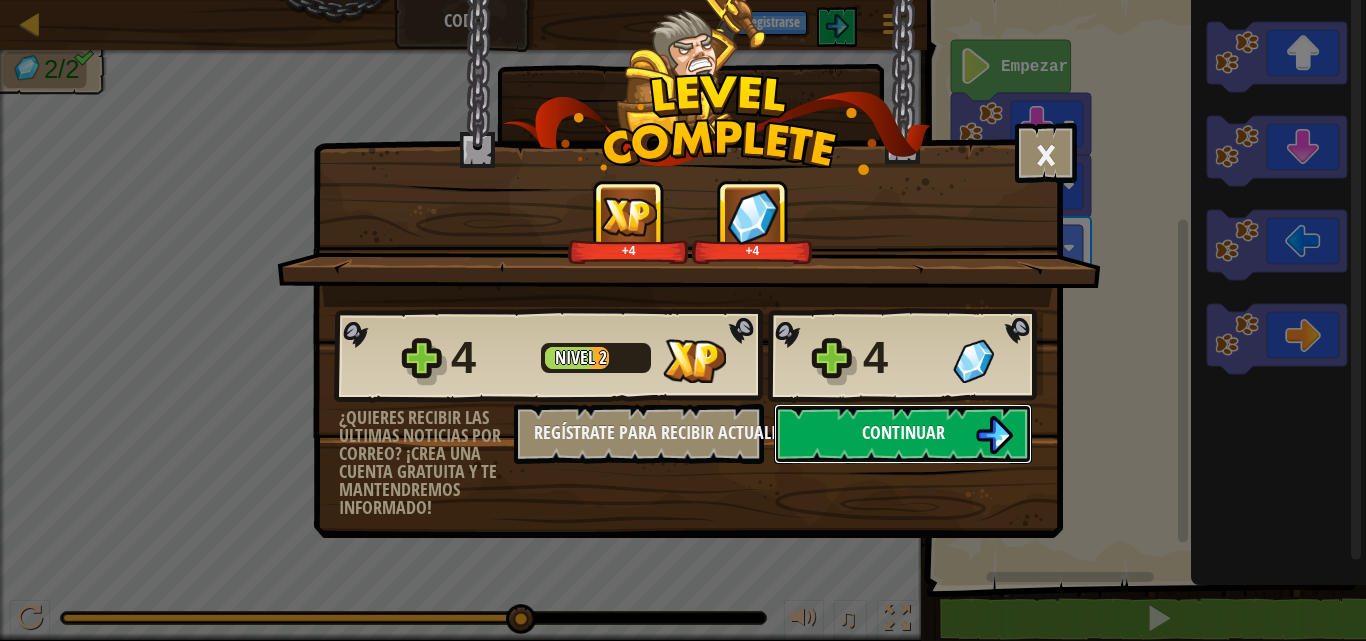 click on "Continuar" at bounding box center [903, 434] 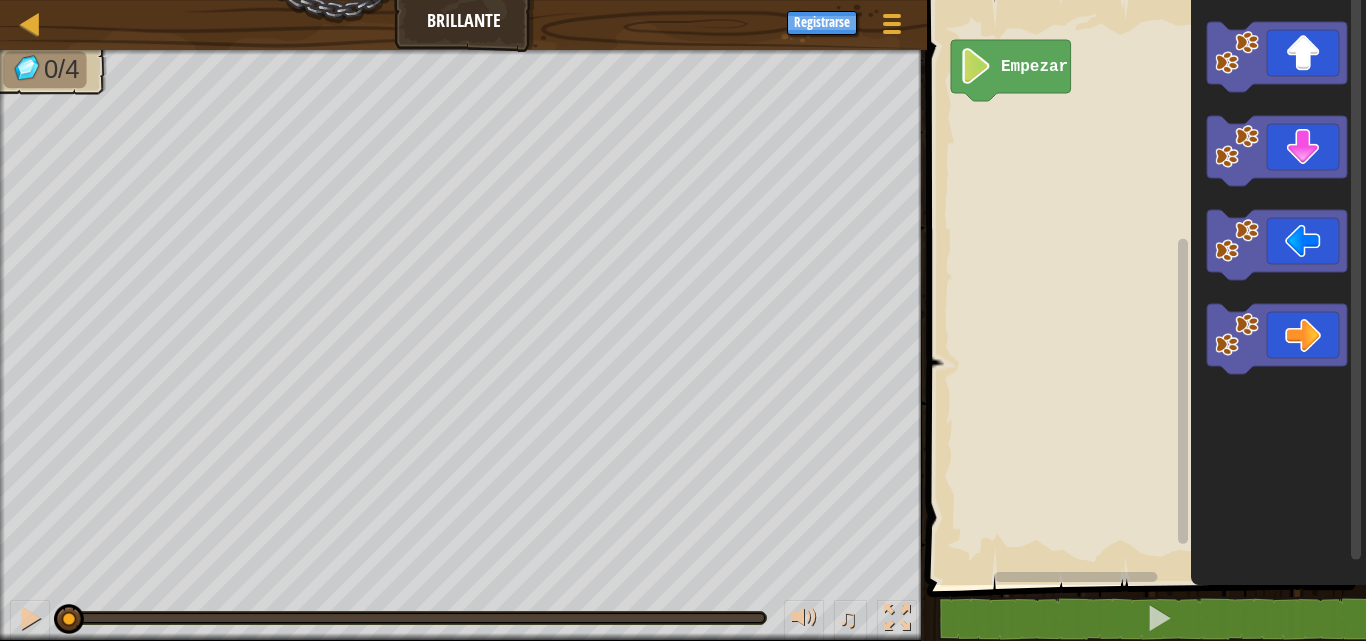 click 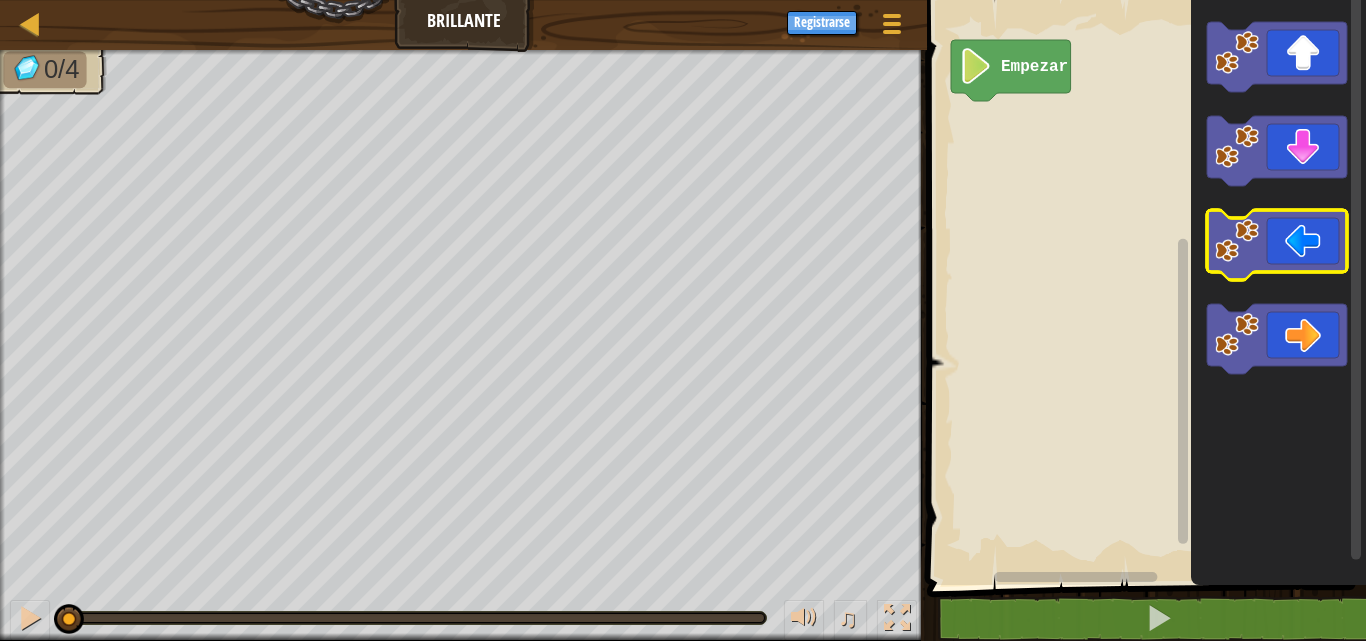 click 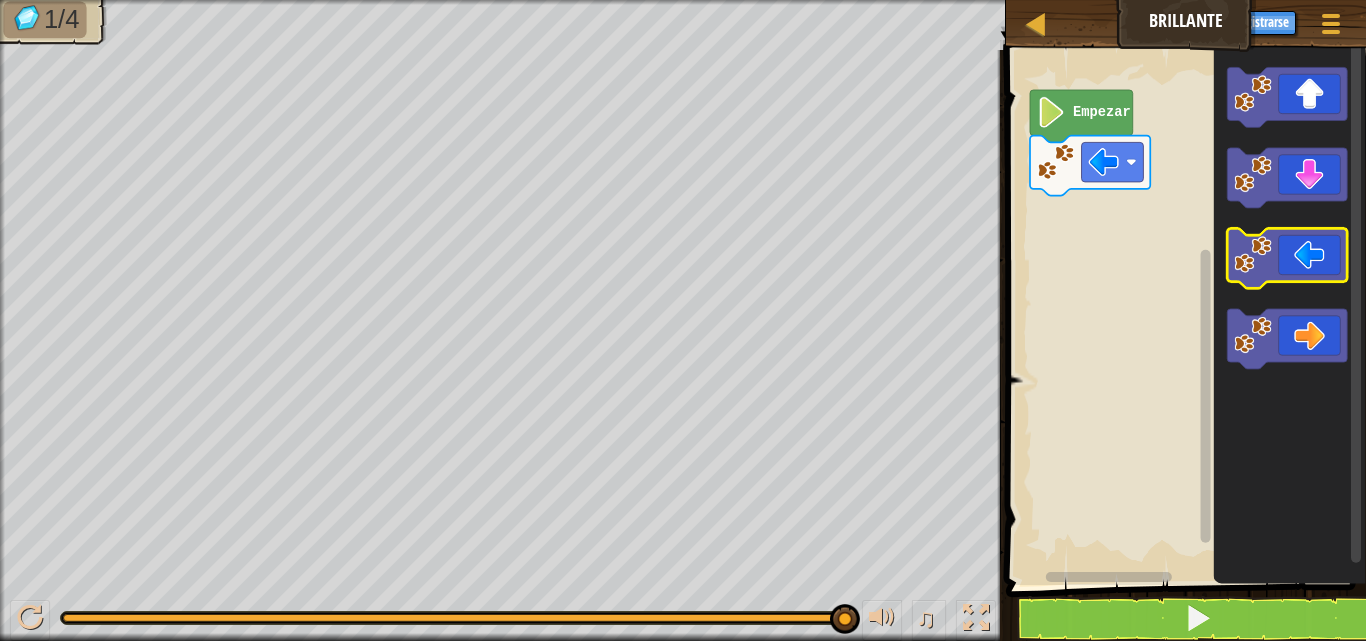 click 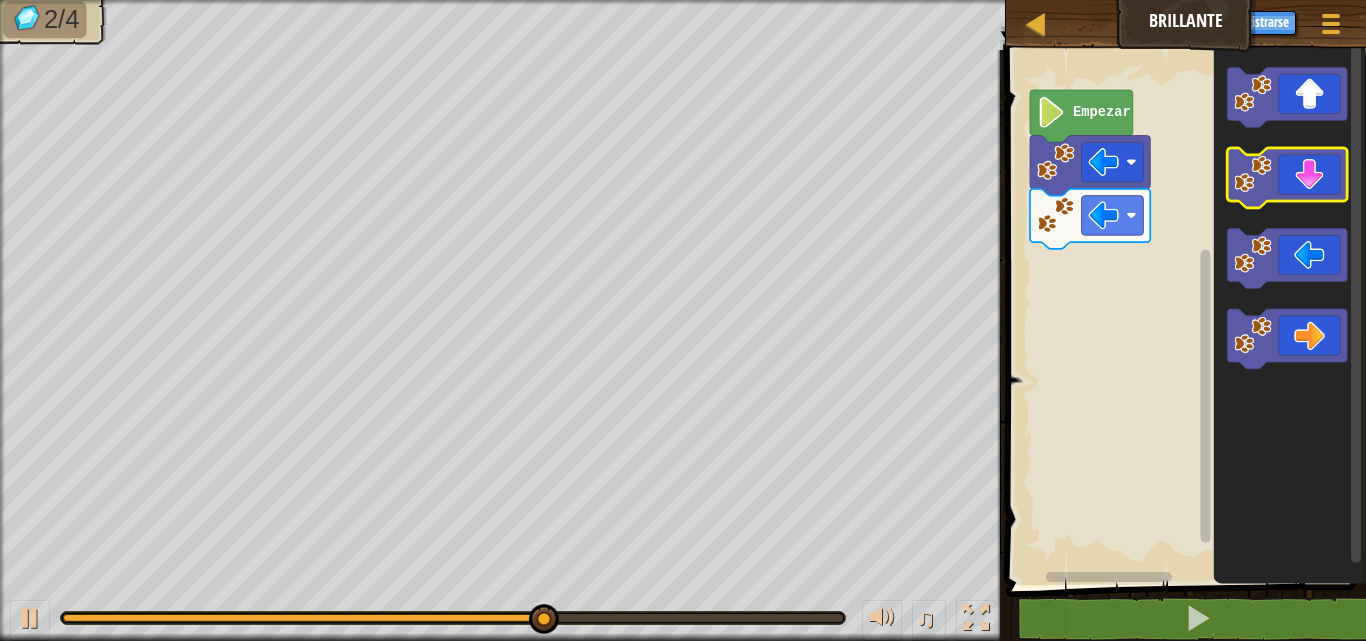 click 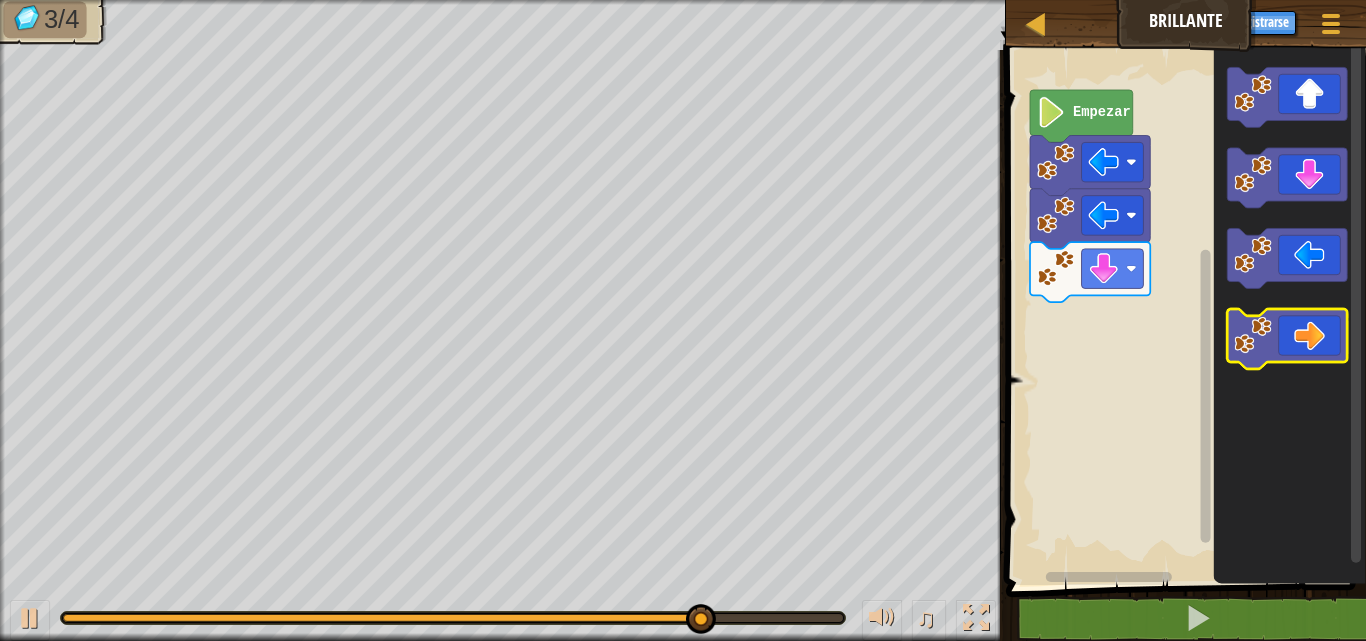 click 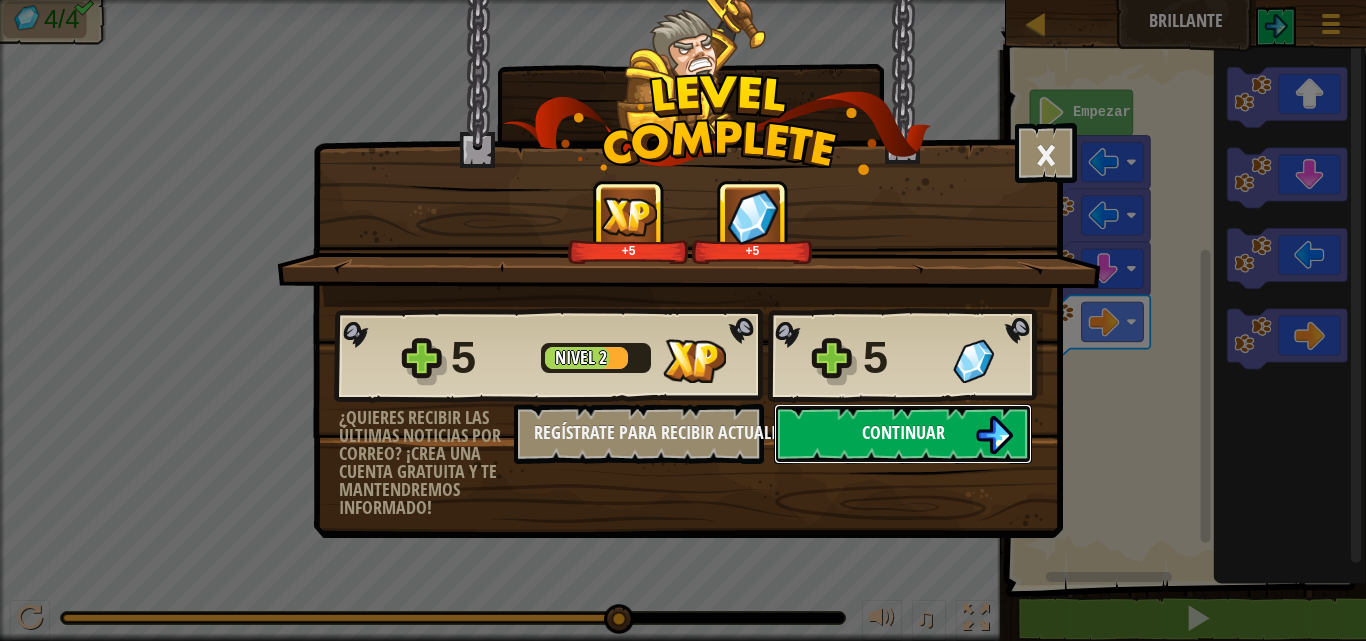 click on "Continuar" at bounding box center [903, 432] 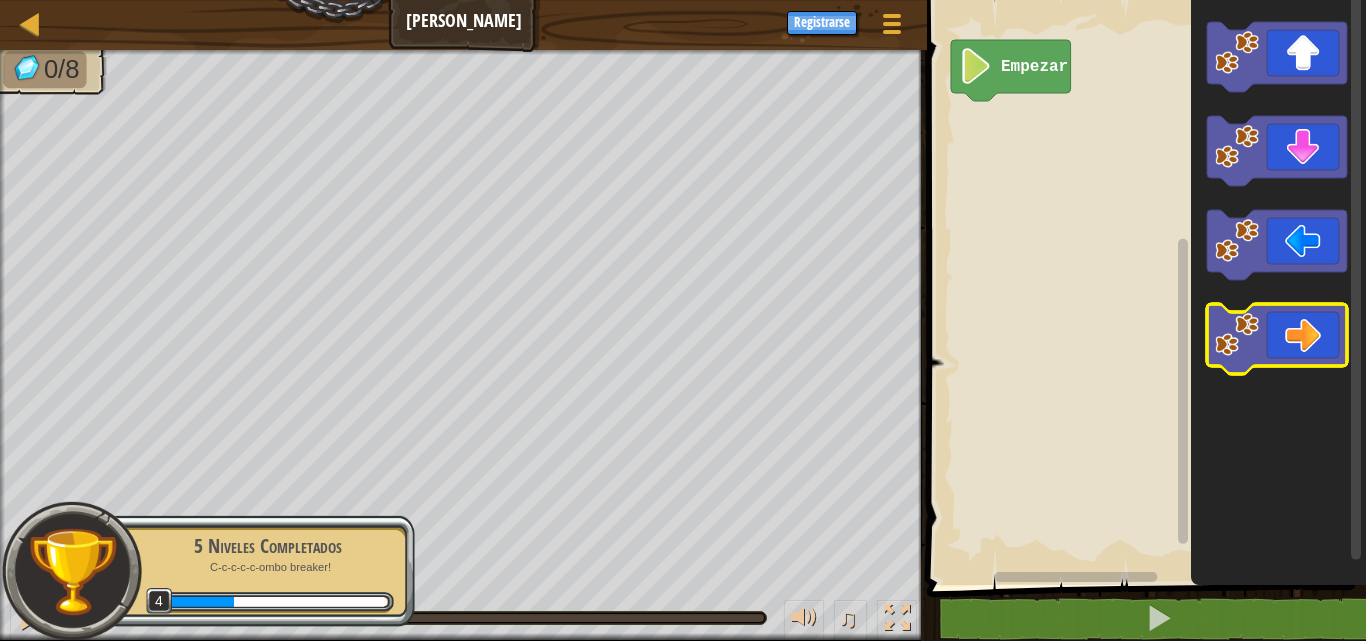 click 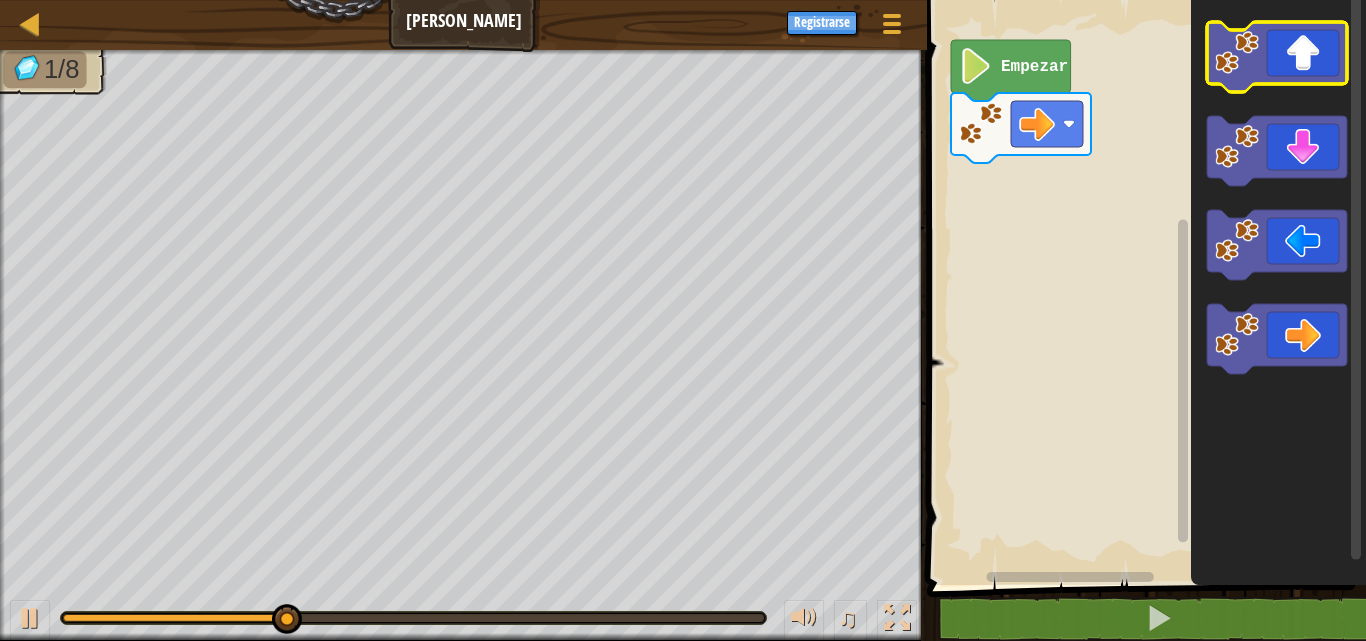 click 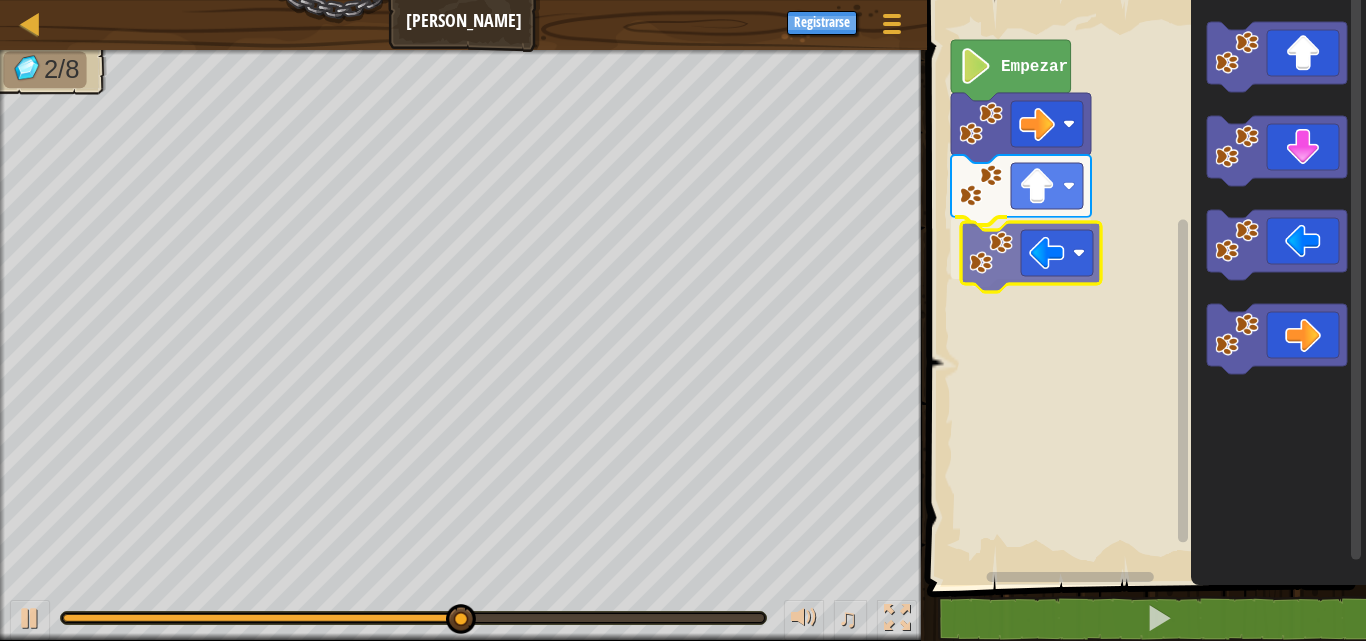 click on "Empezar" at bounding box center (1143, 287) 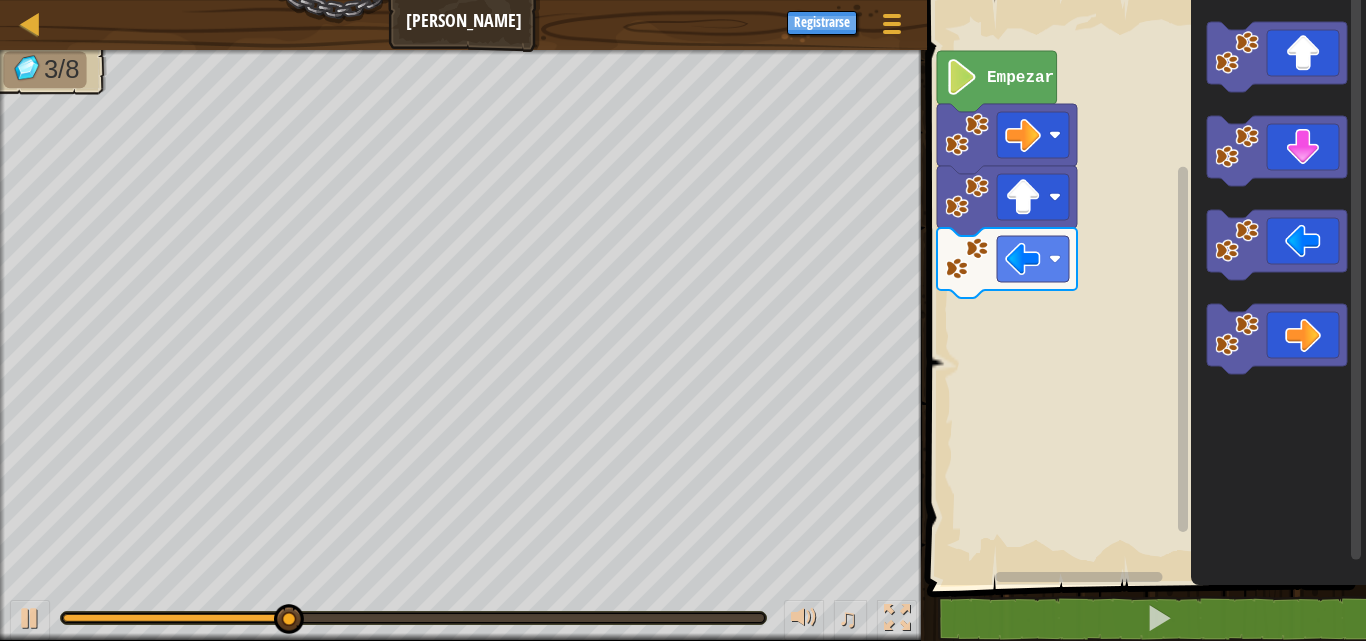 click 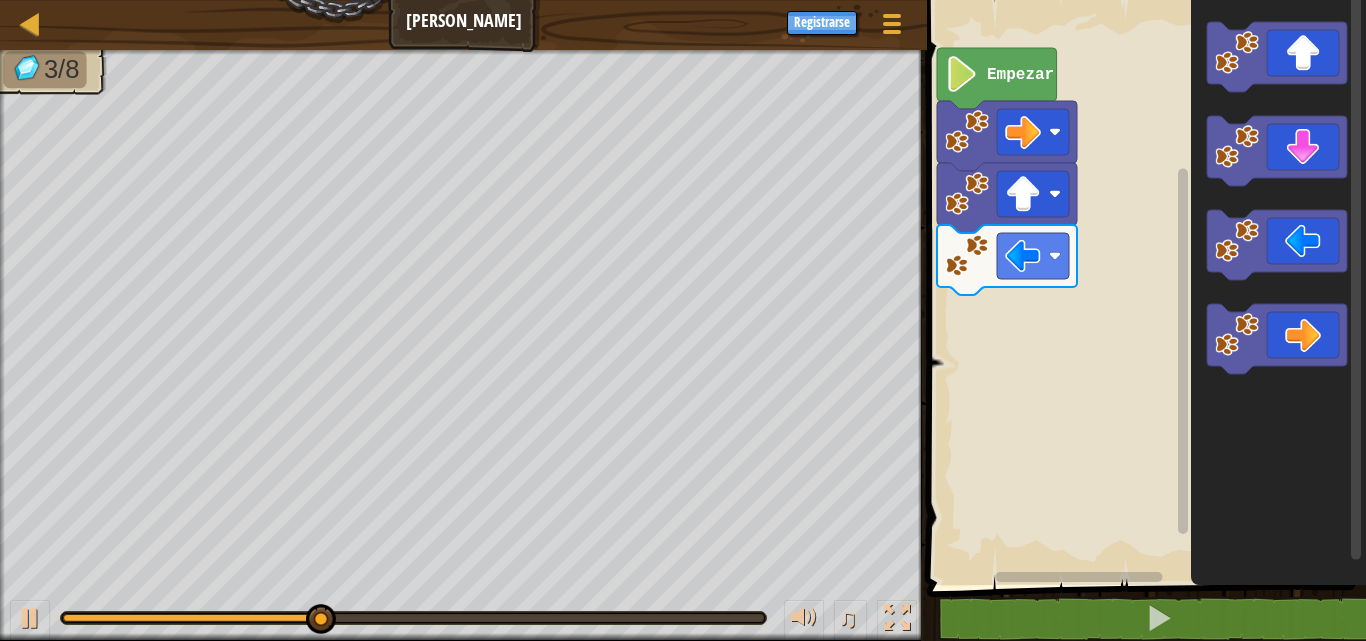 click 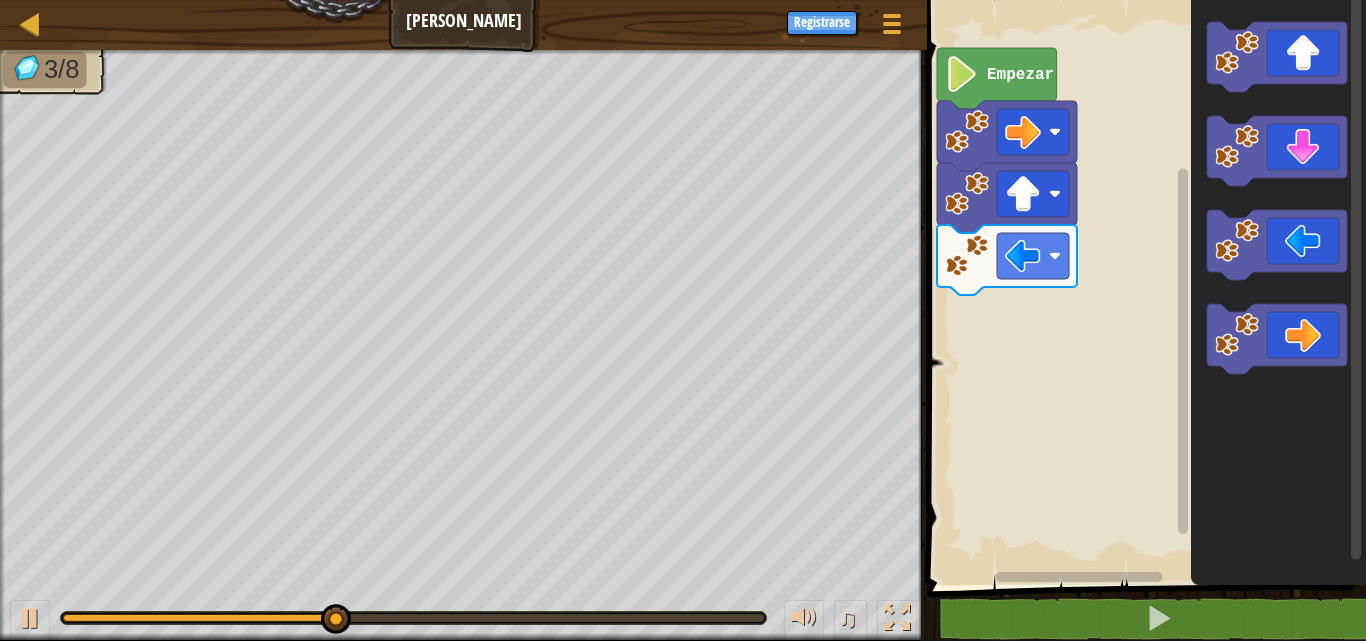 click 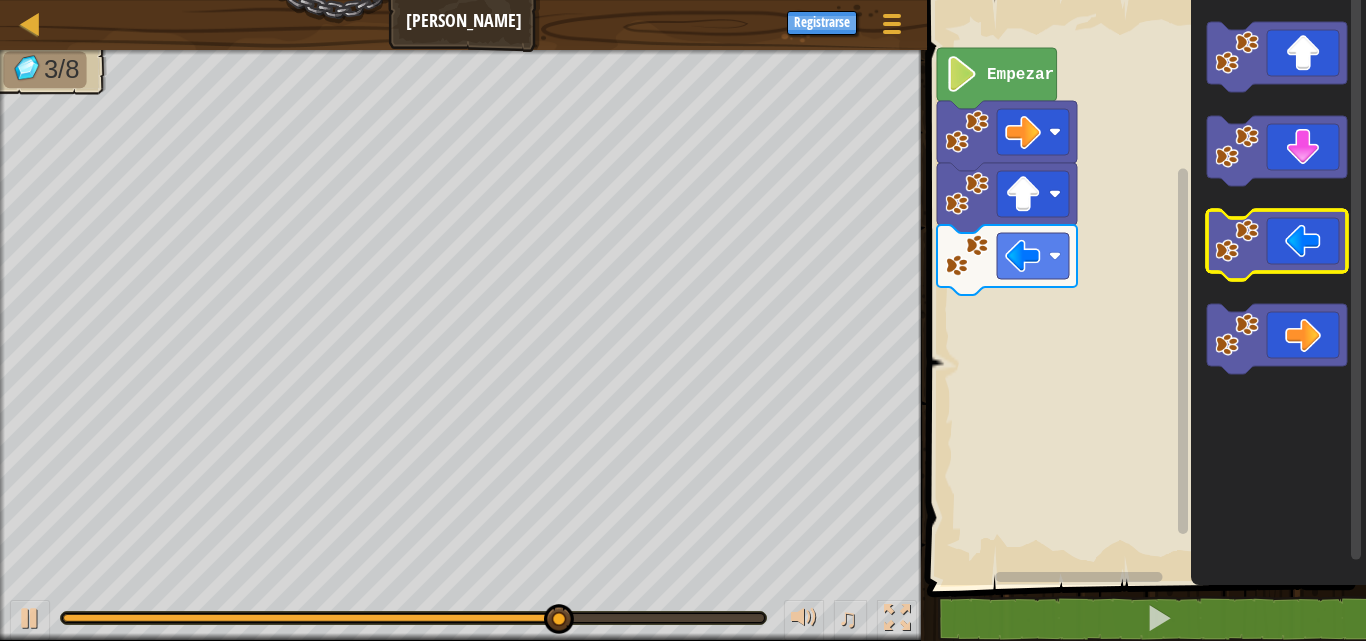 click 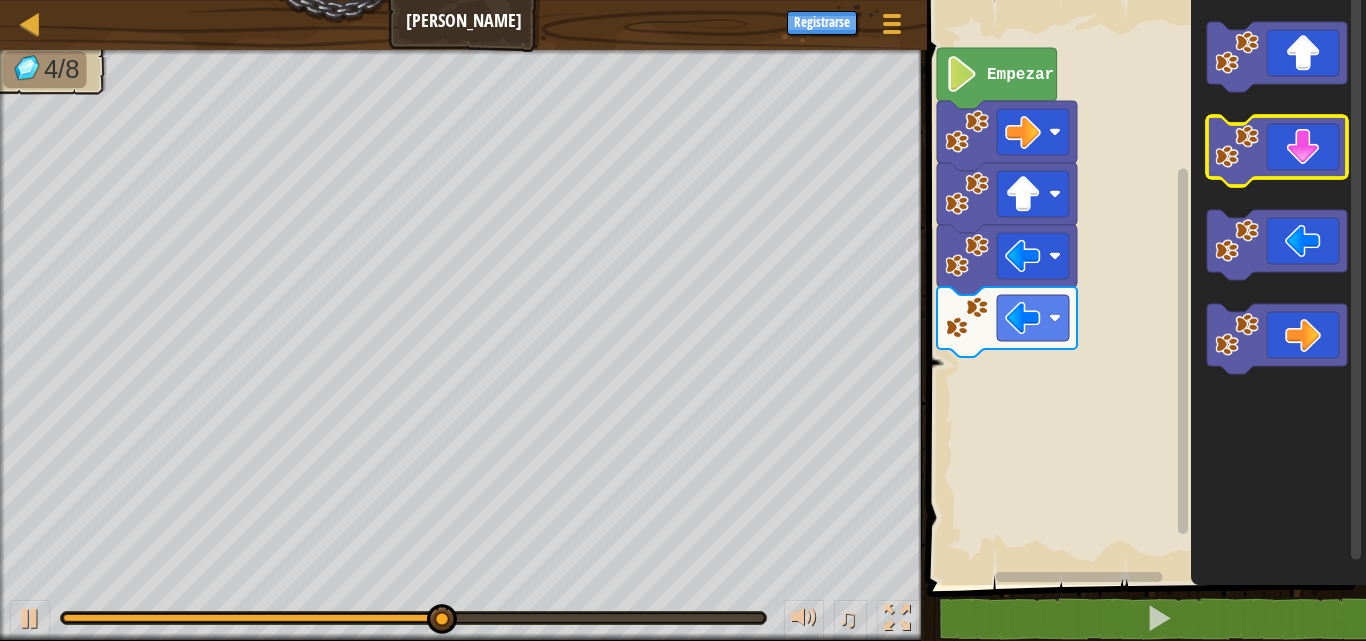 click 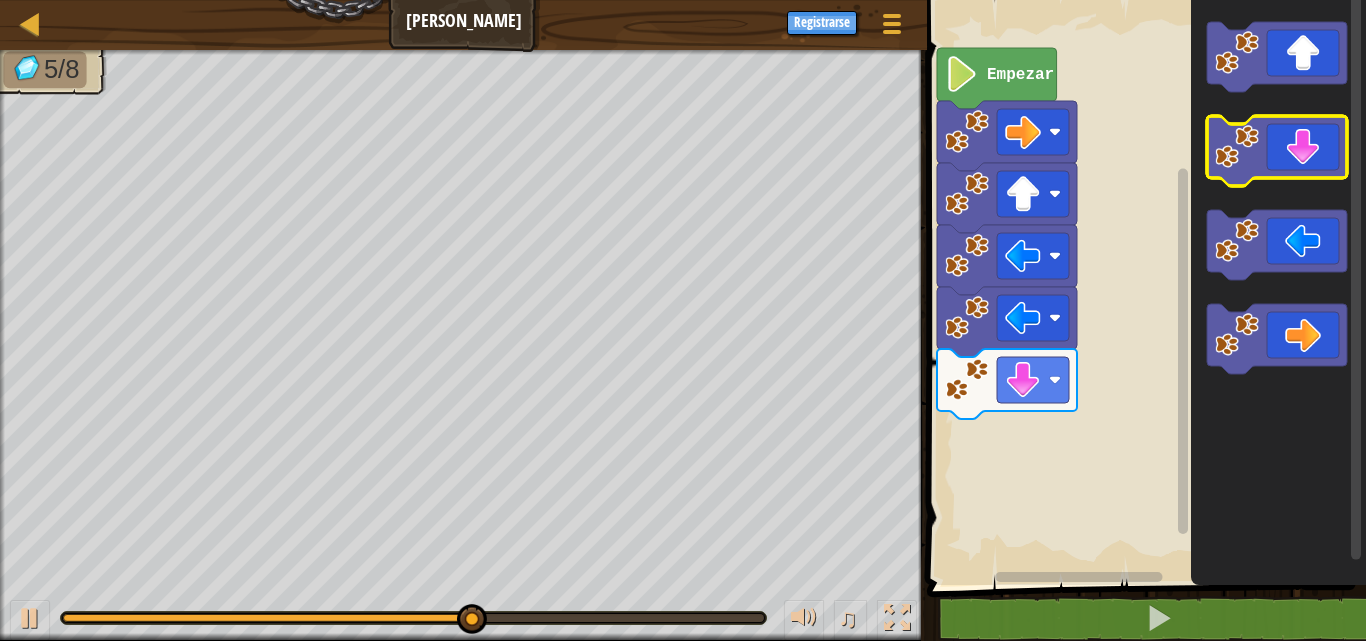 click 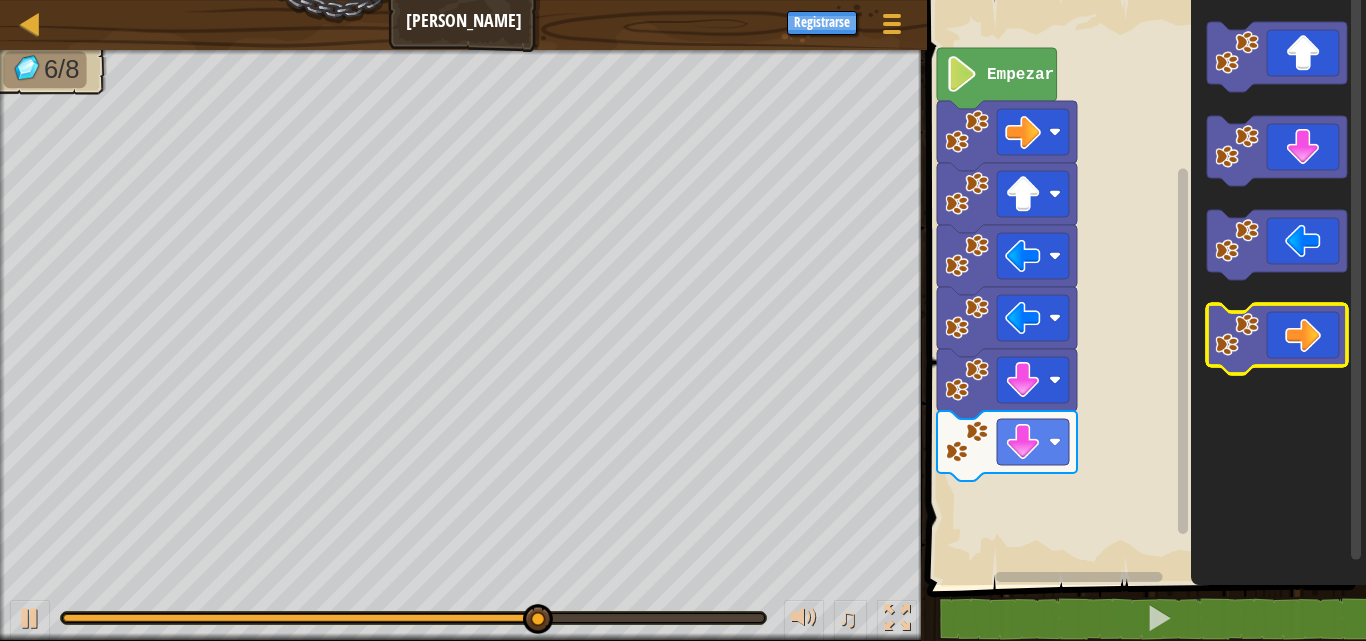 click 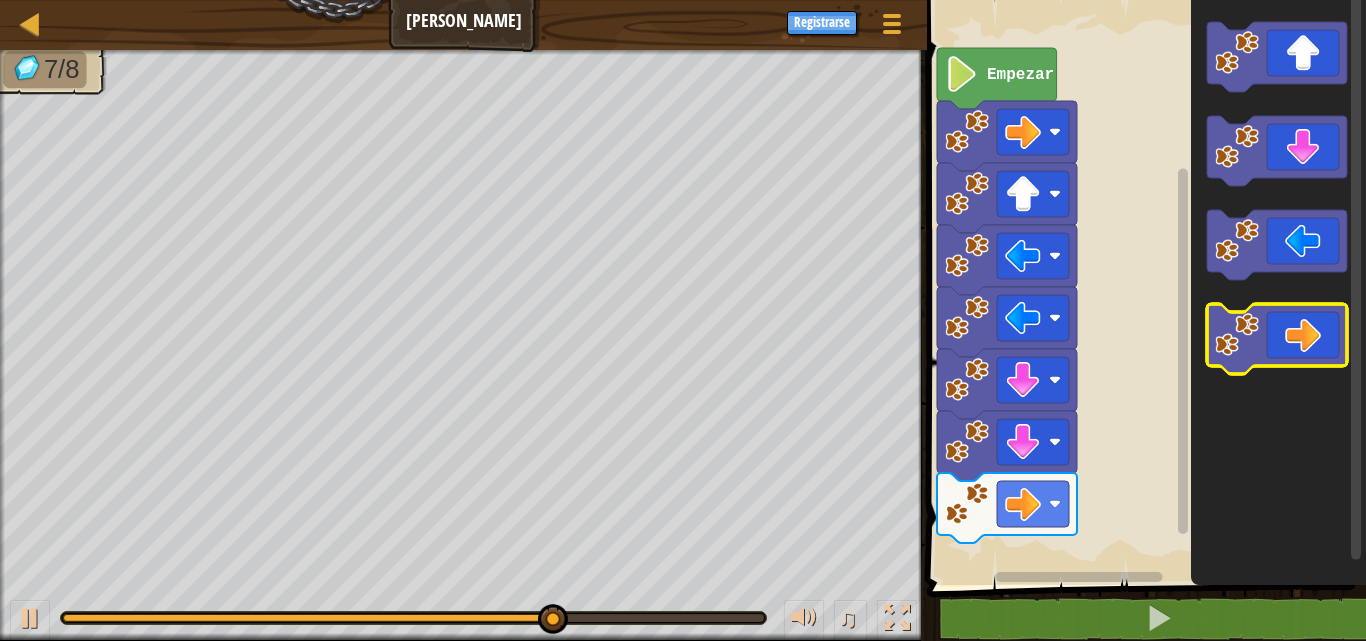 click 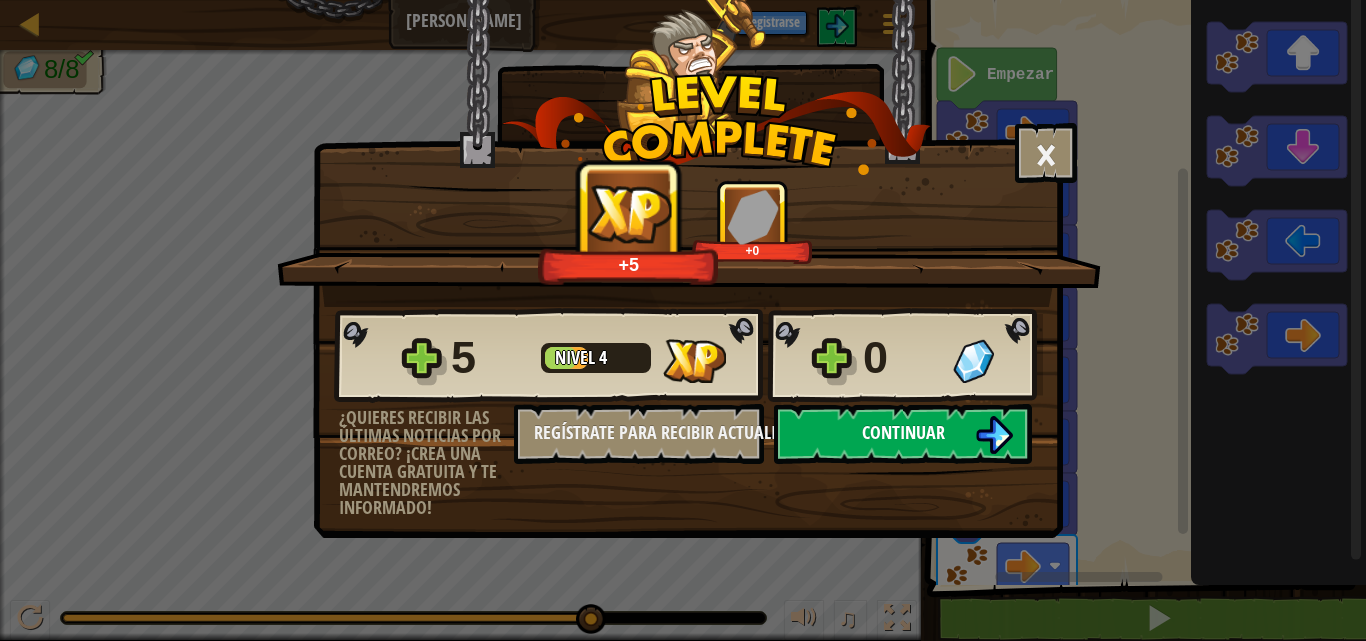 click on "Continuar" at bounding box center [903, 432] 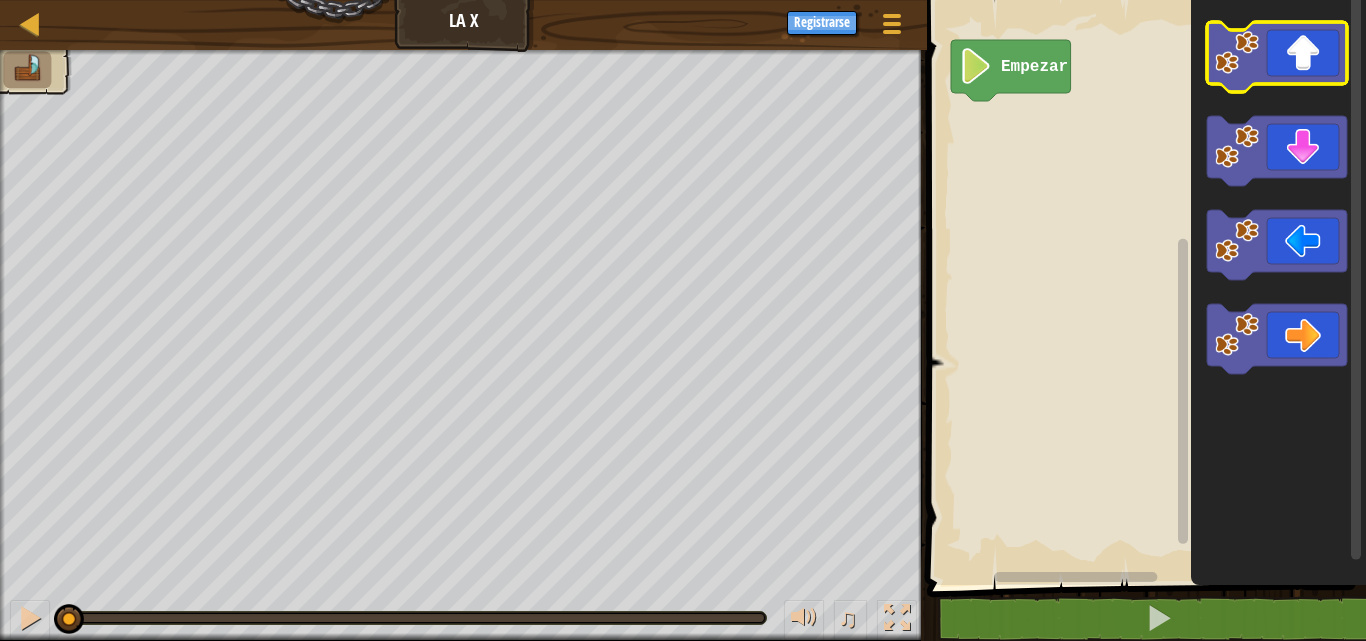 click 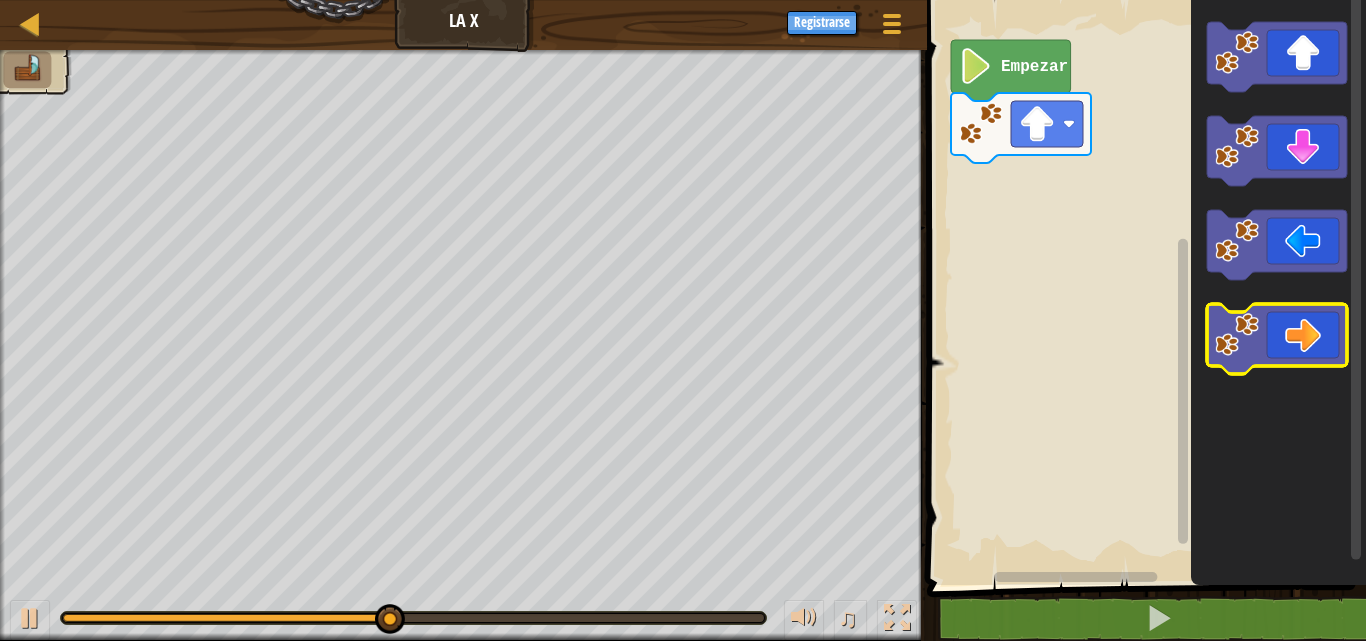 click 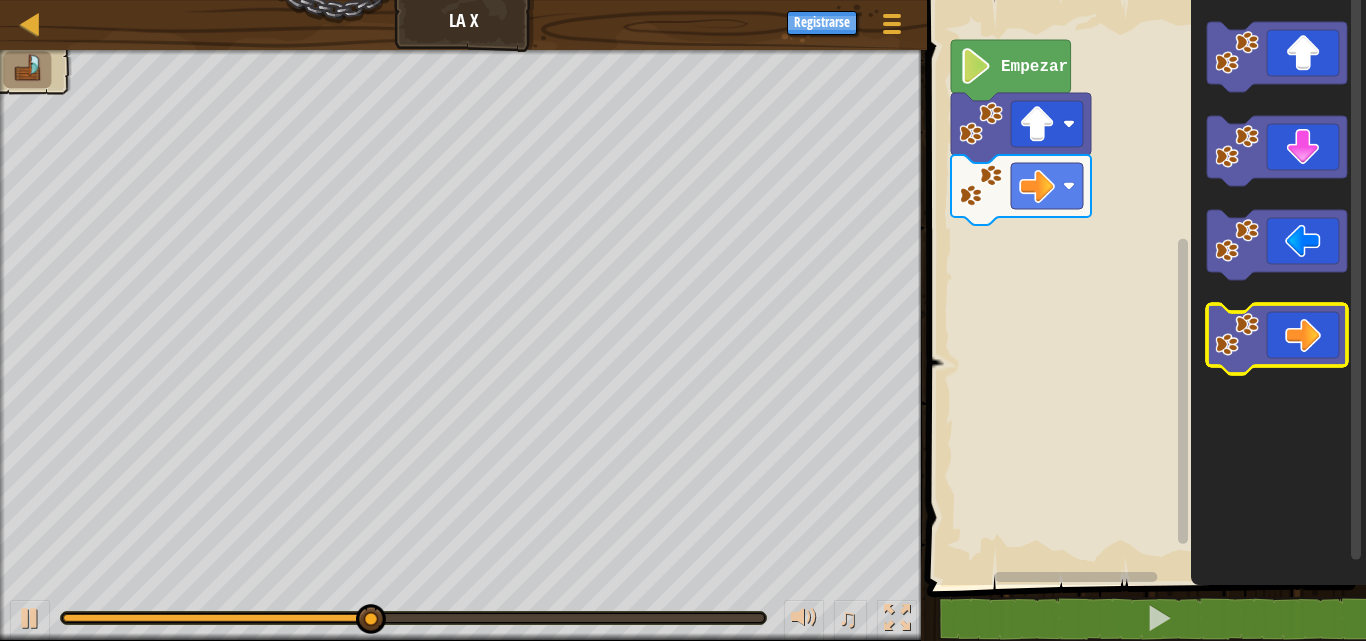 click 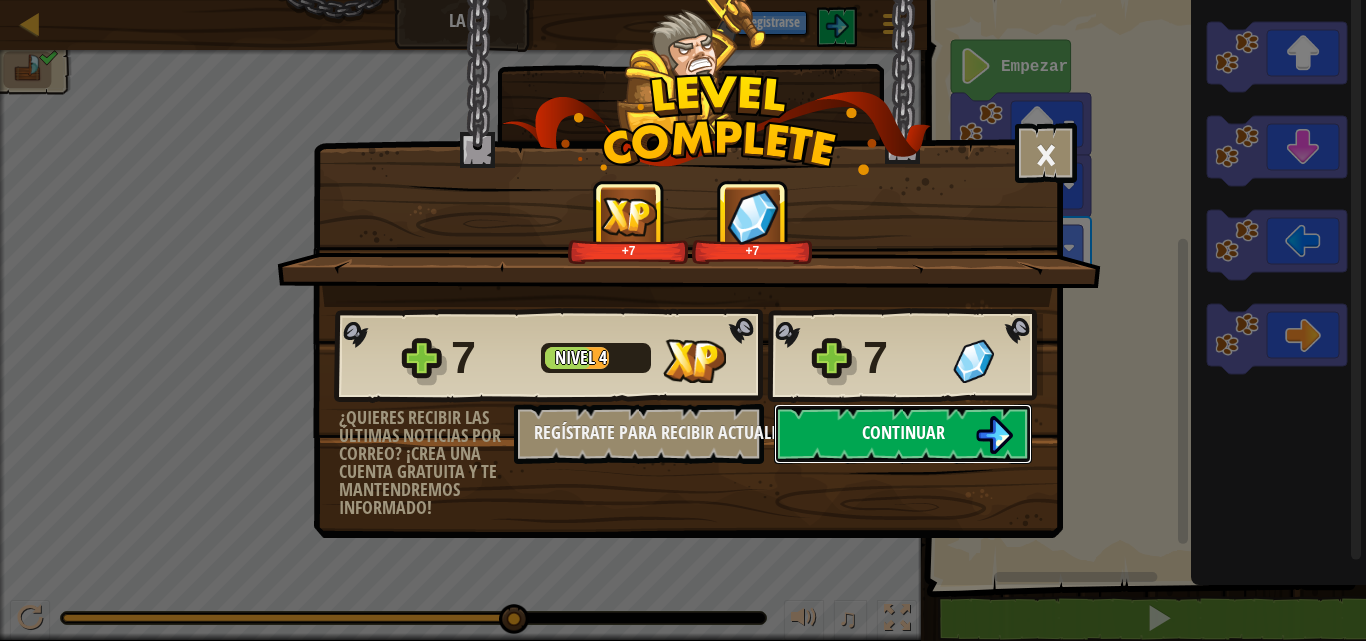 click on "Continuar" at bounding box center [903, 434] 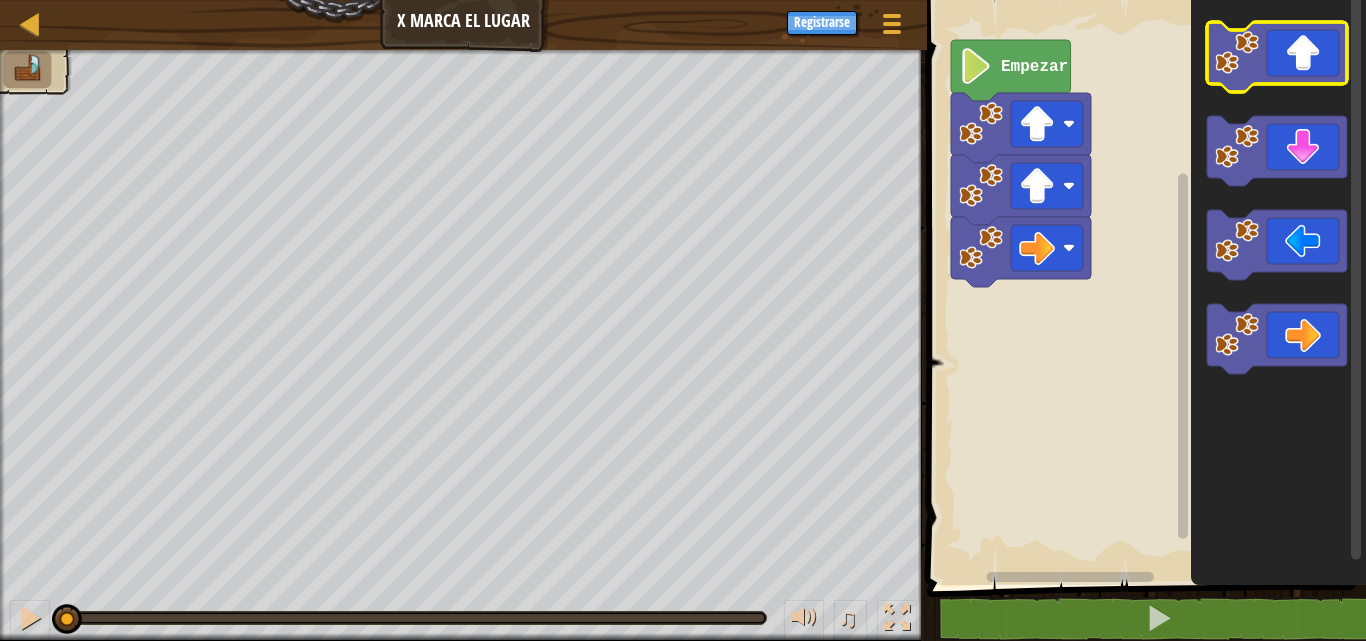 click 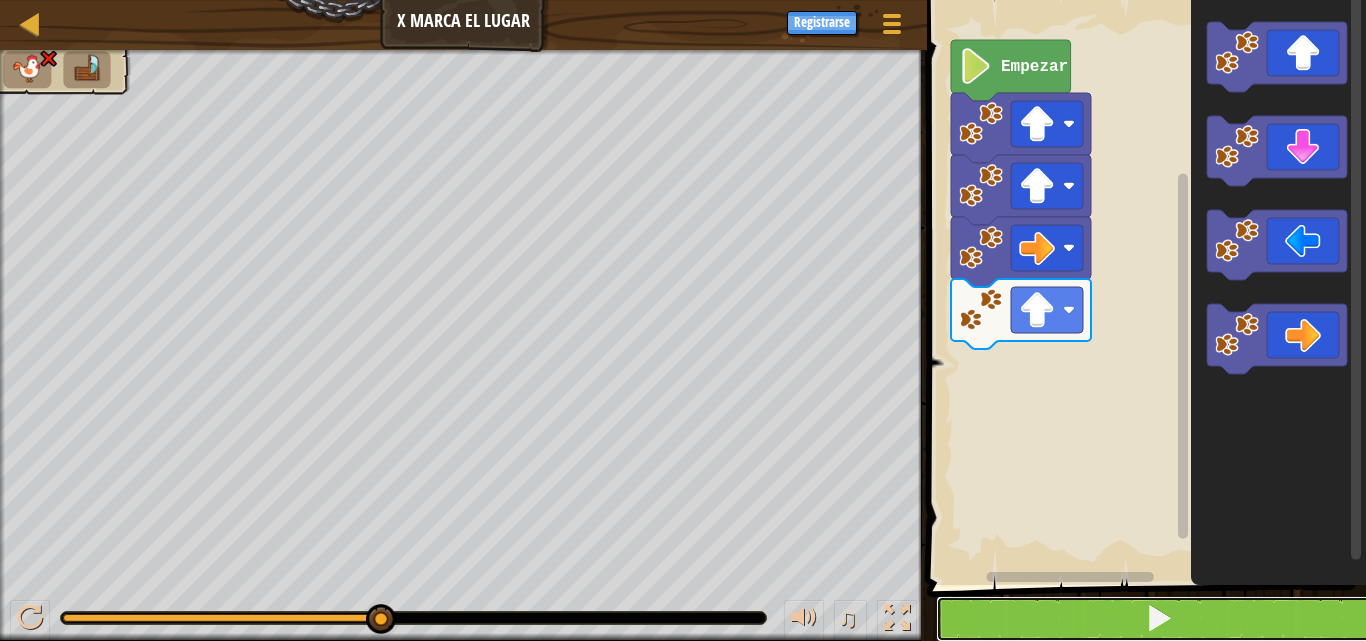 click at bounding box center (1158, 619) 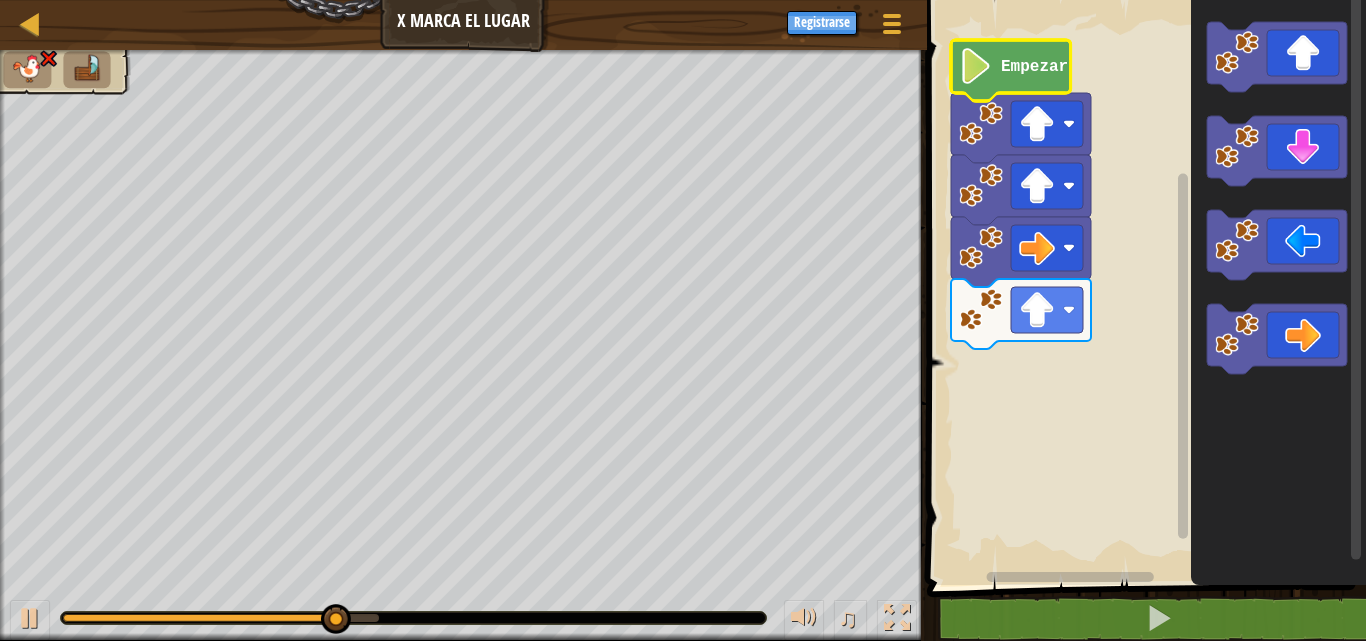 click on "Empezar" 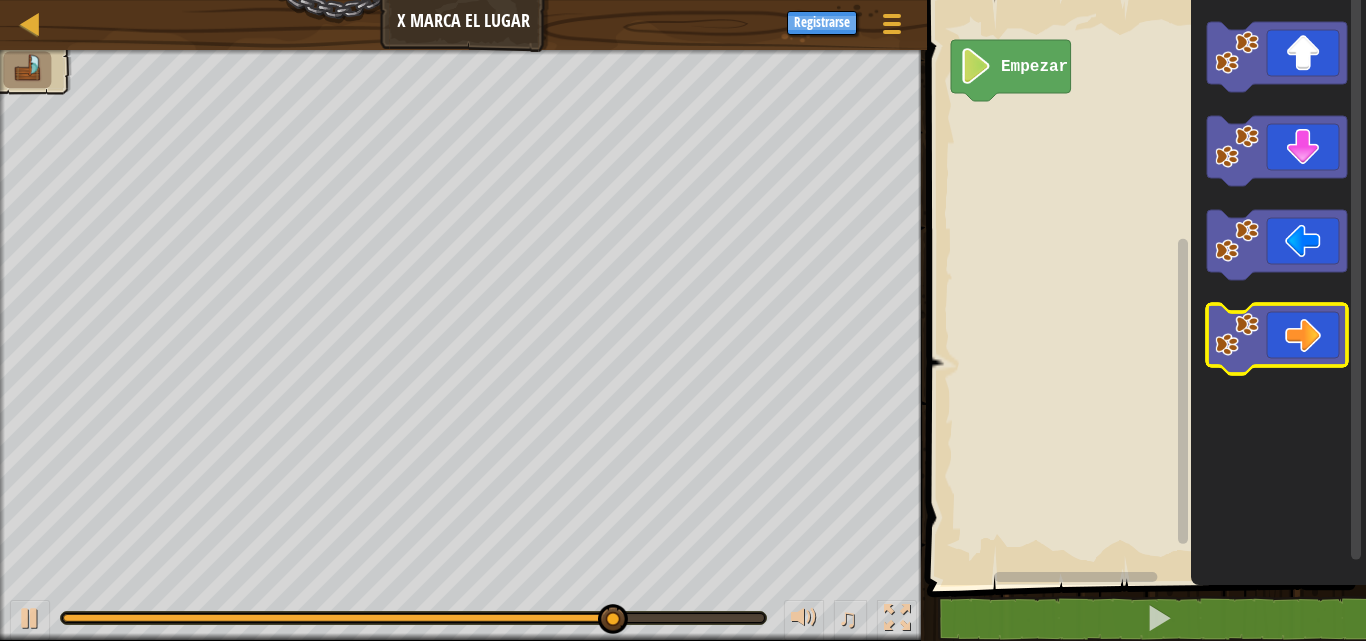click 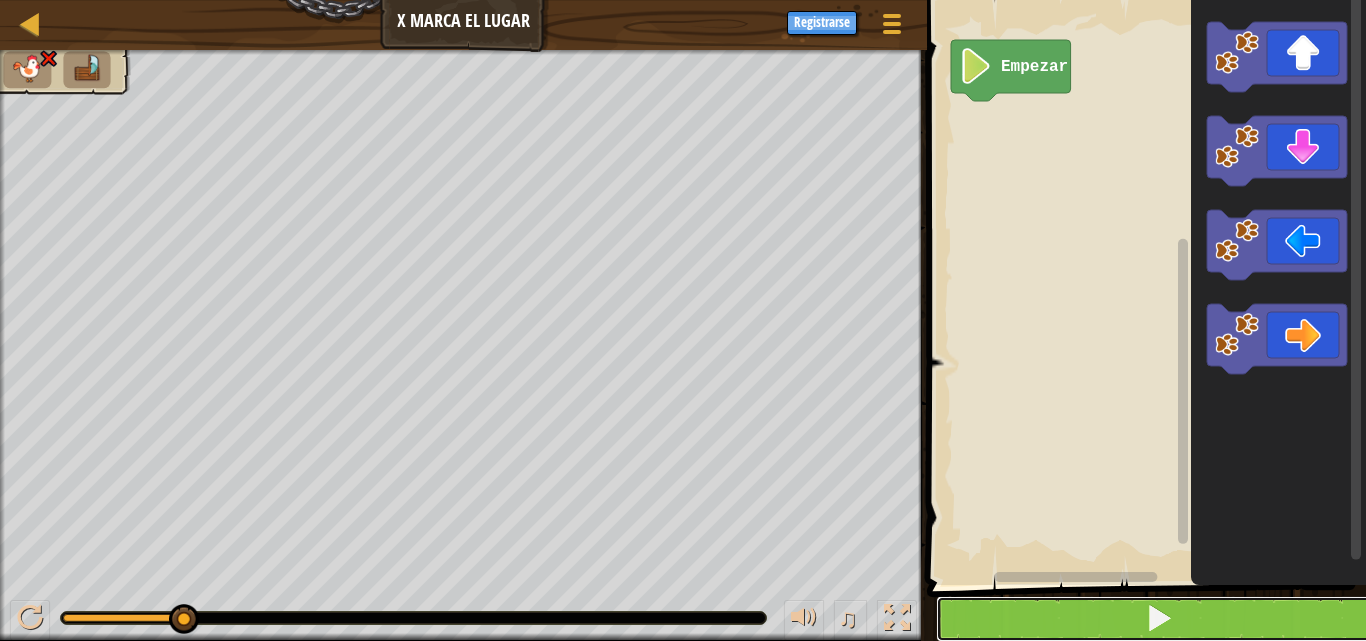 click at bounding box center [1158, 619] 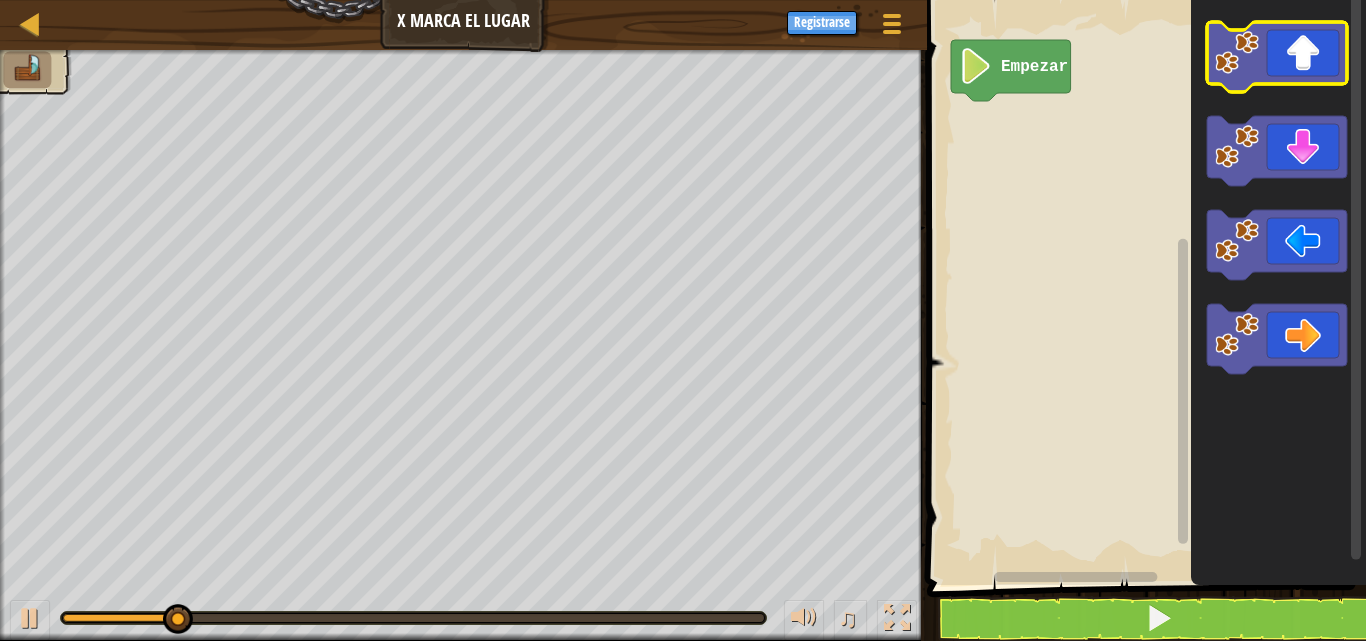 click 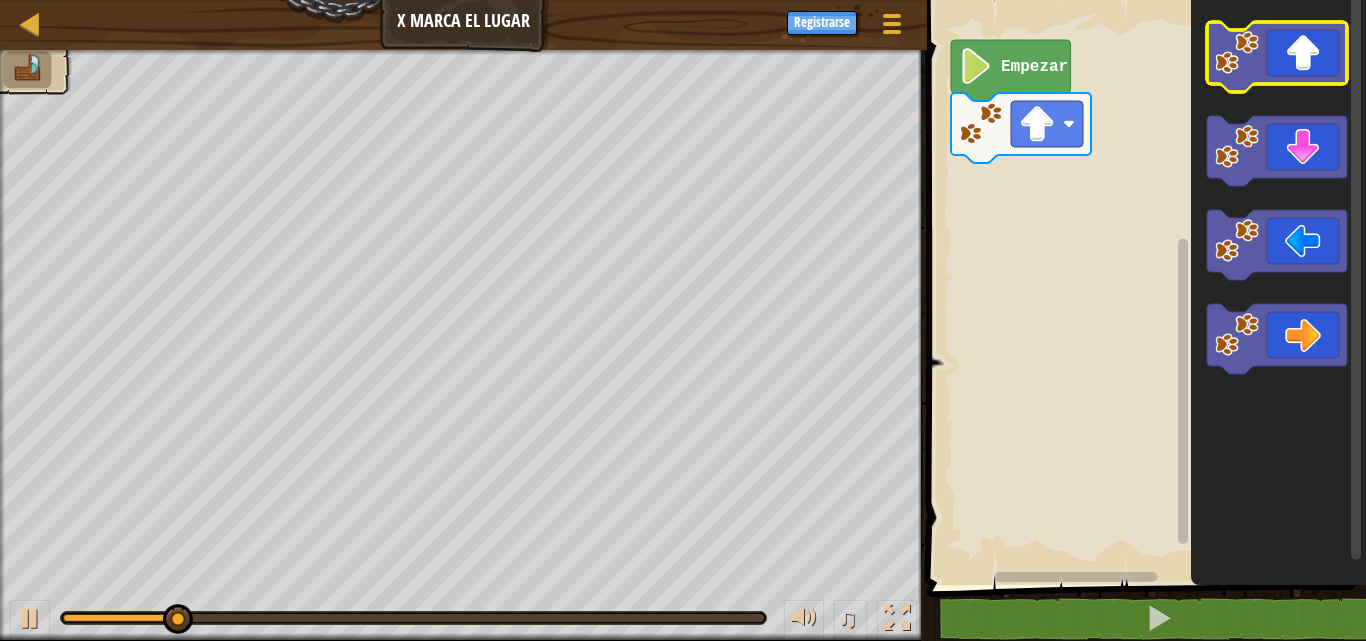 click 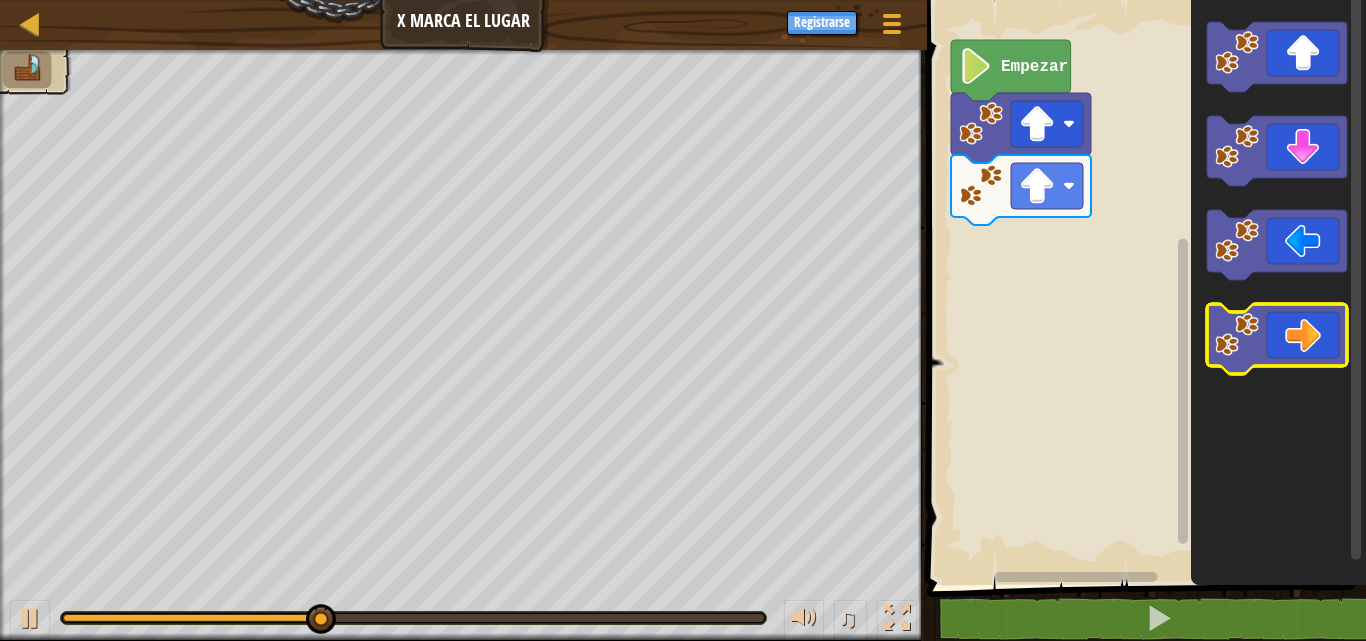 click 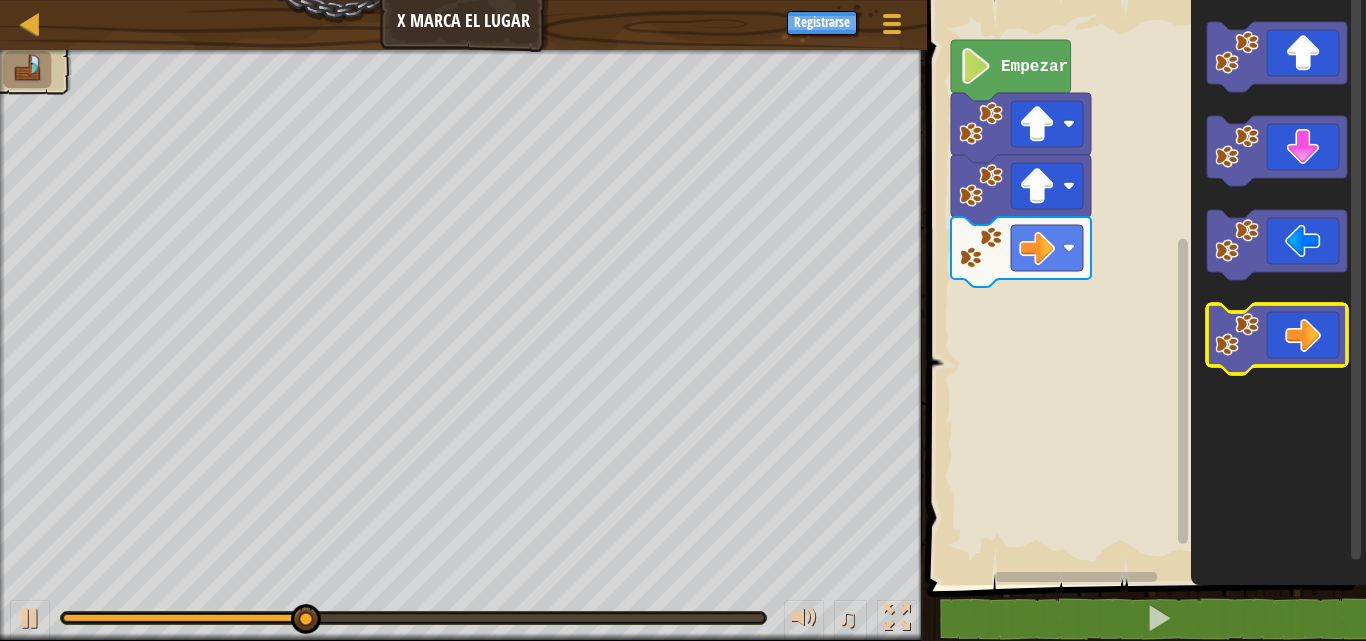 click 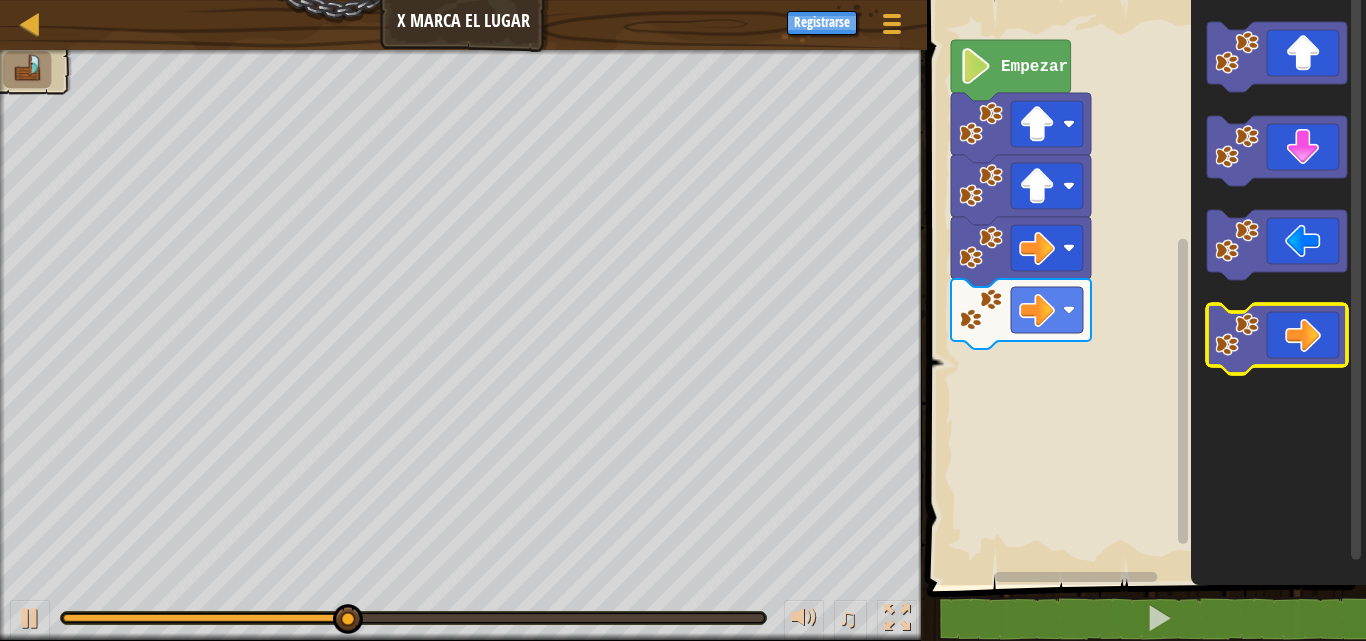 click 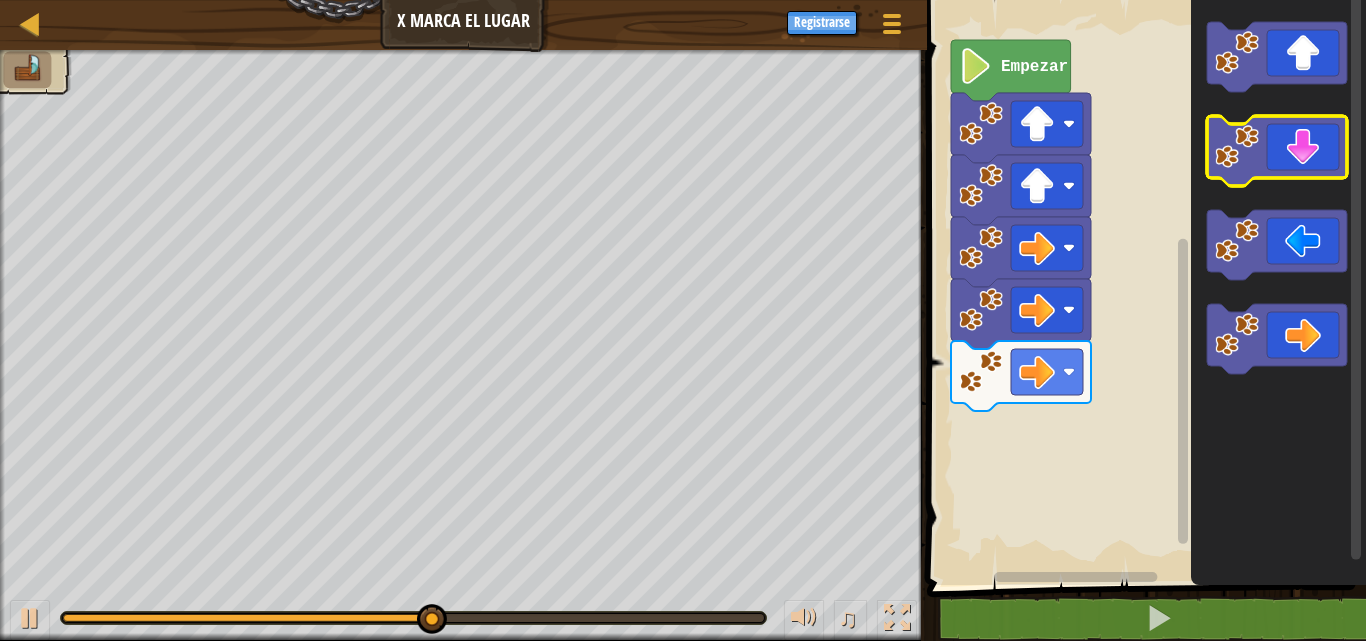 click 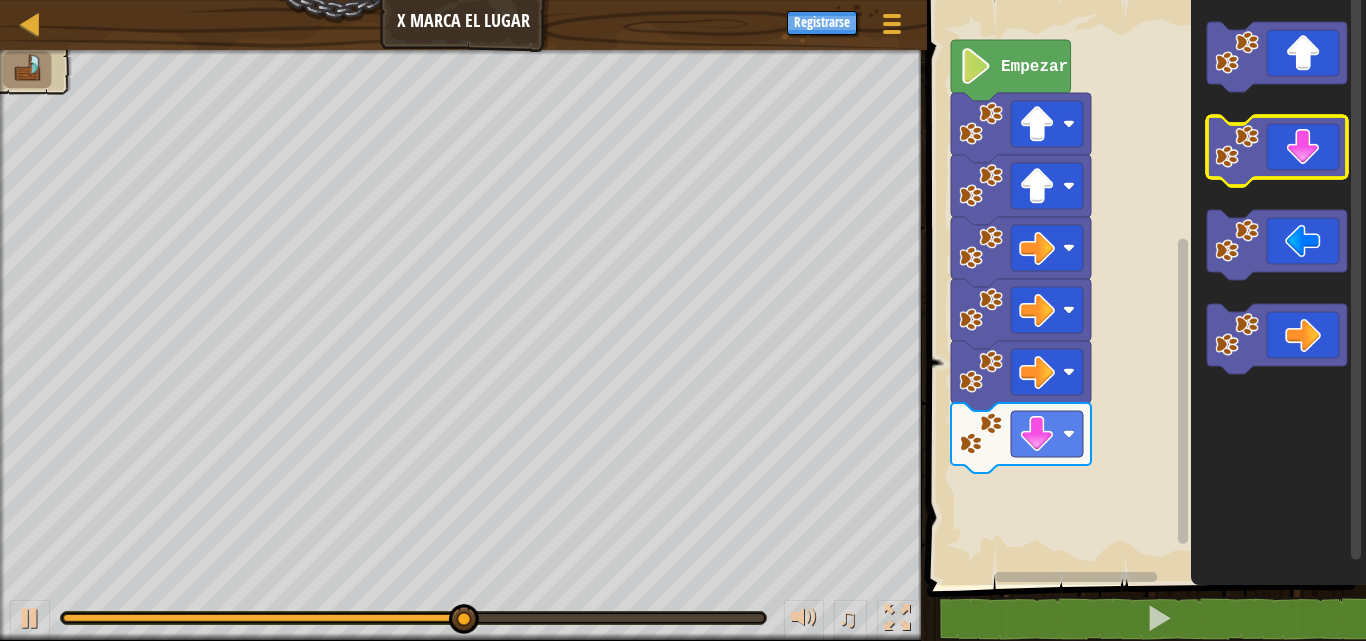click 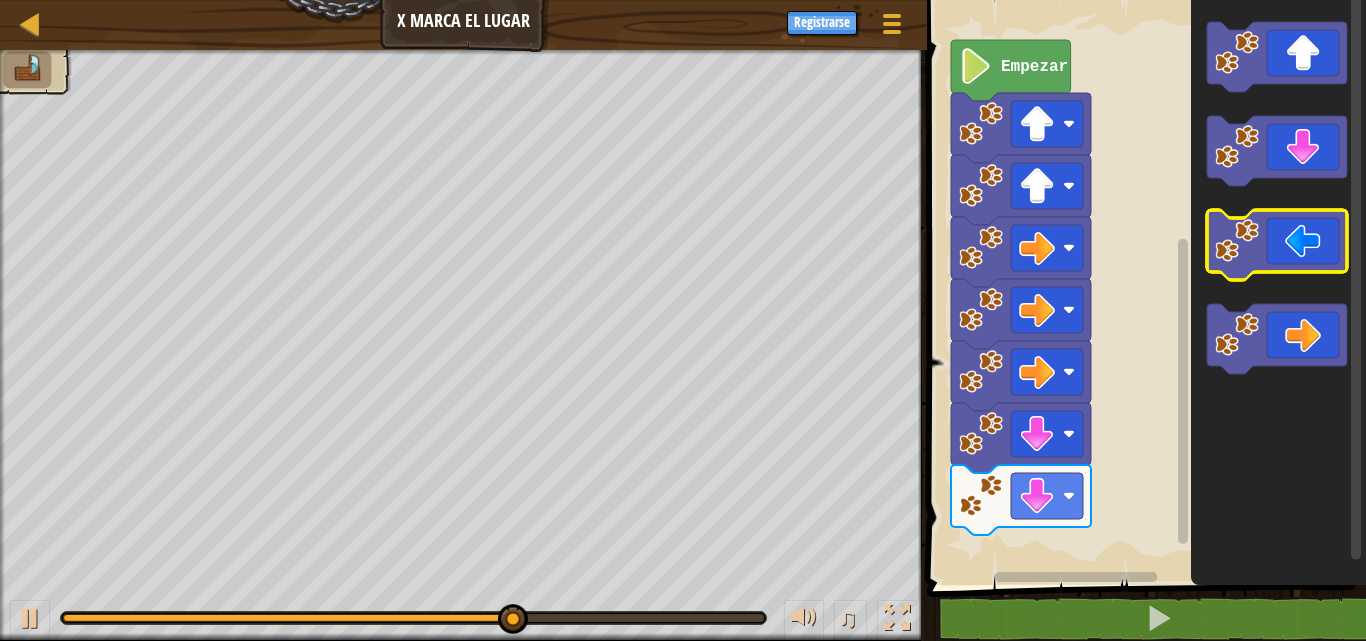 click 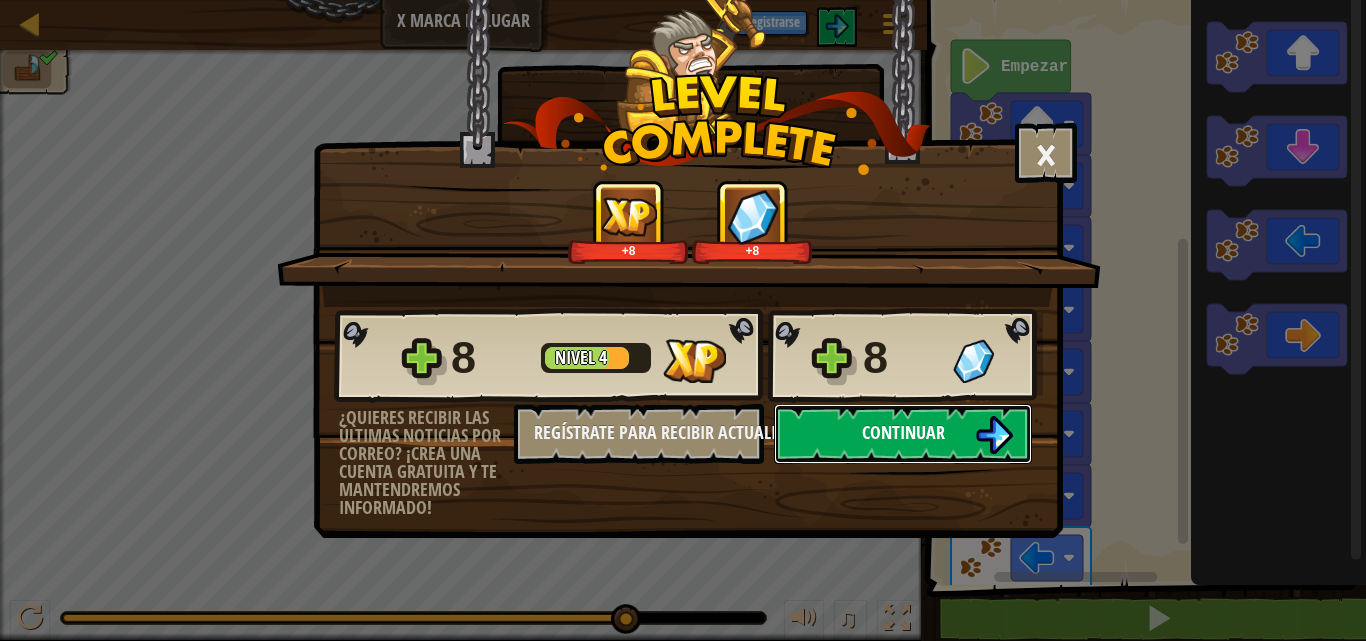 click on "Continuar" at bounding box center [903, 432] 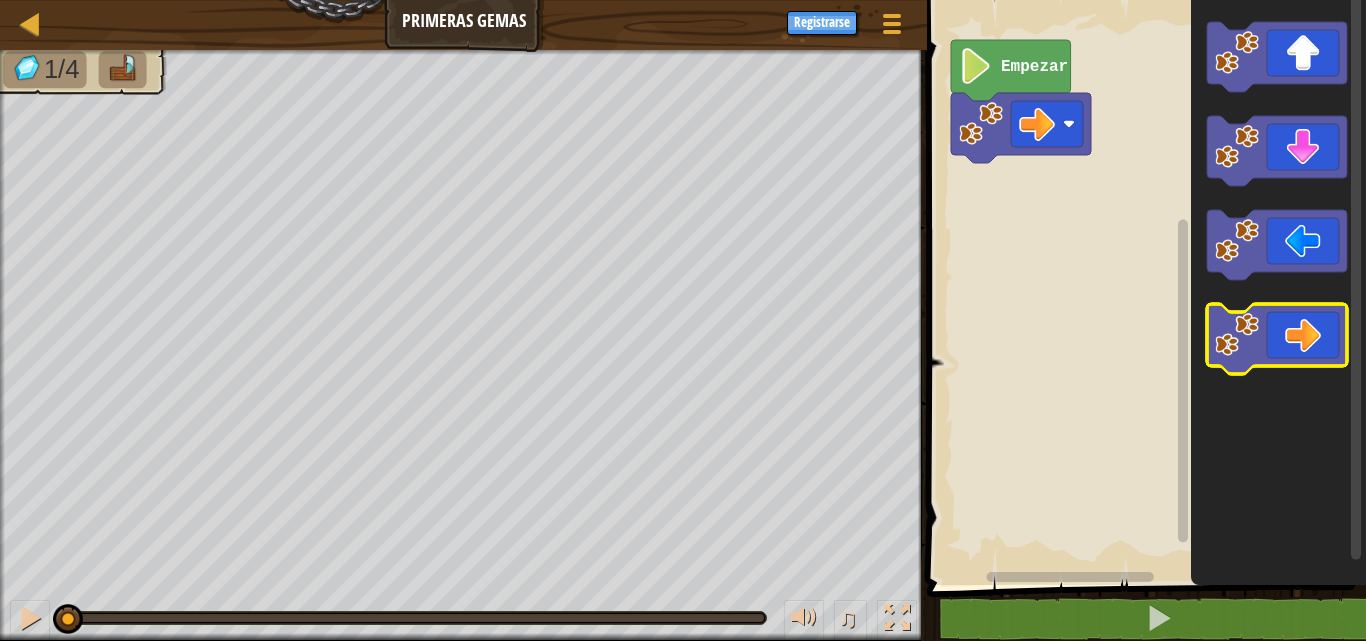 click 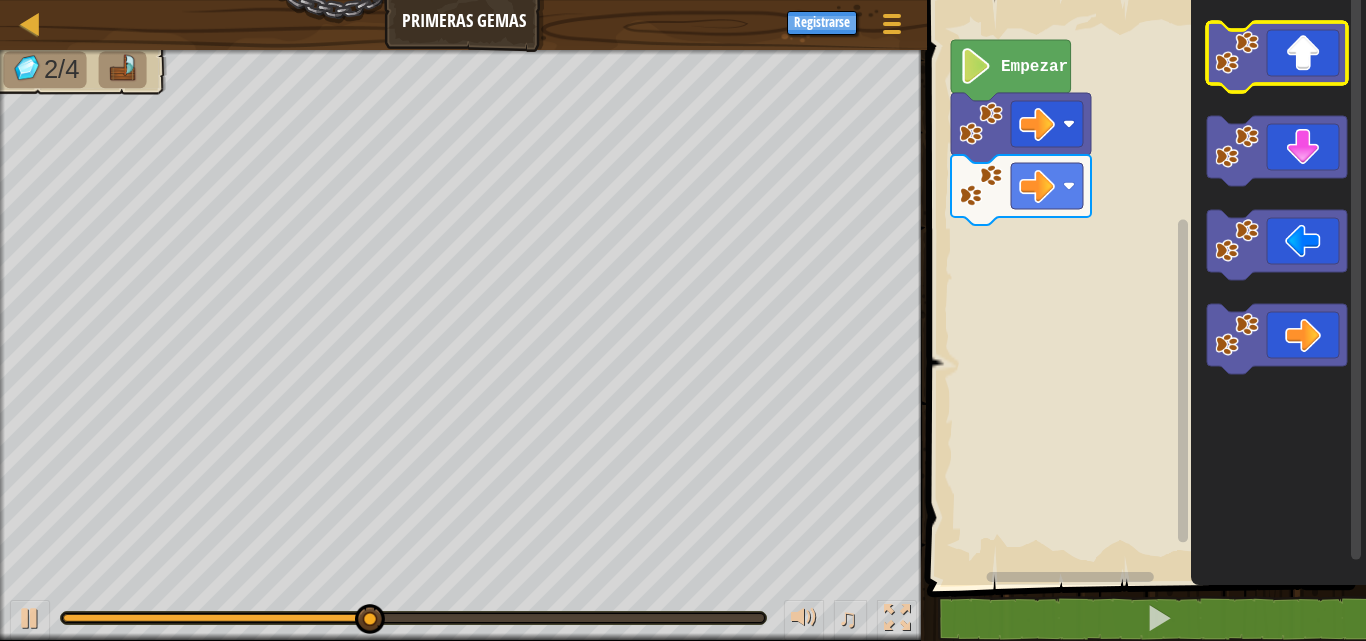 click 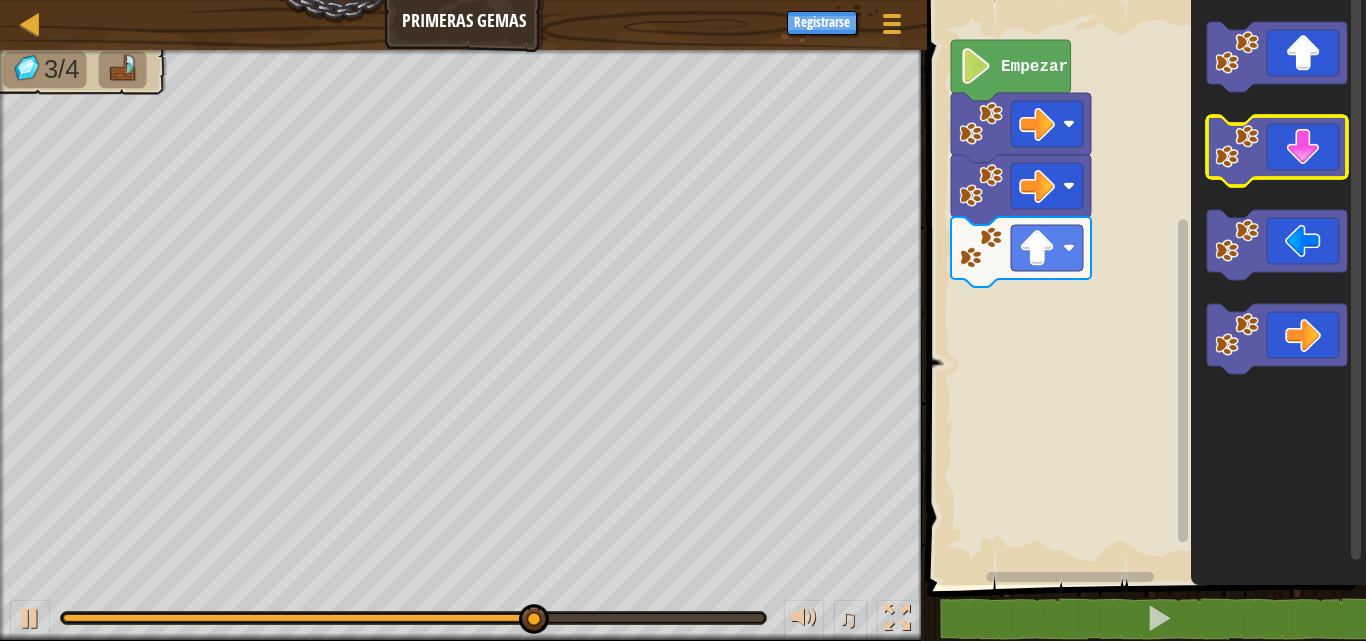 click 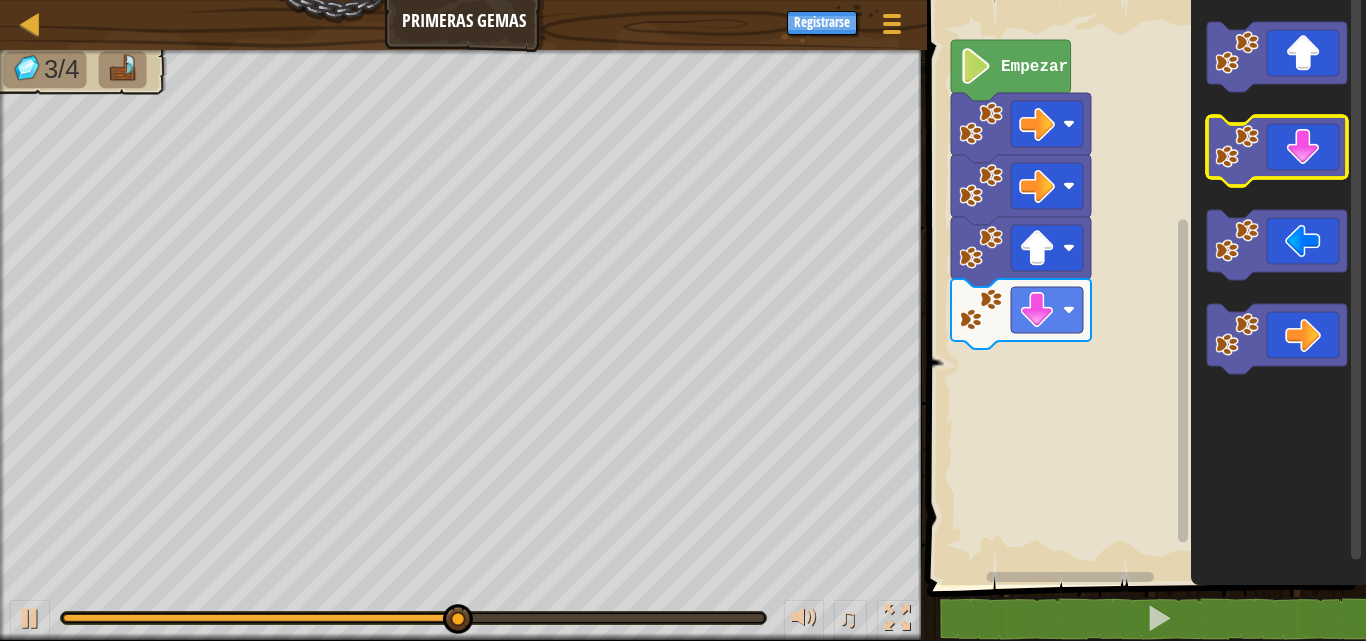 click 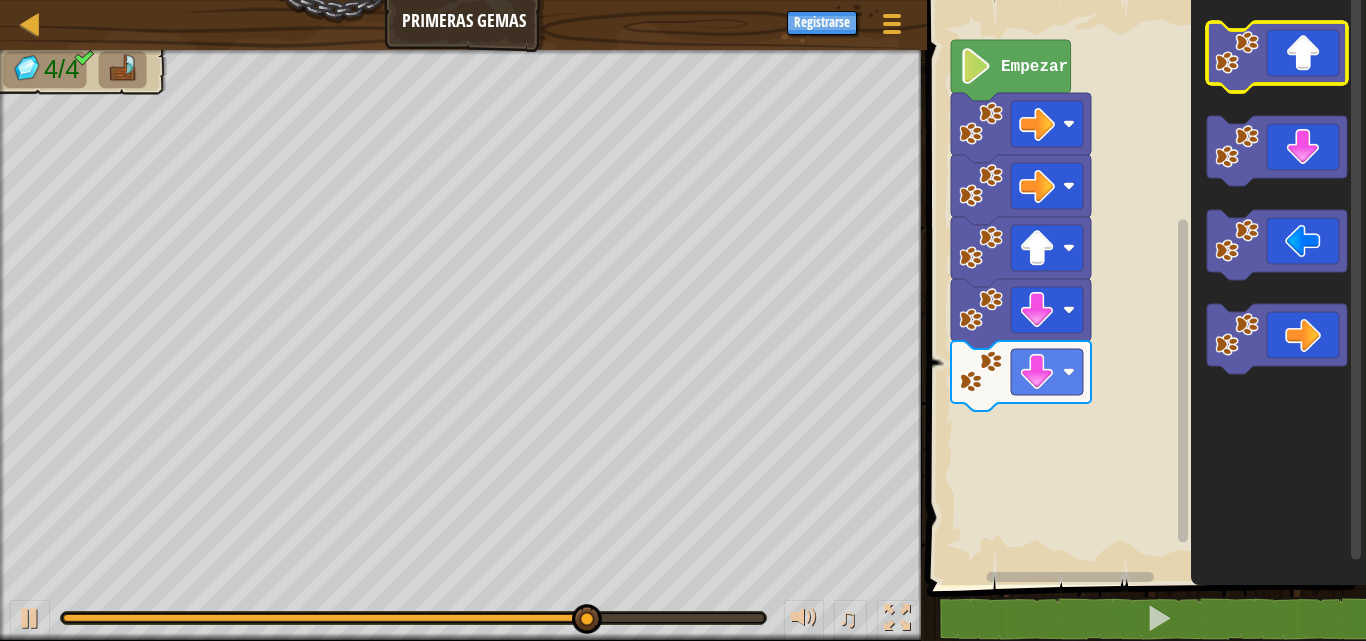 click 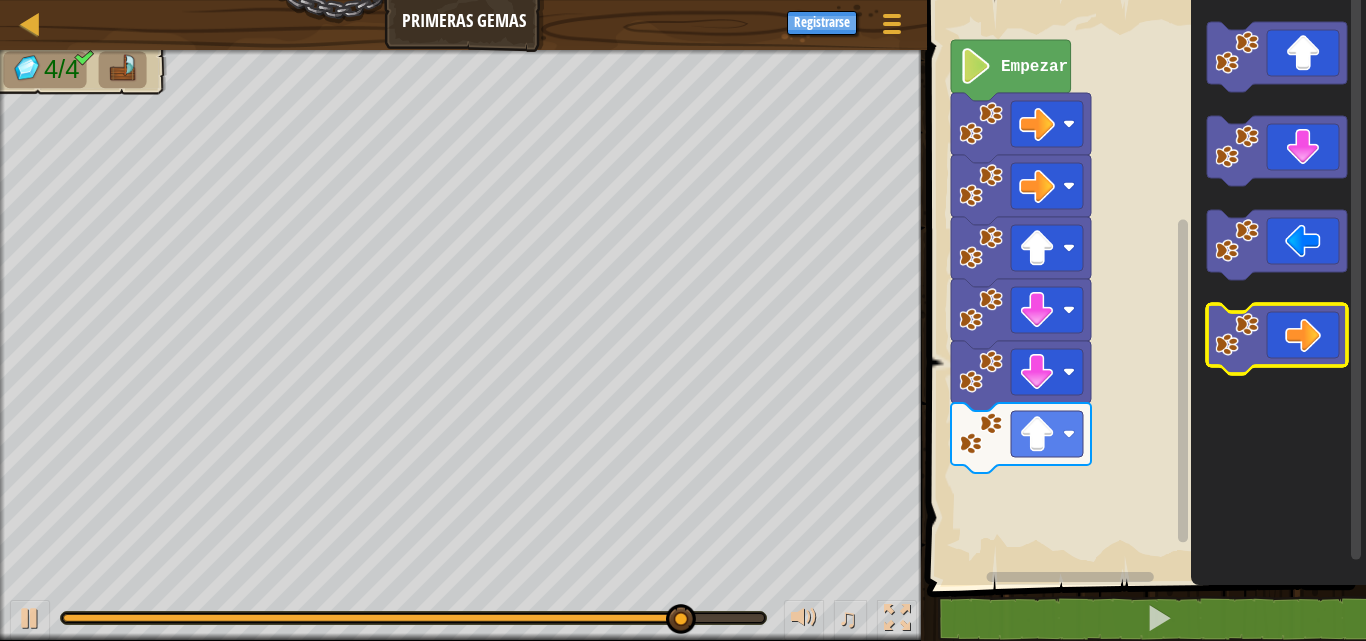 click 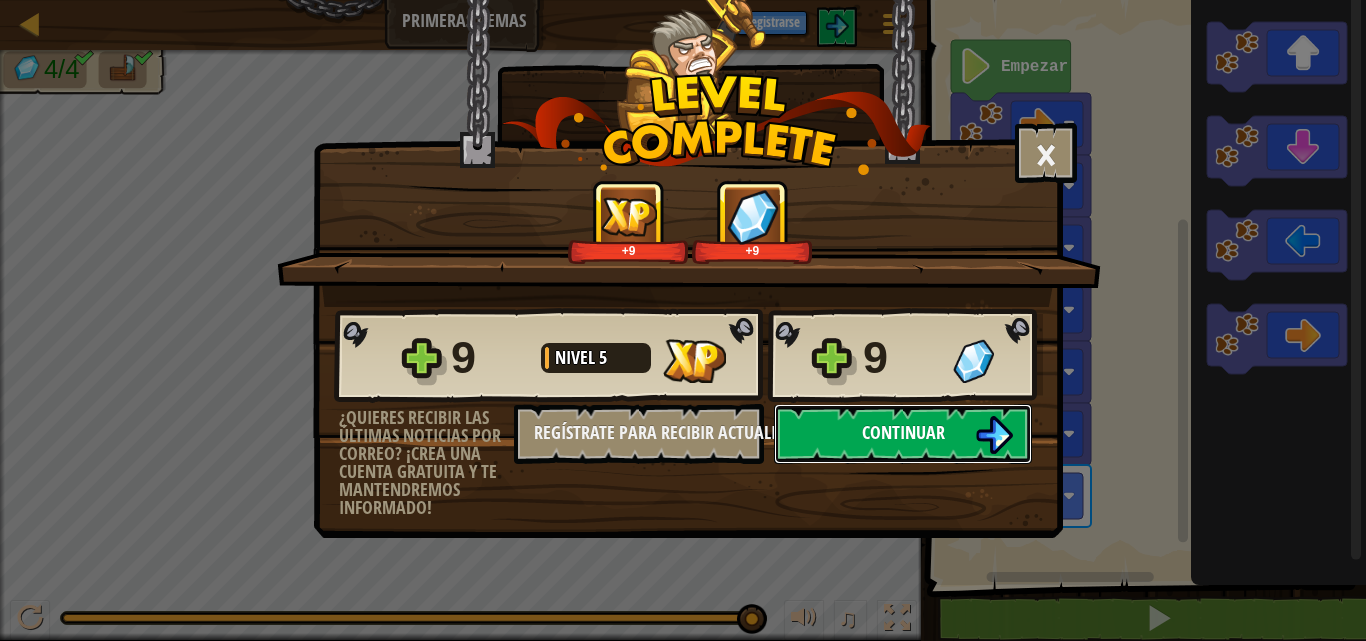 click on "Continuar" at bounding box center [903, 432] 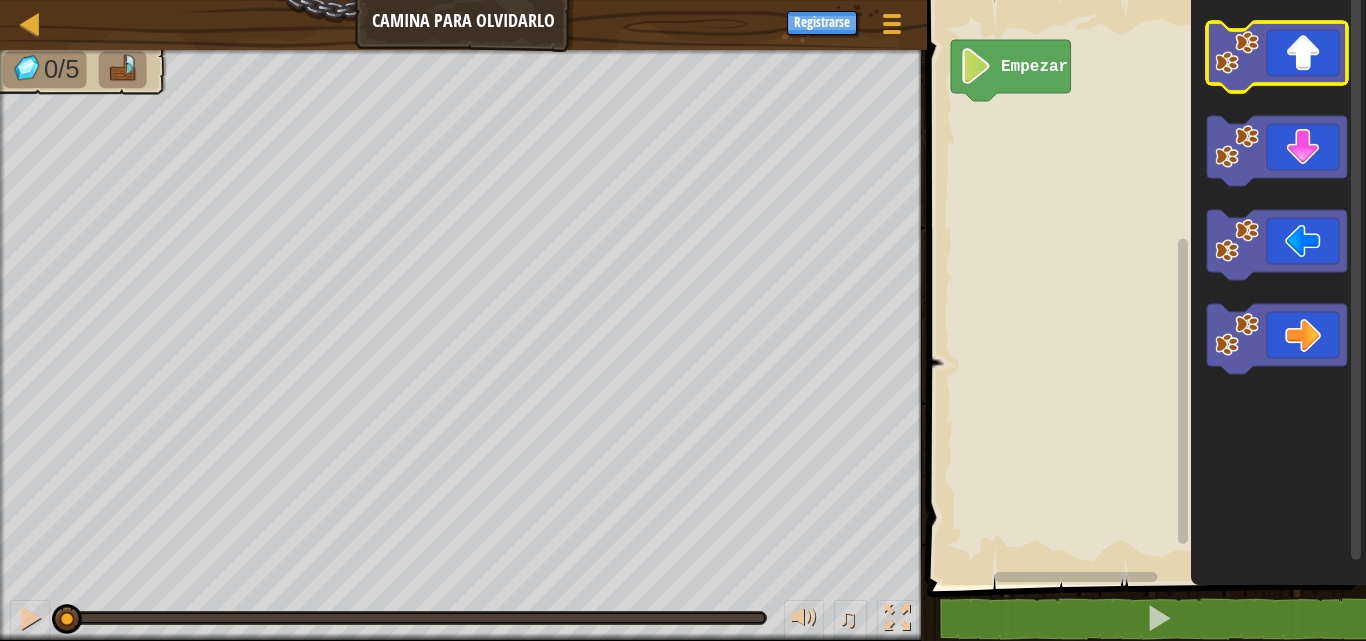 click 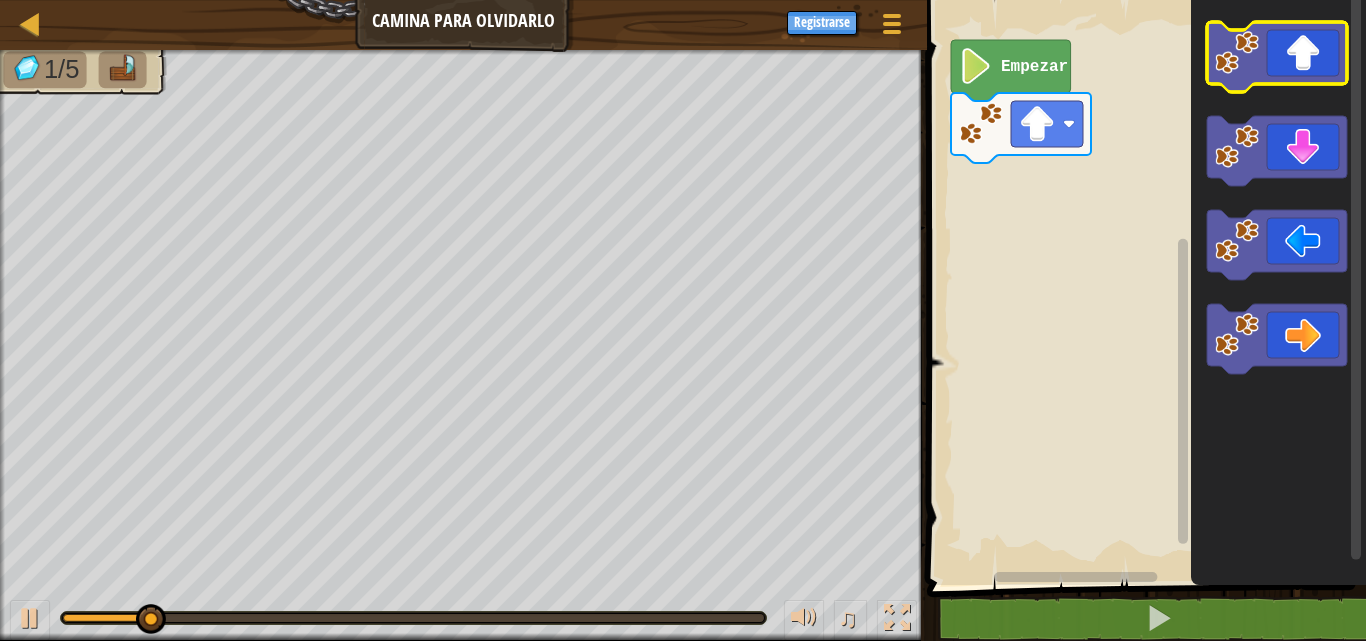 click 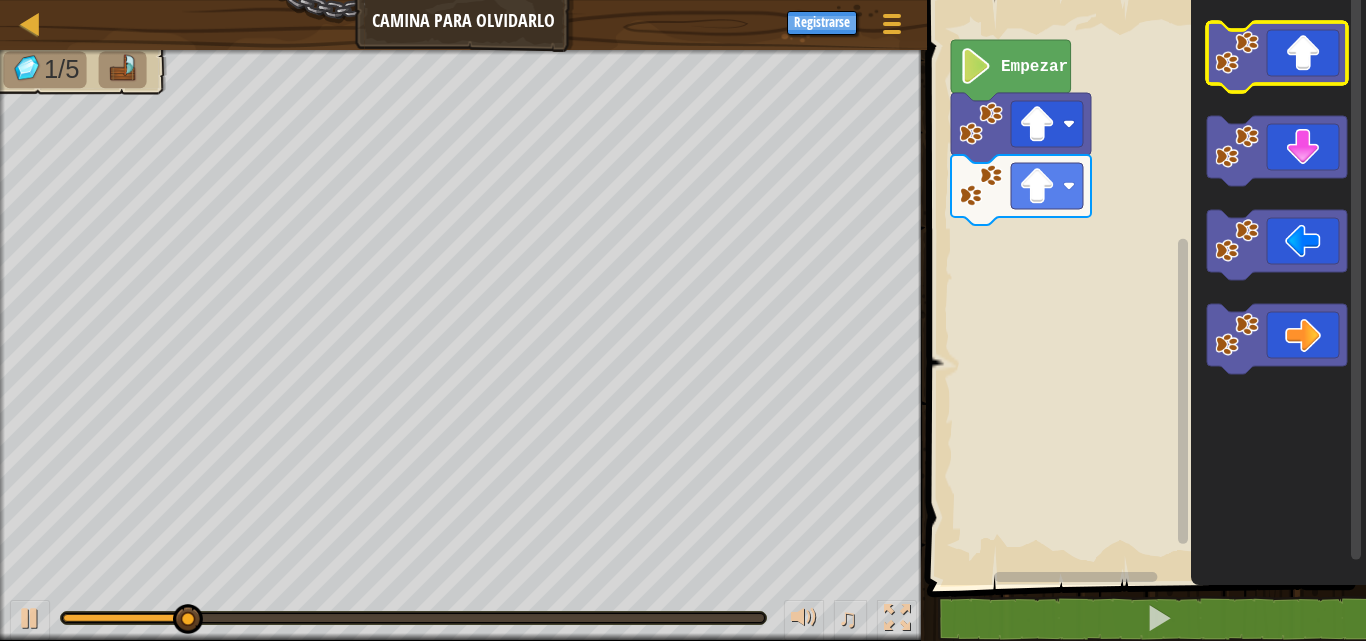 click 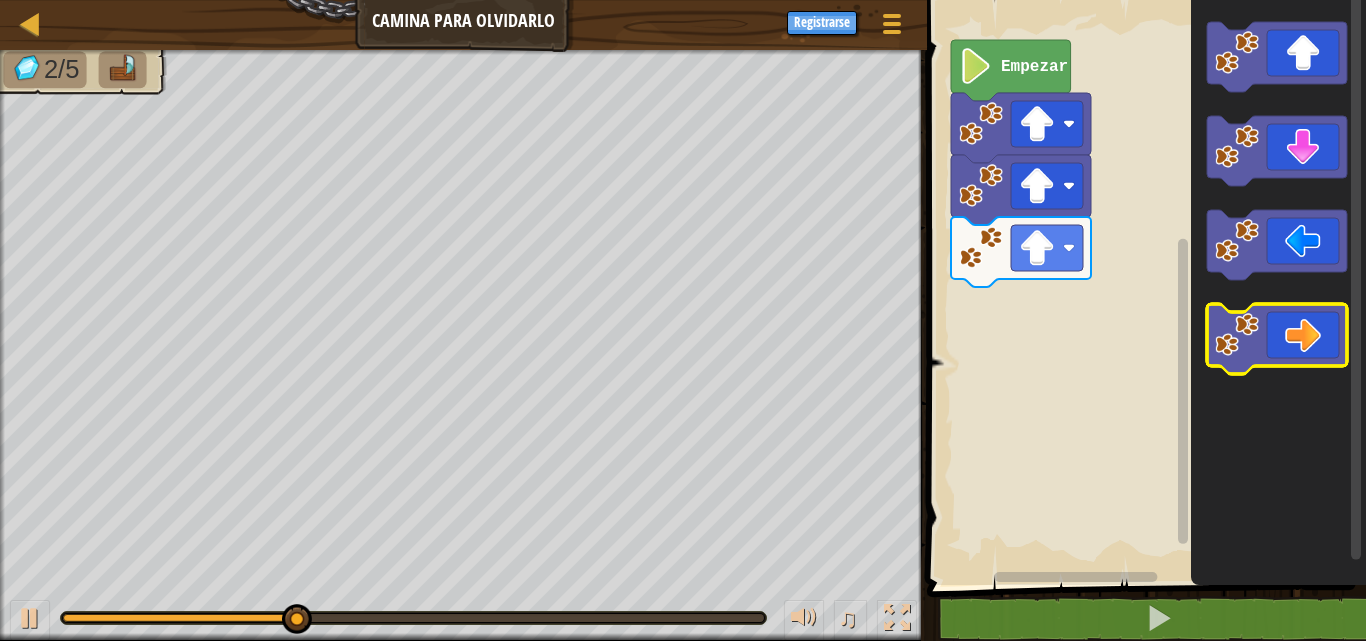 click 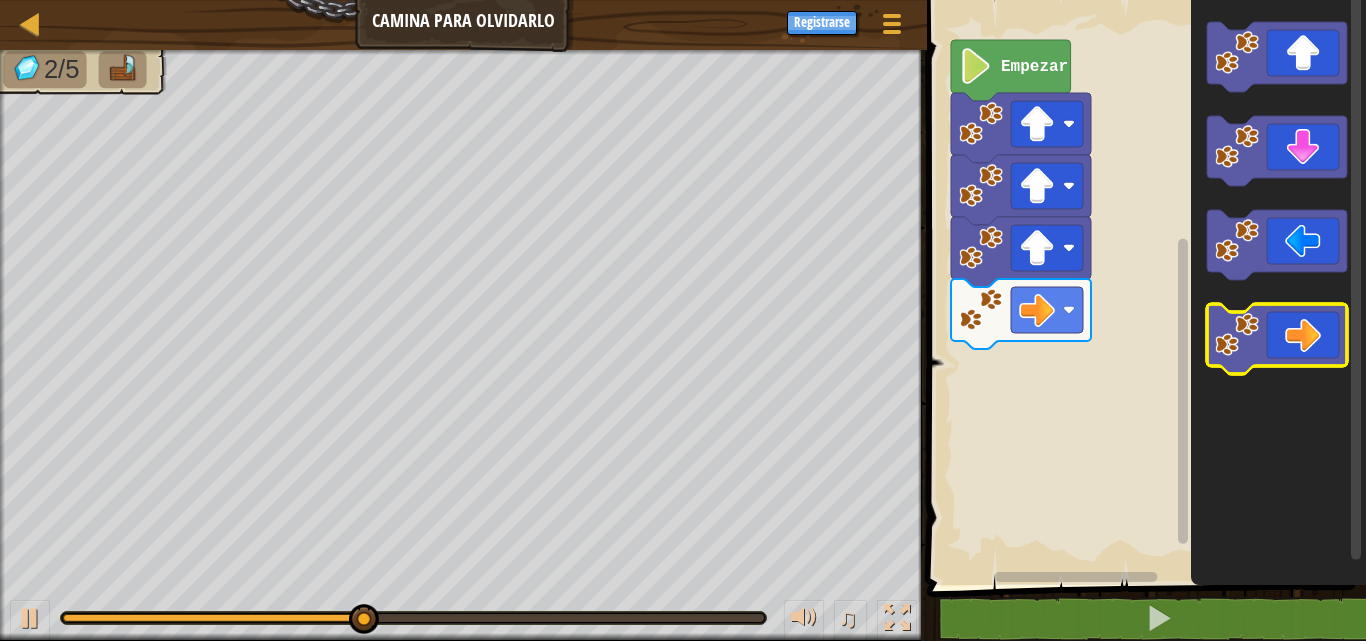 click 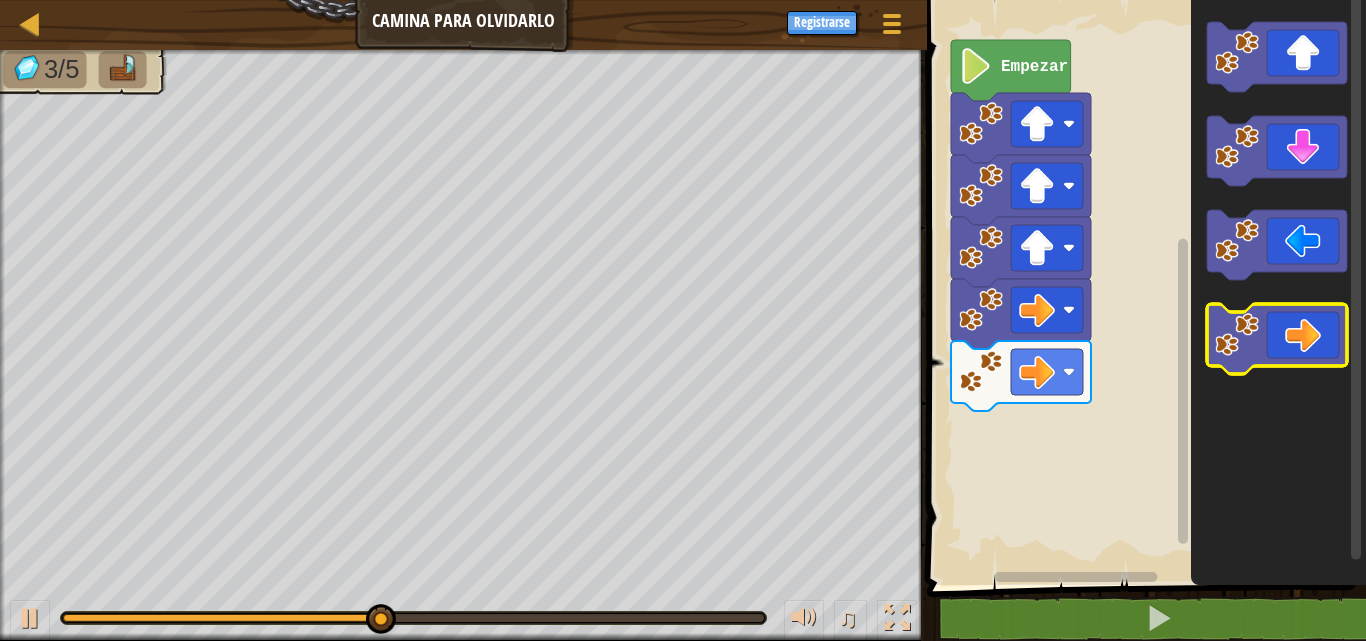 click 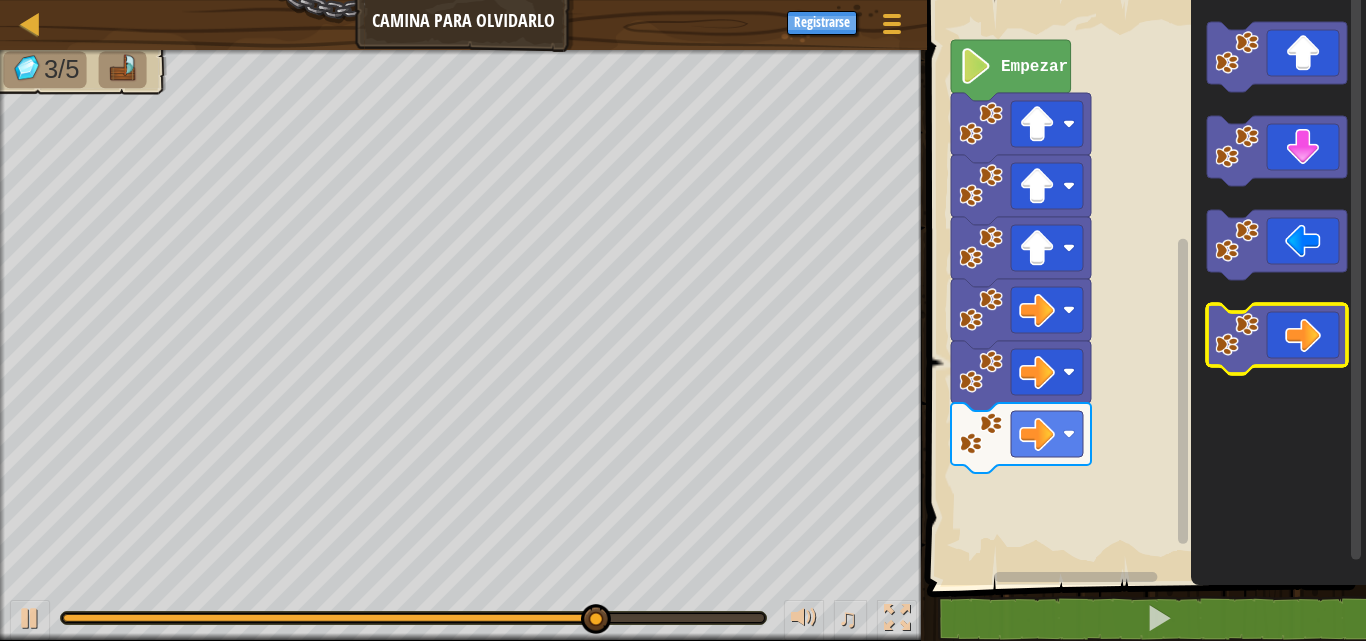 click 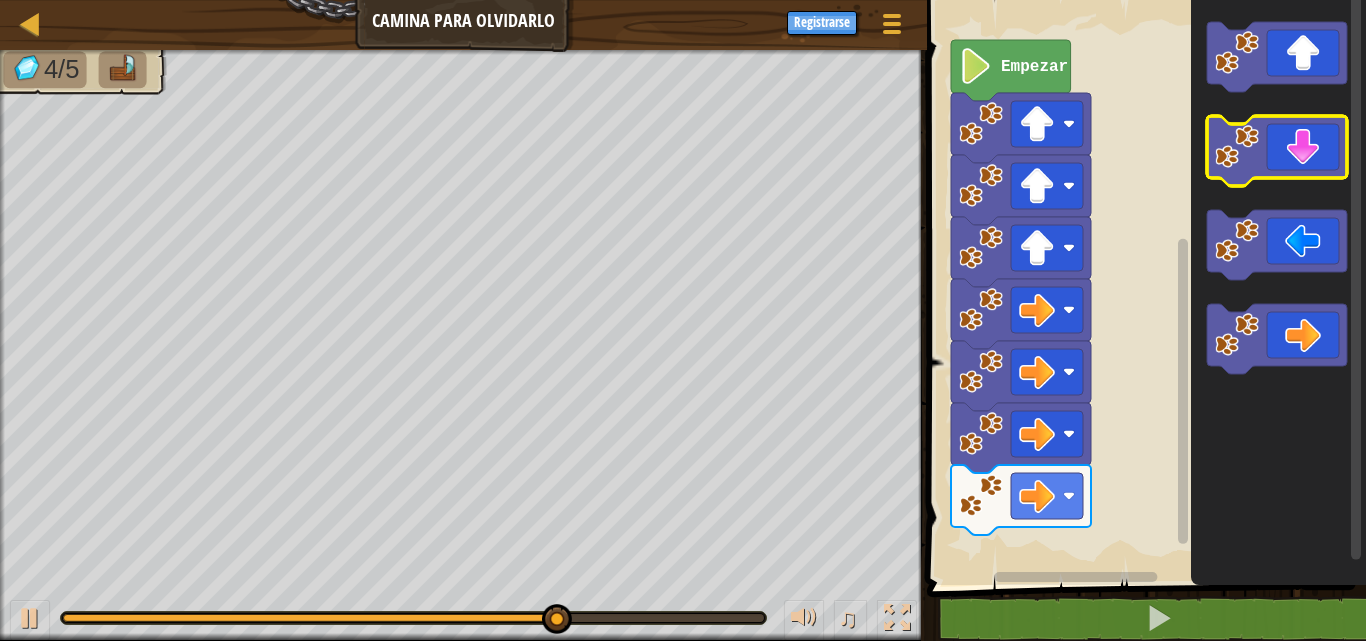 click 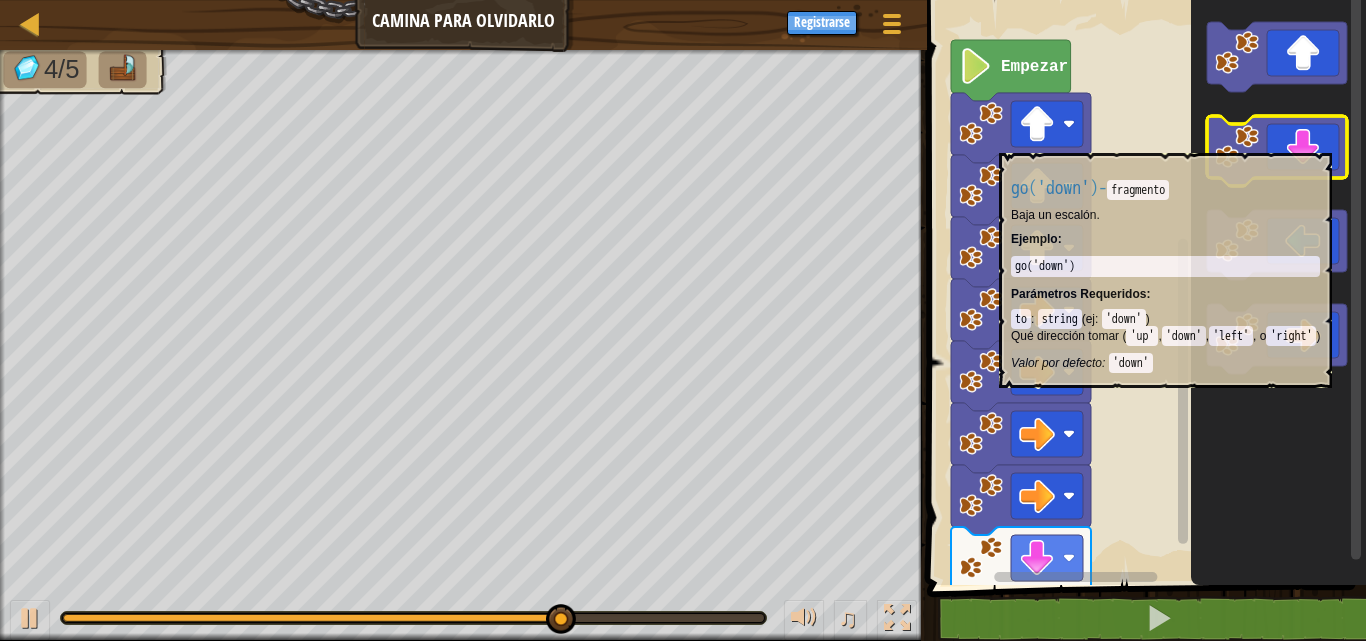 click 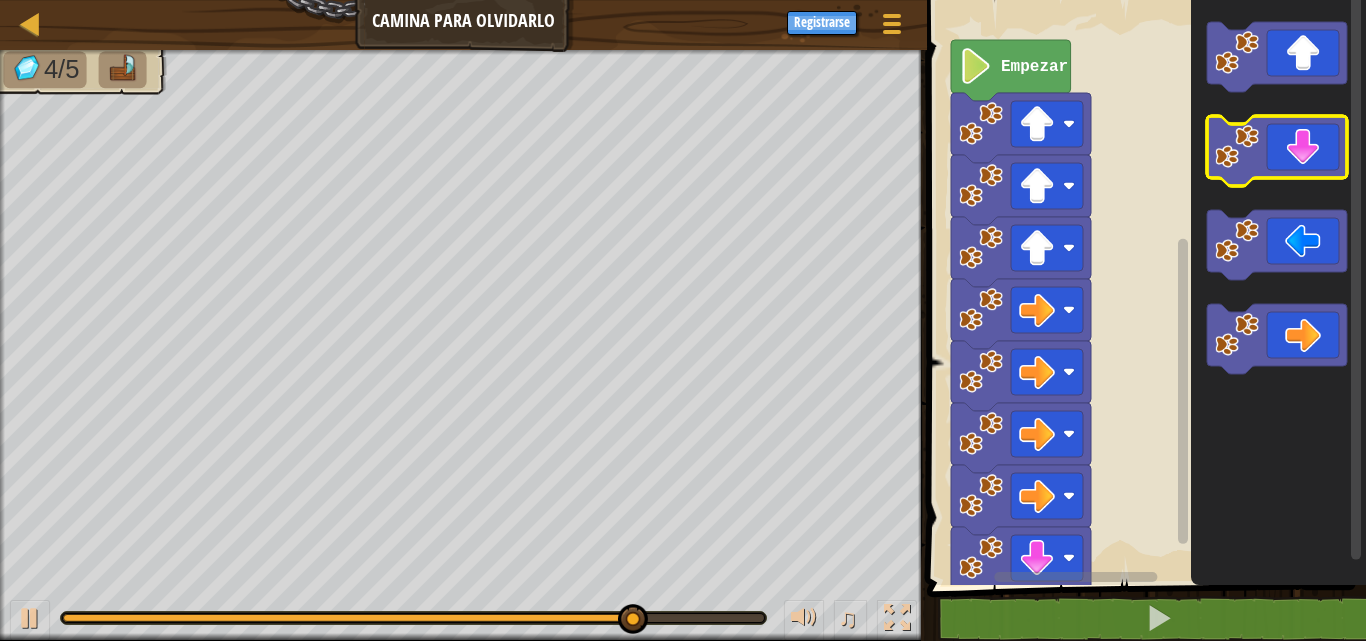 click 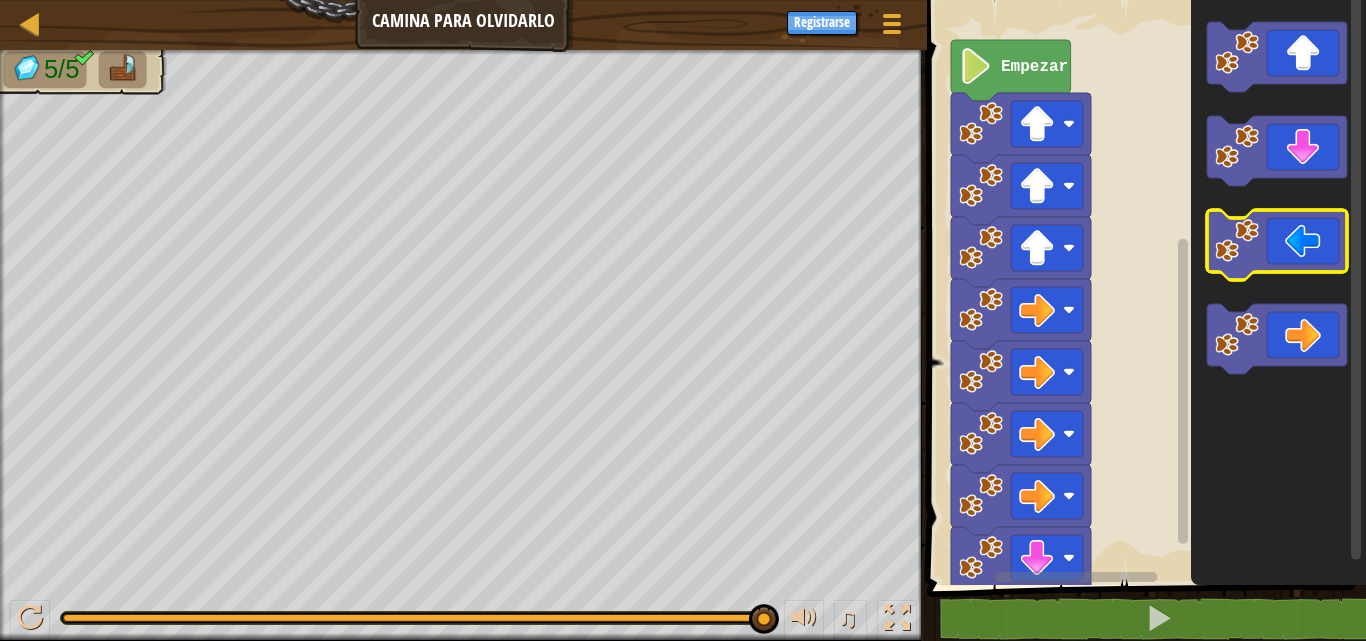 click 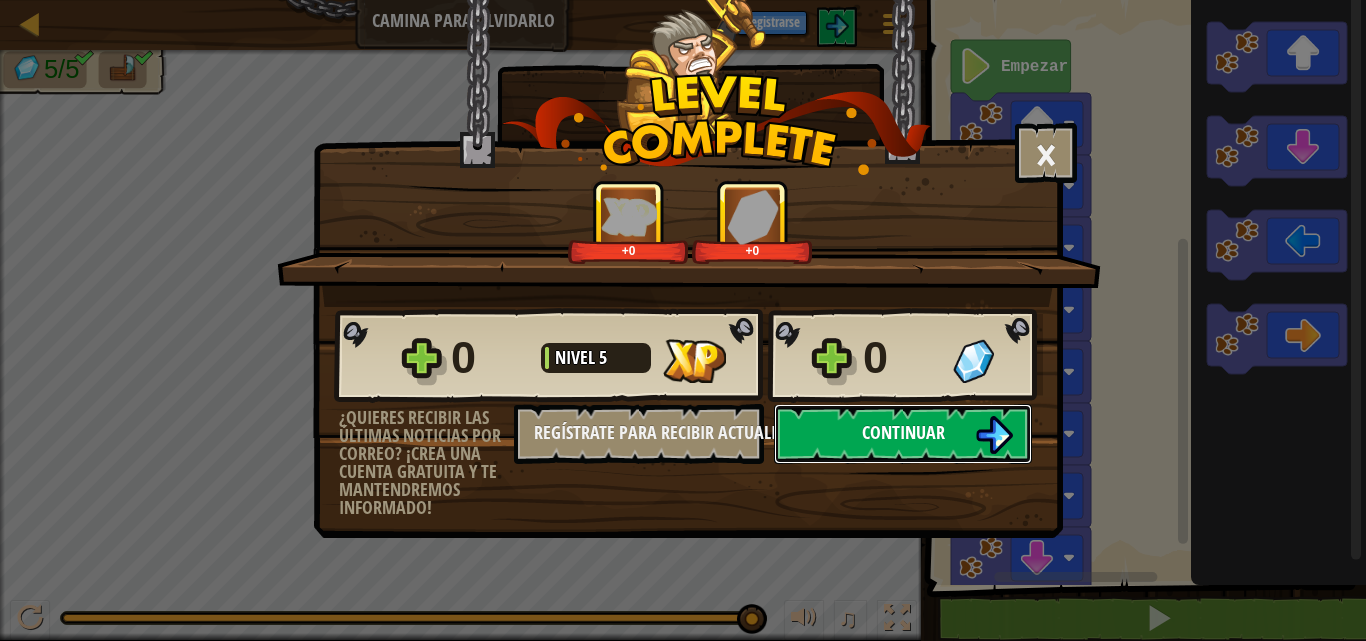 click on "Continuar" at bounding box center (903, 434) 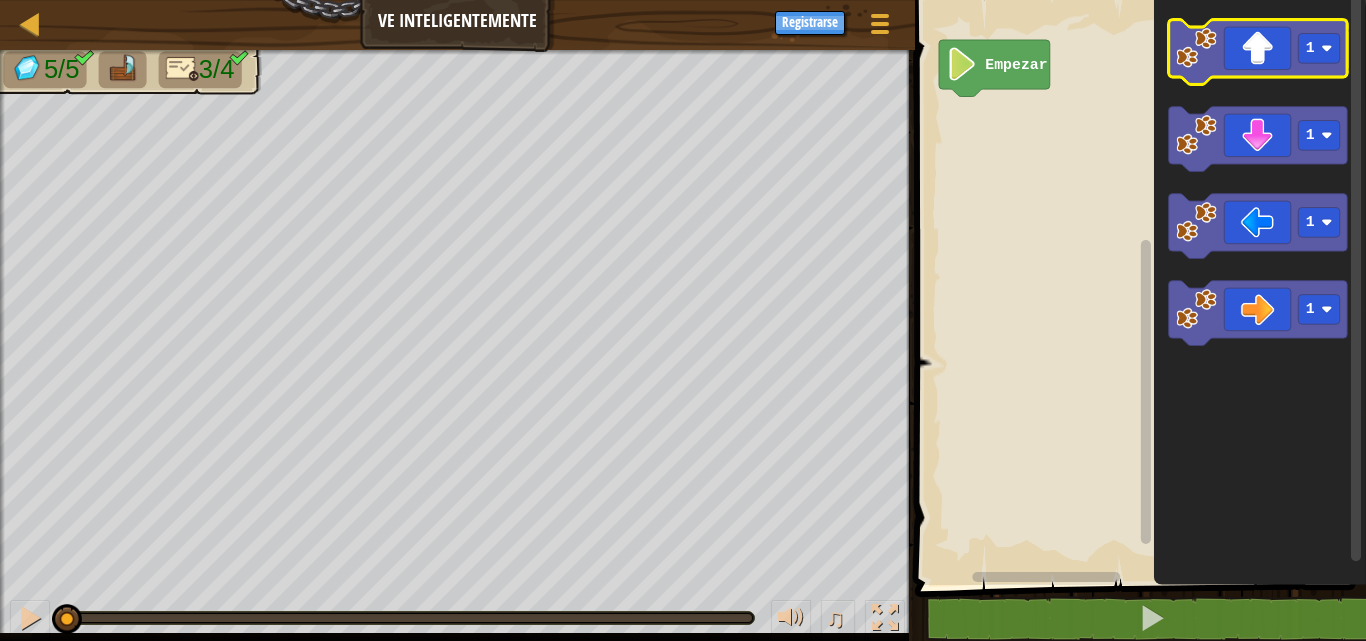 click 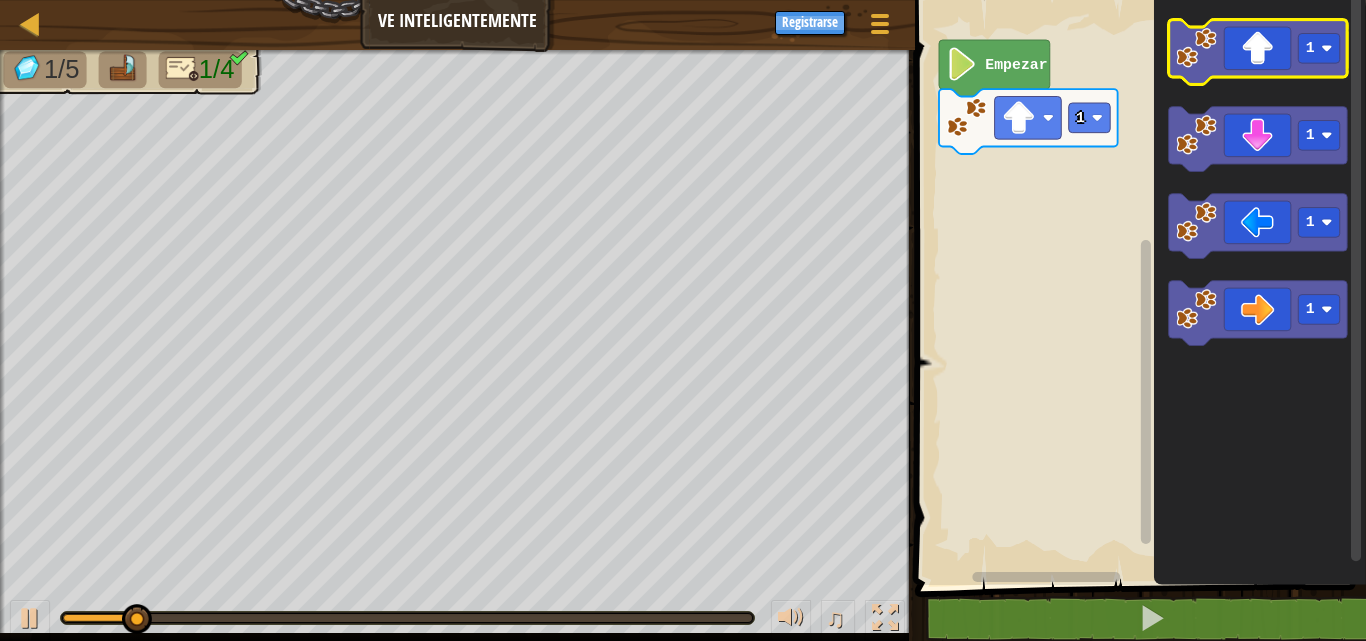 click 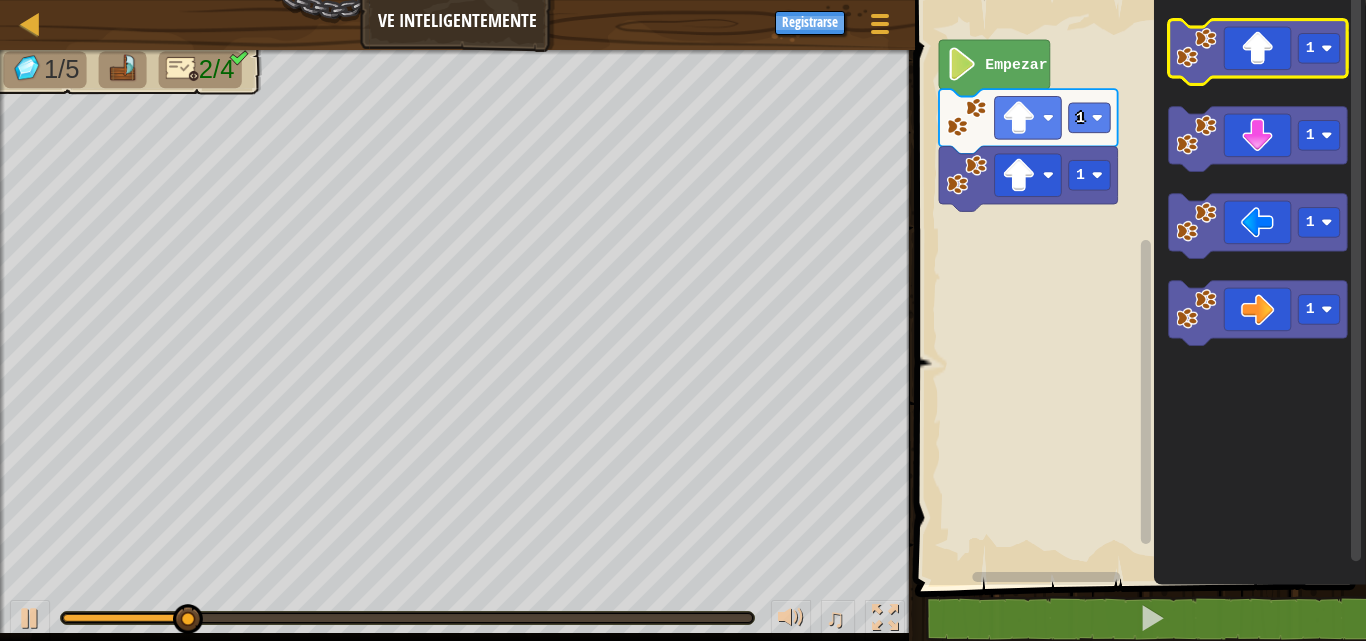 click 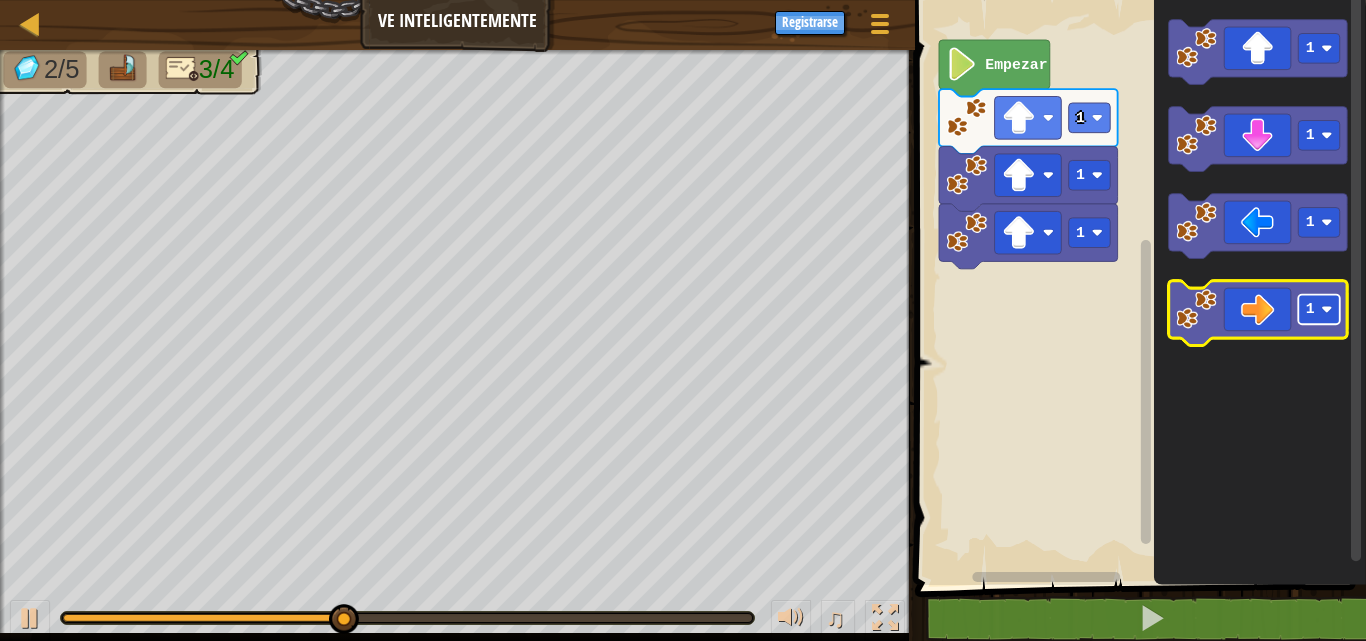 click 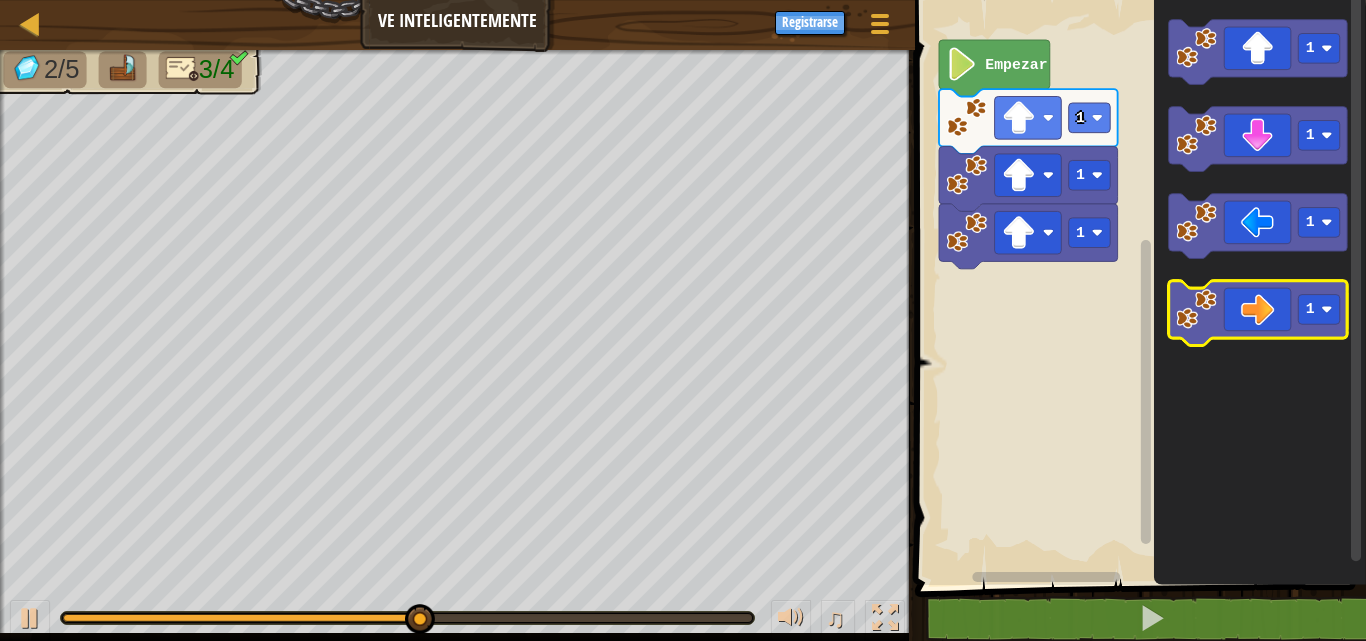click 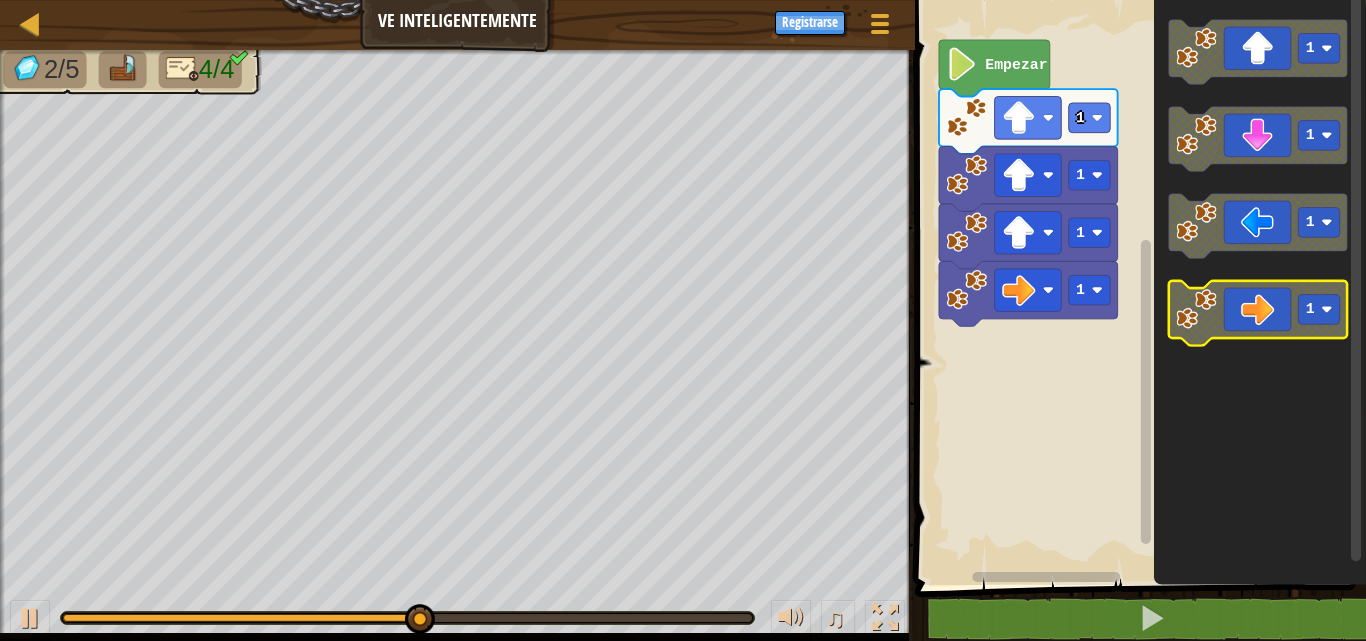 click 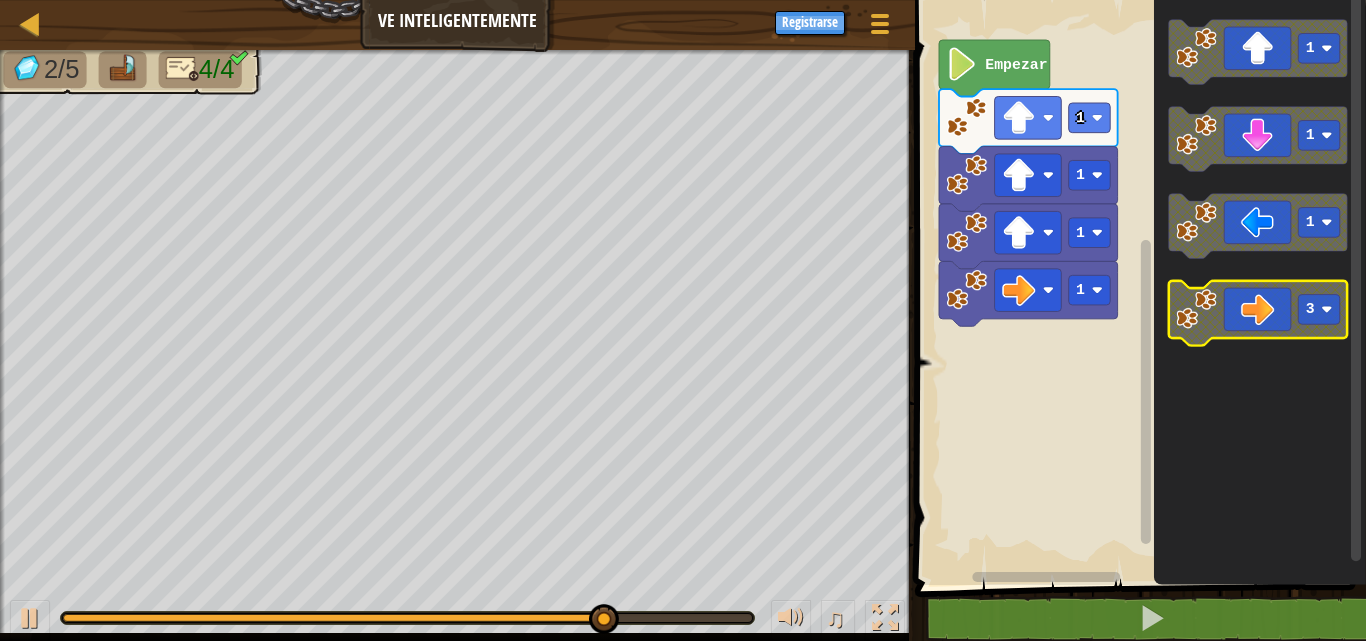 click 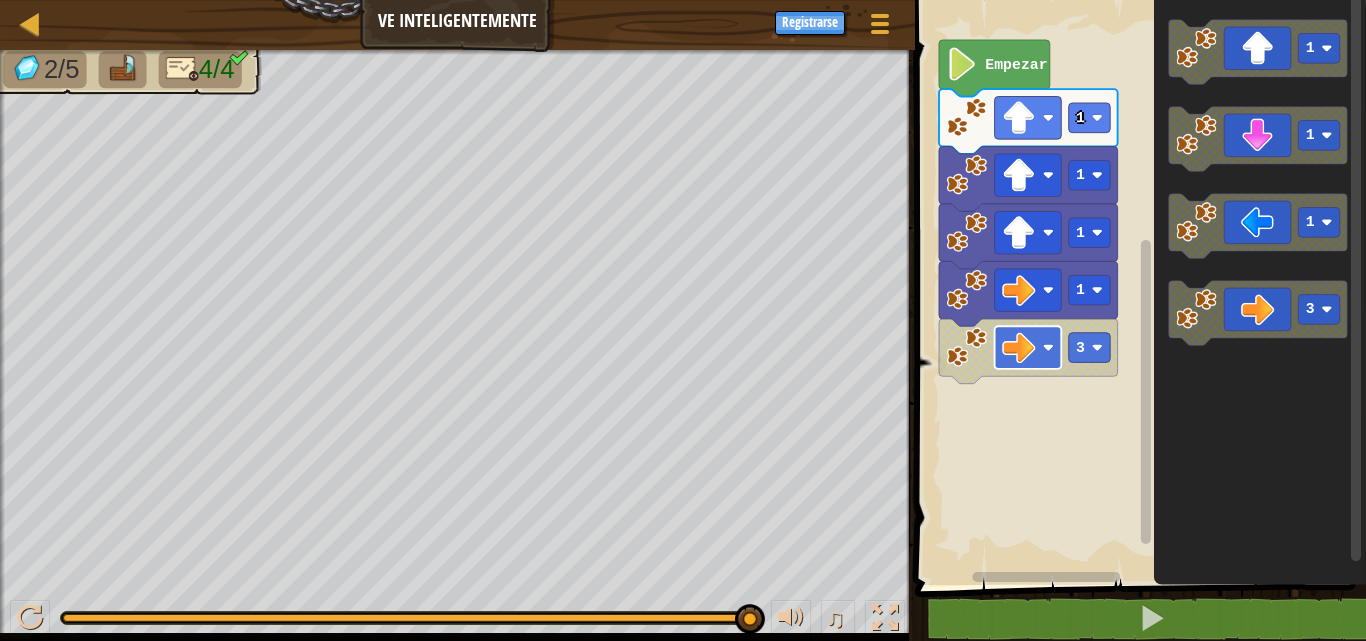 click 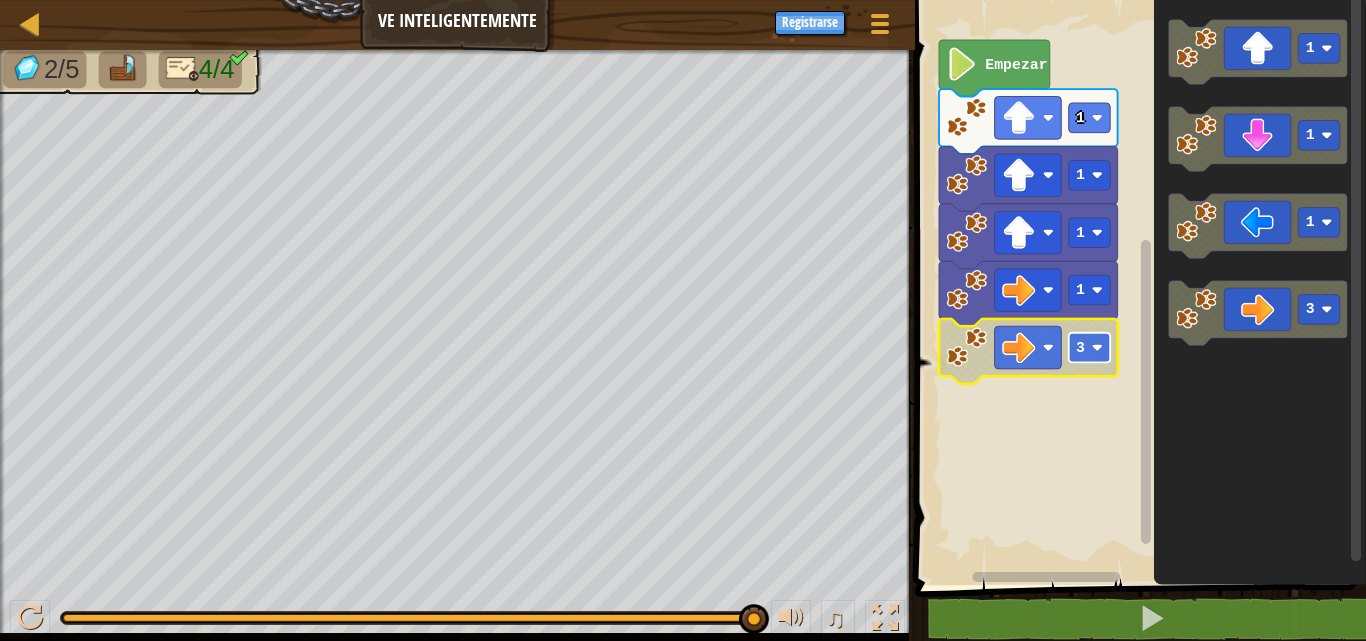 click 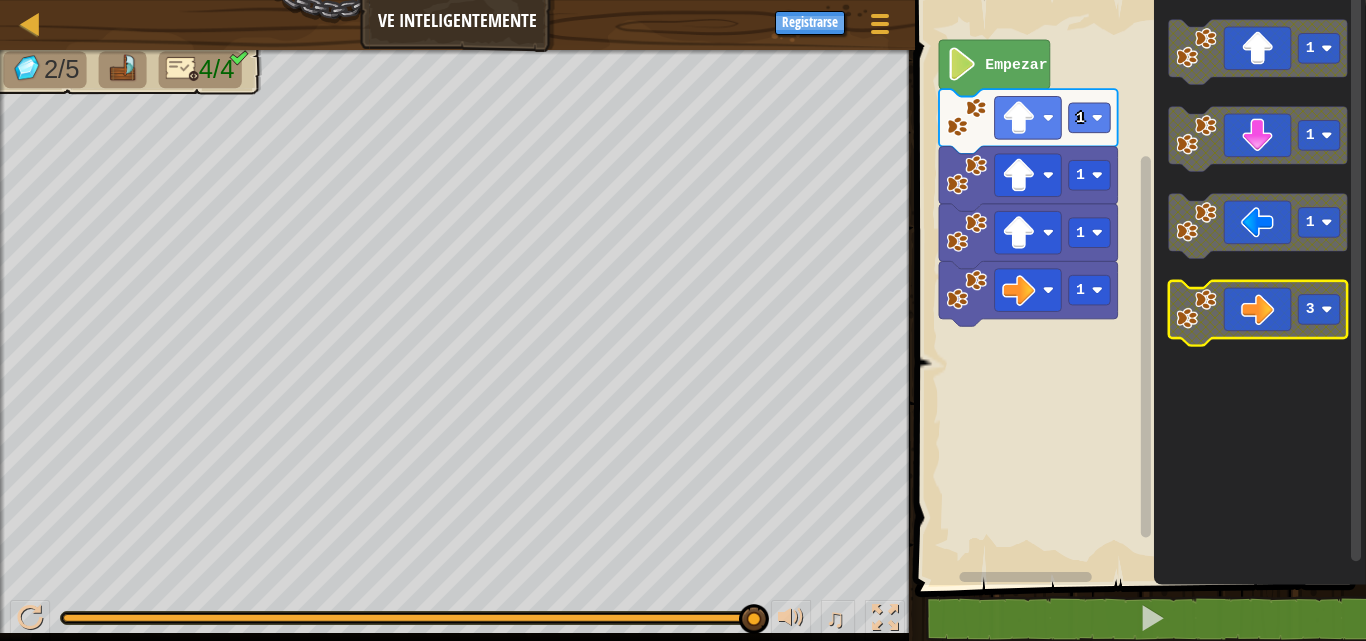 click 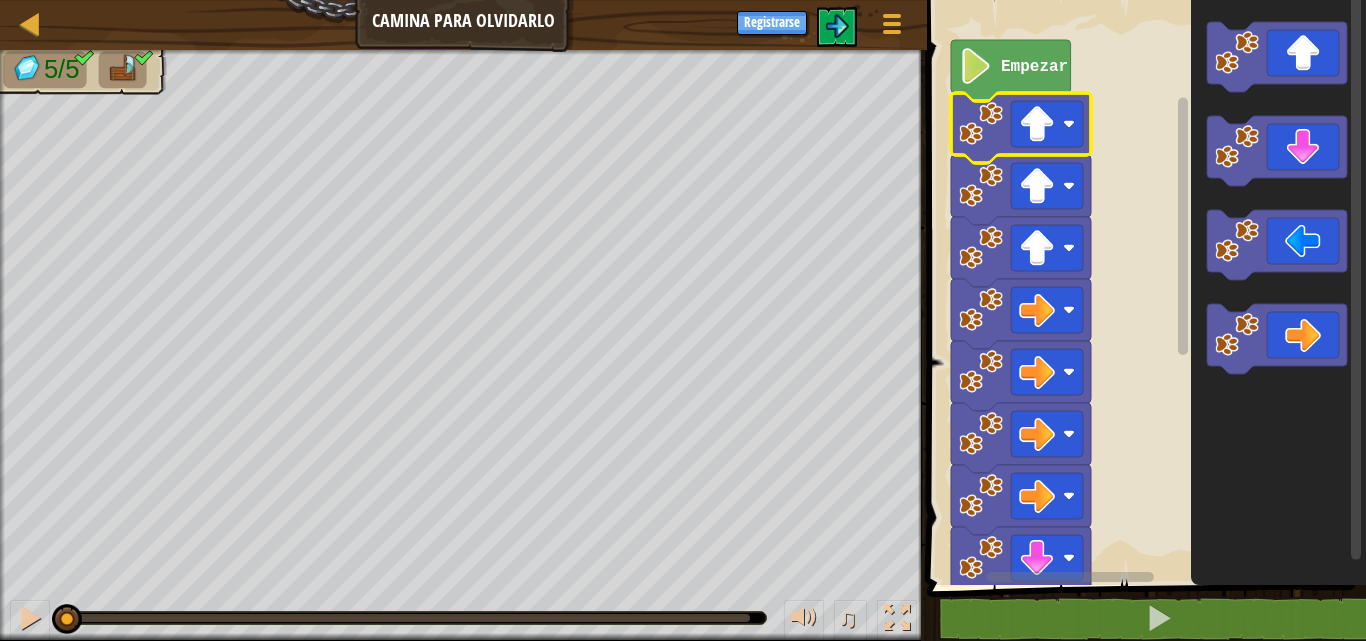 click 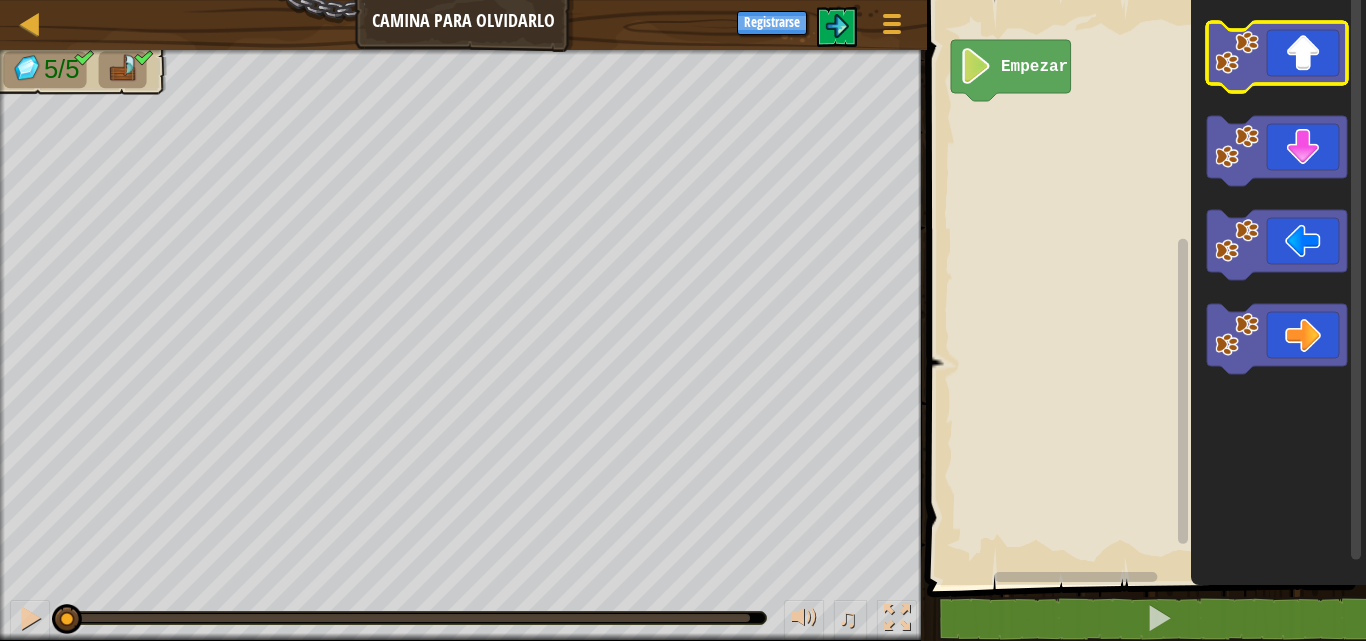 click 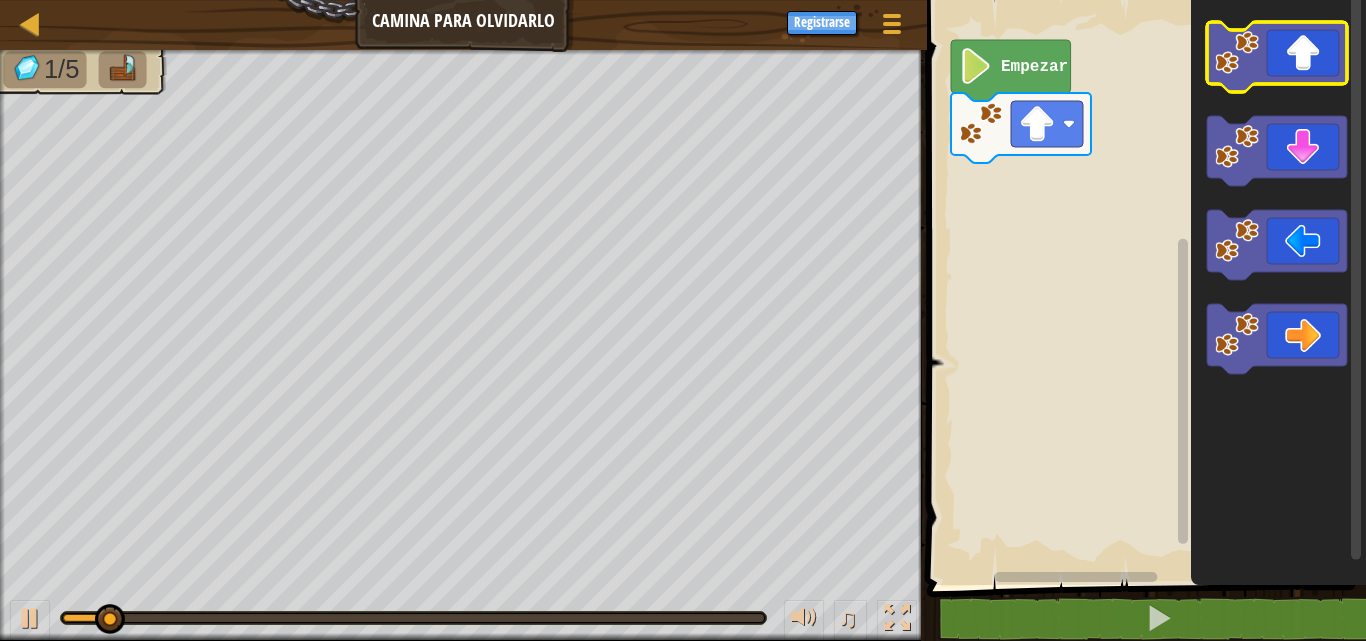 click 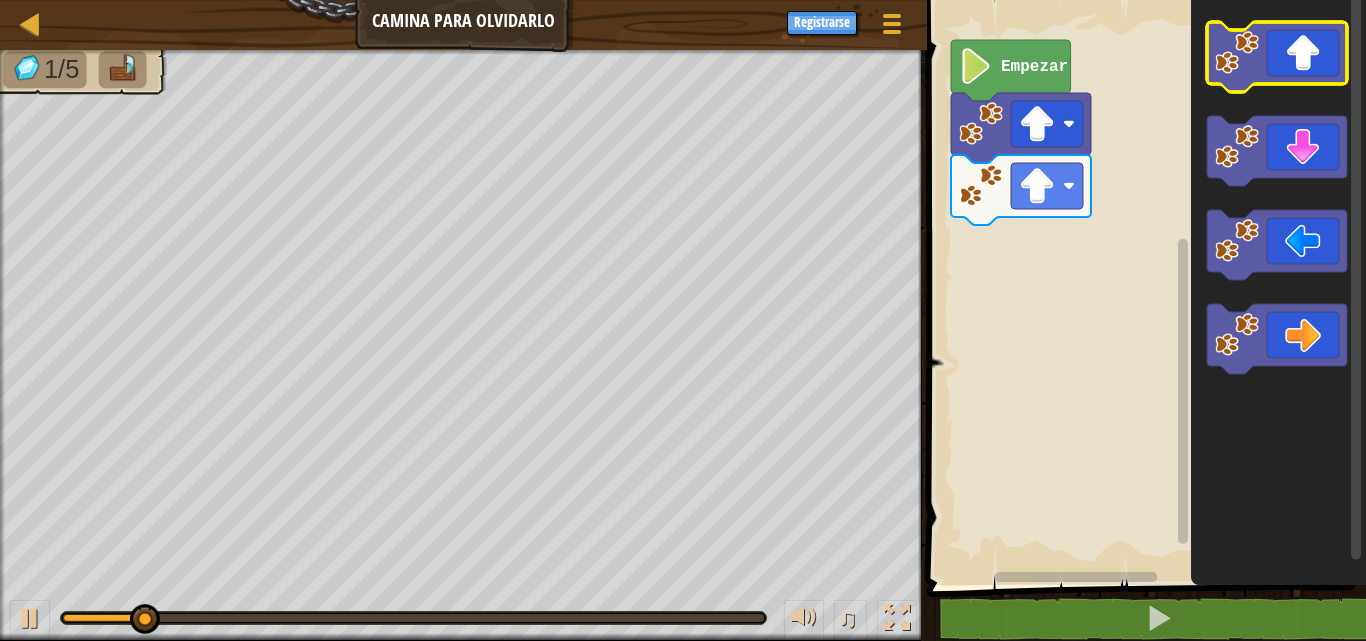 click 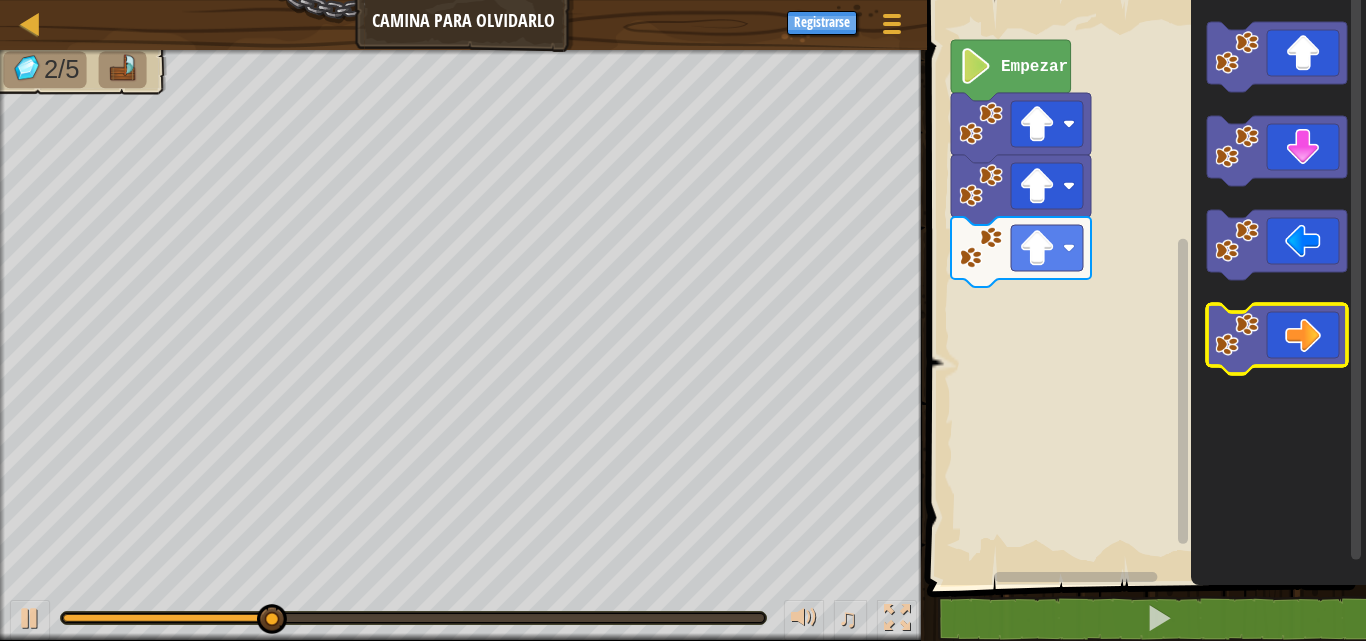 click 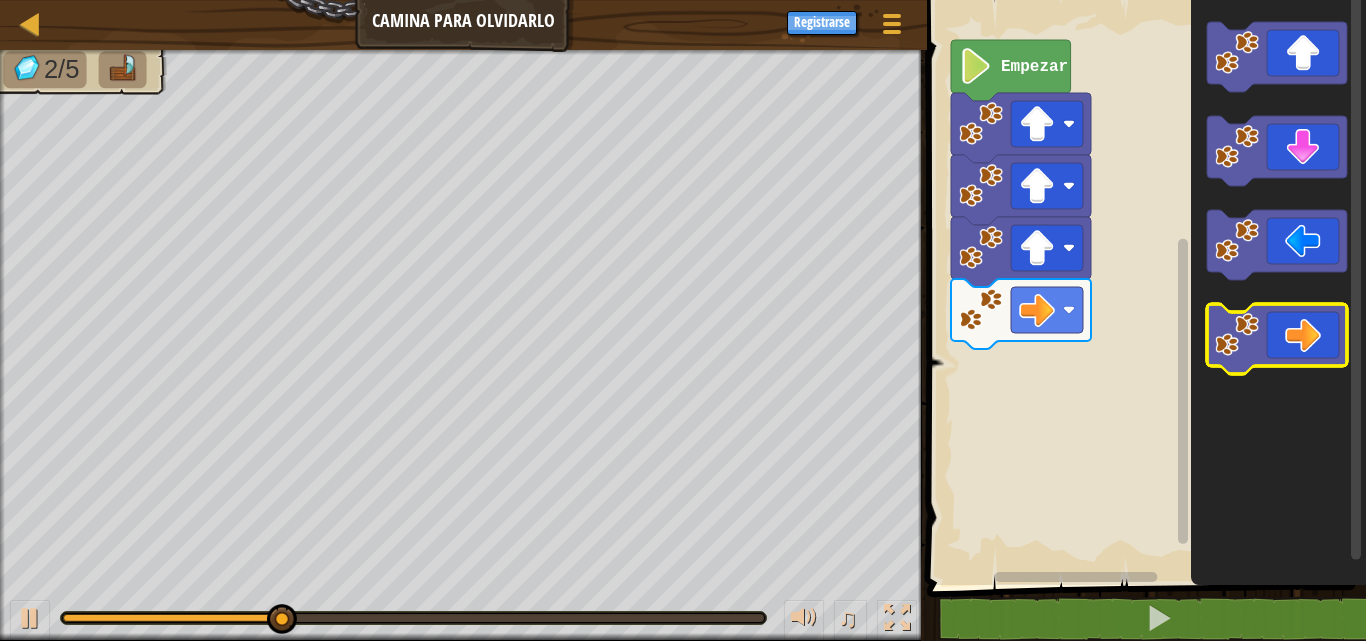 click 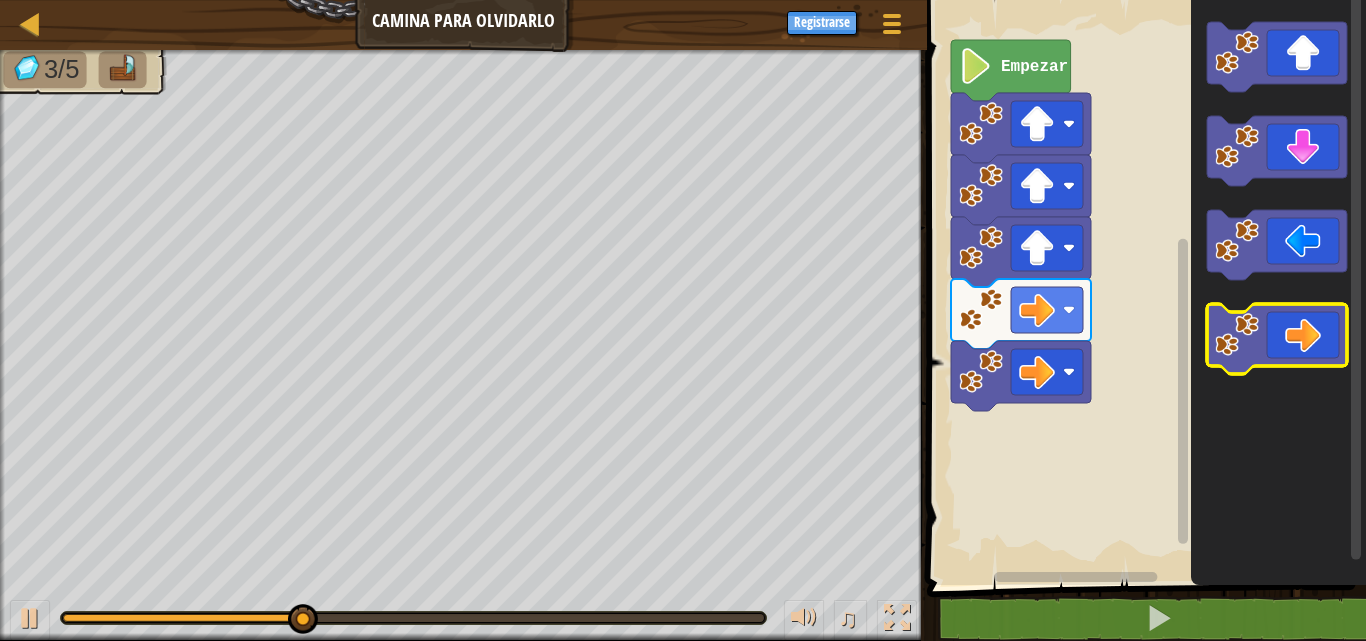 click 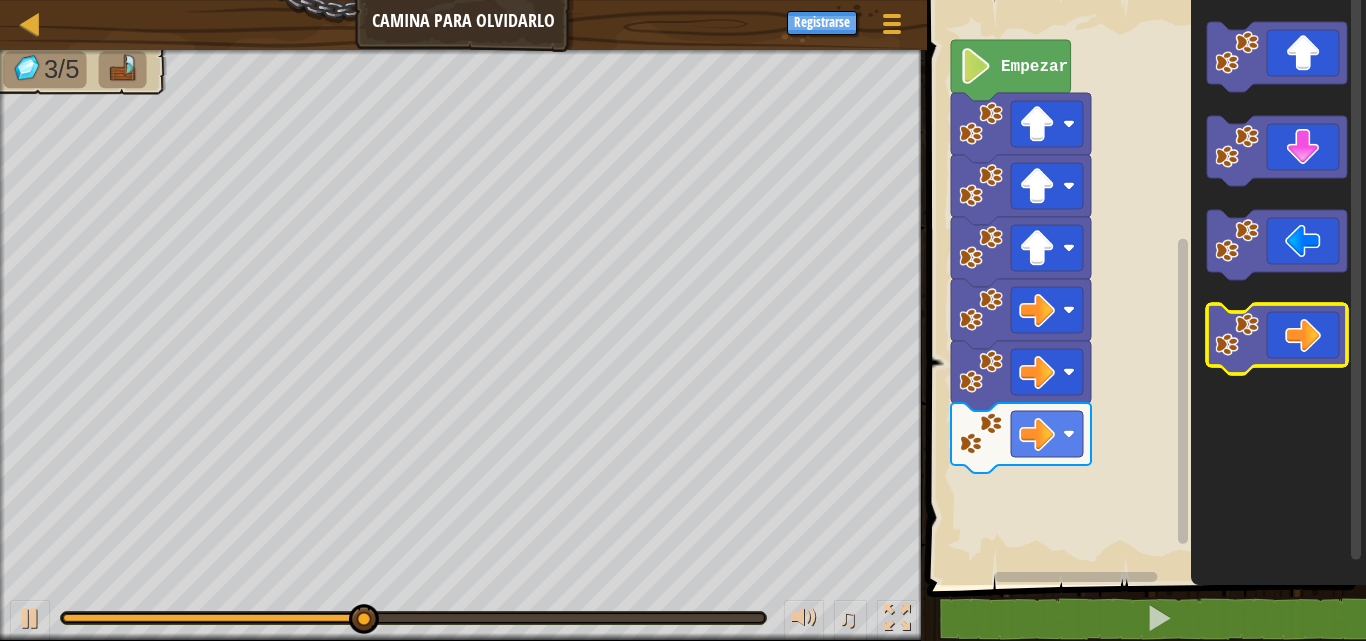 click 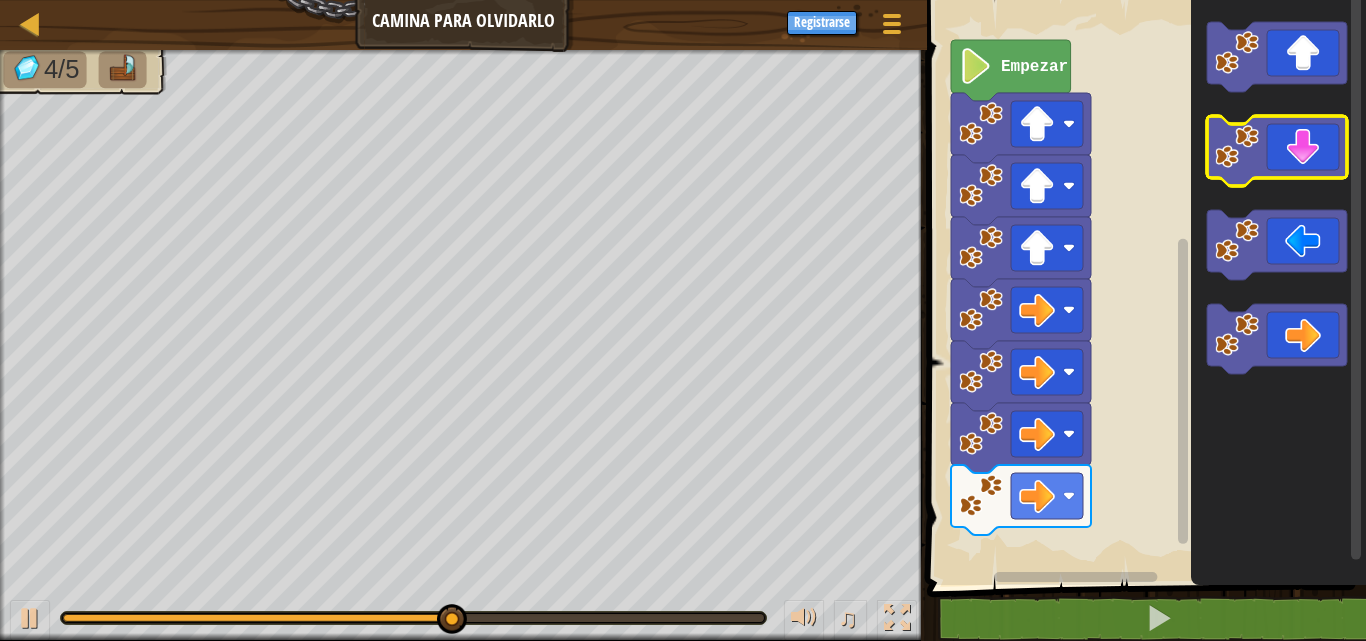 click 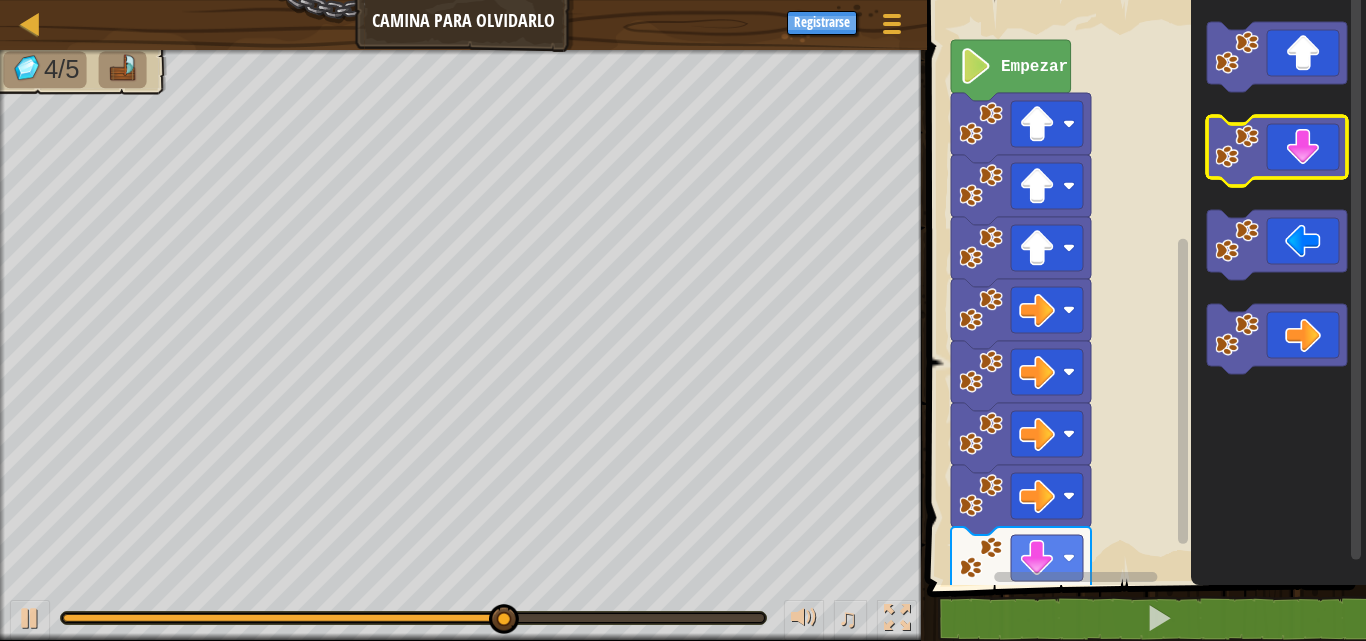 click 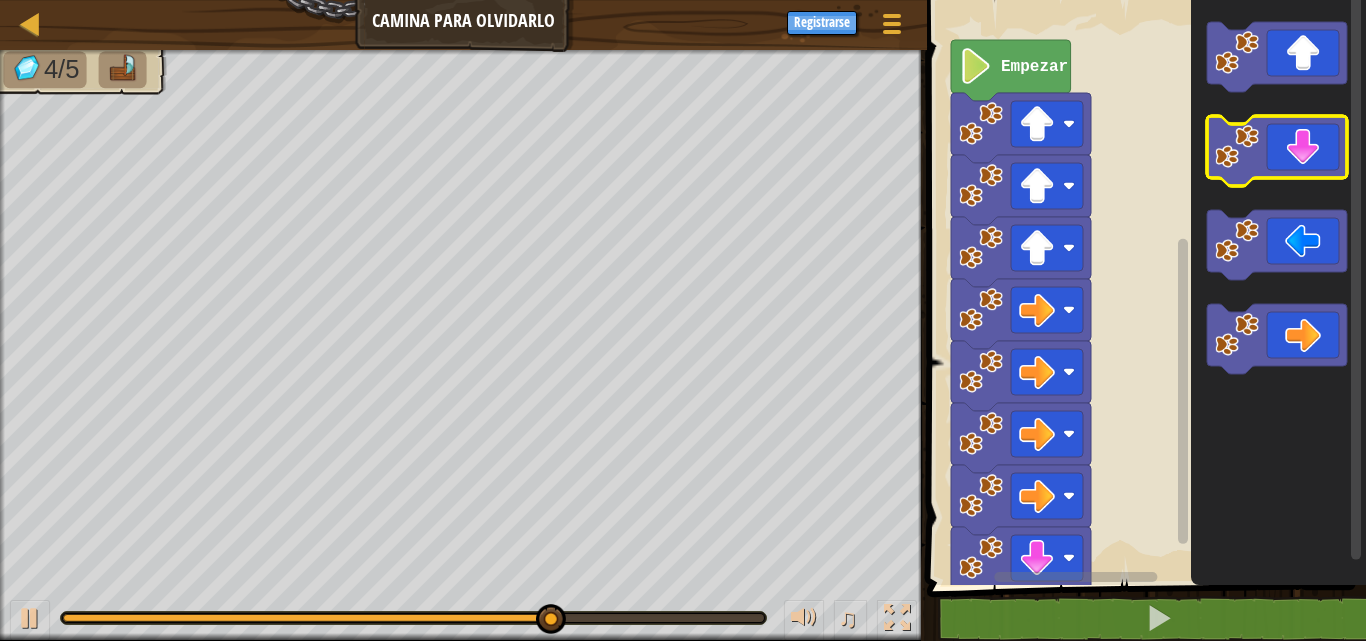 click 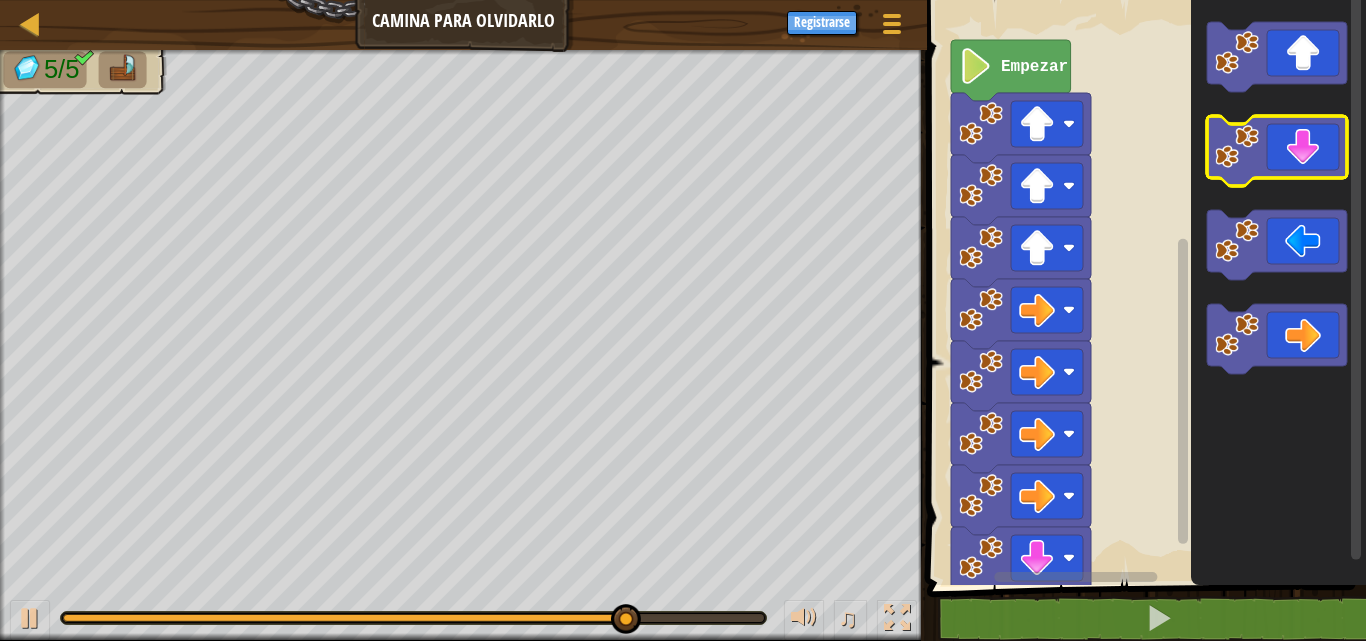 click 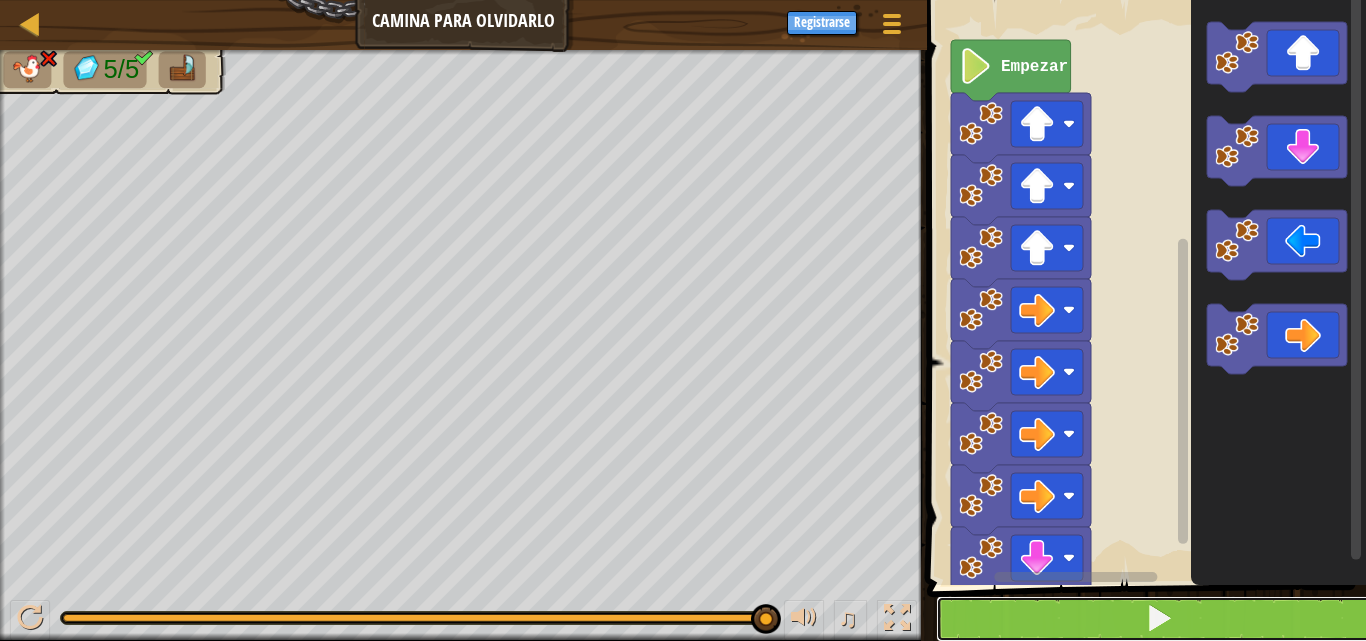 click at bounding box center (1158, 619) 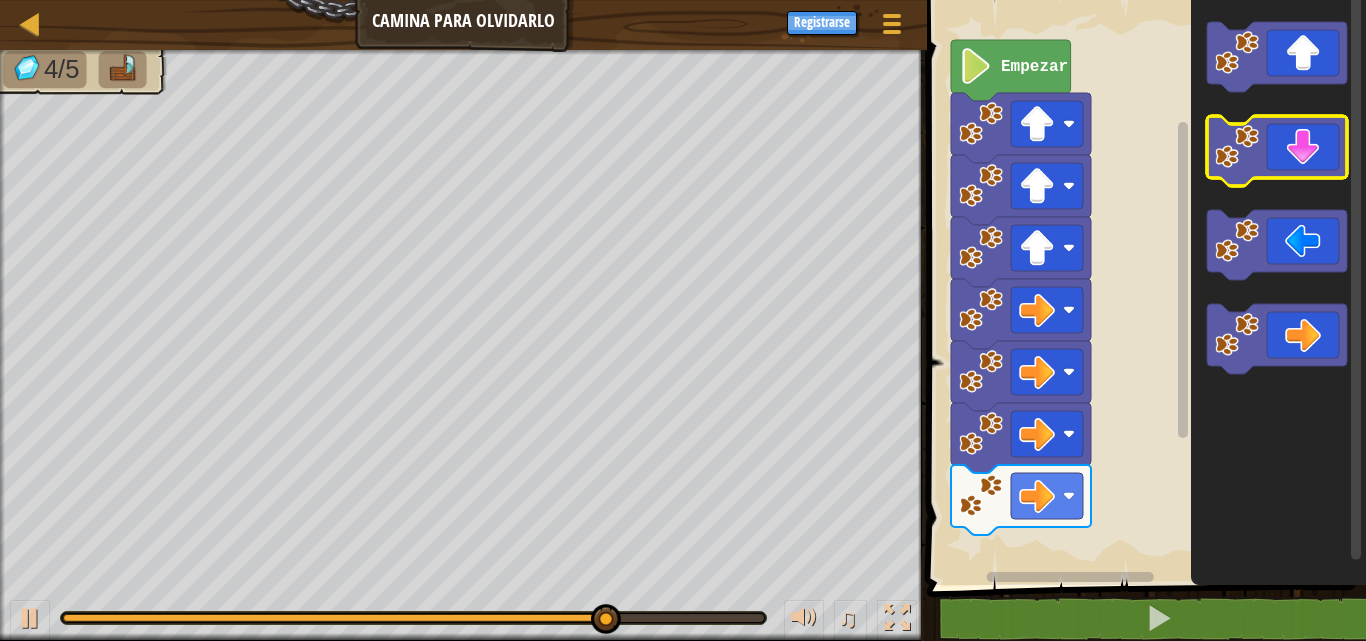 click 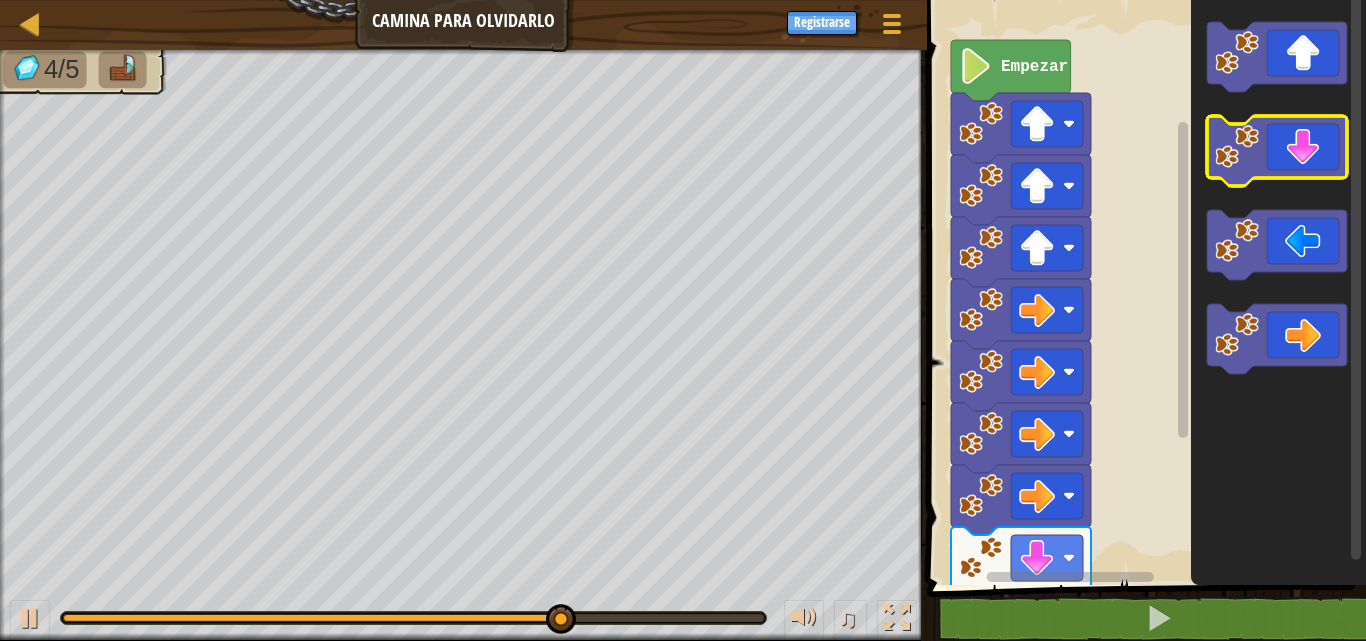 click 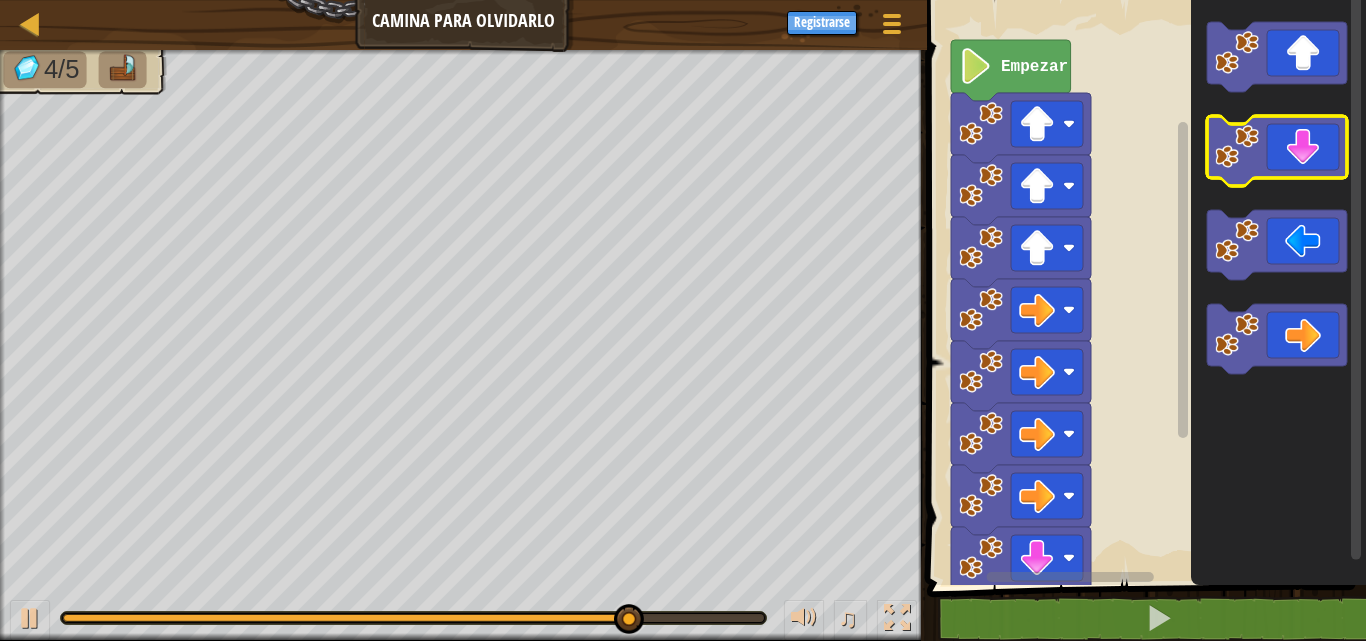 click 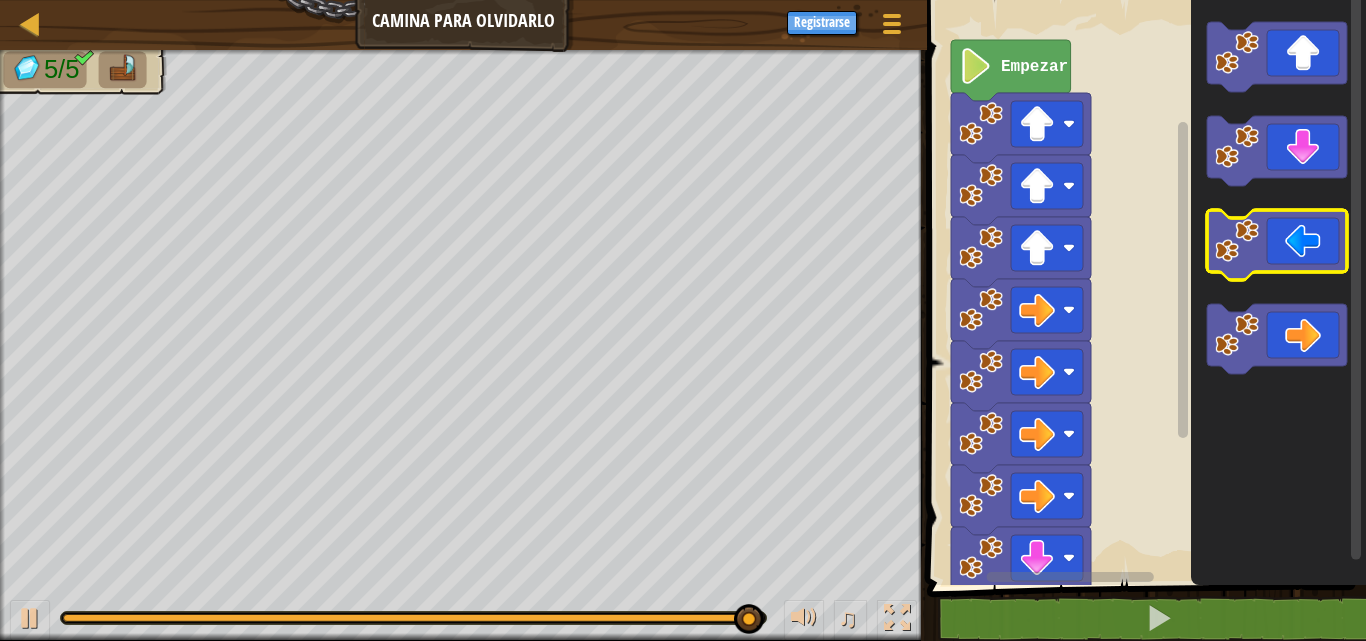 click 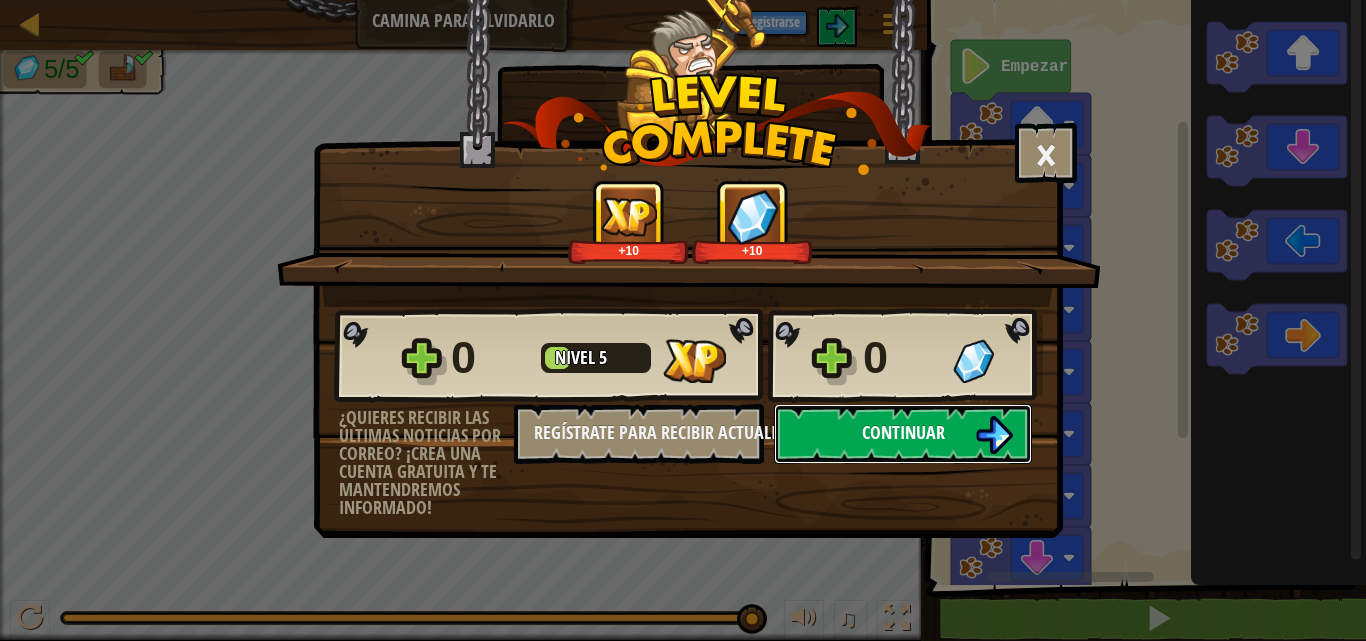 click on "Continuar" at bounding box center (903, 432) 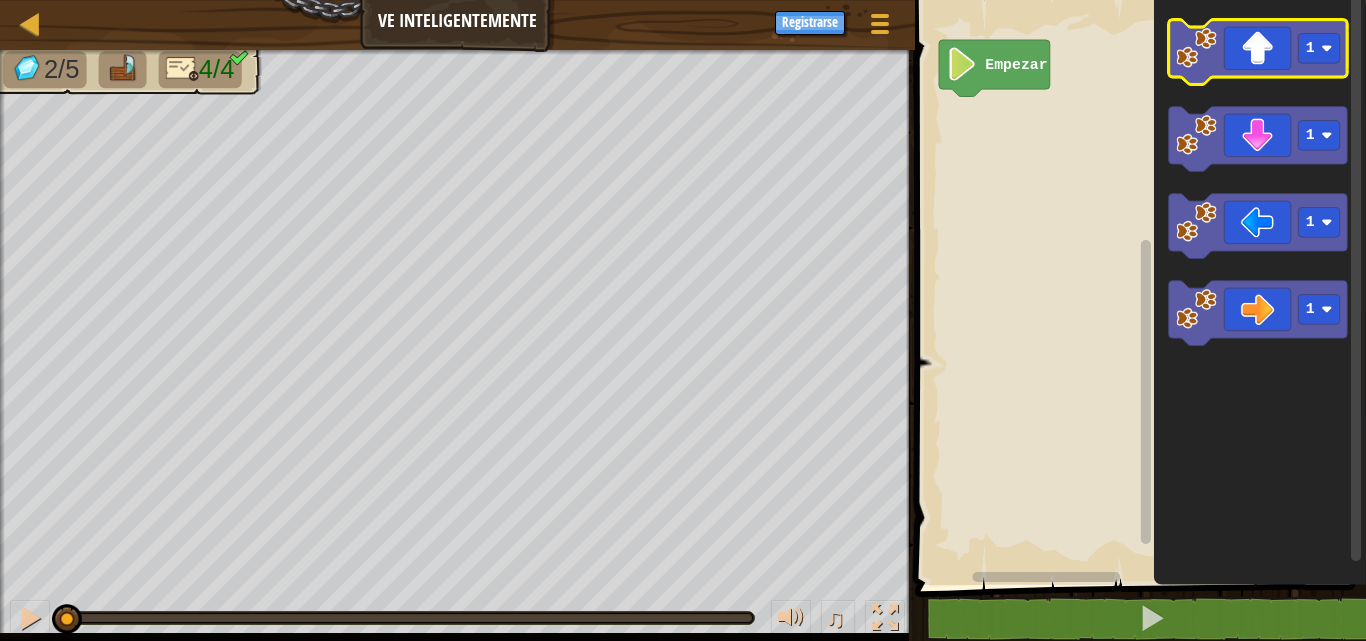 click 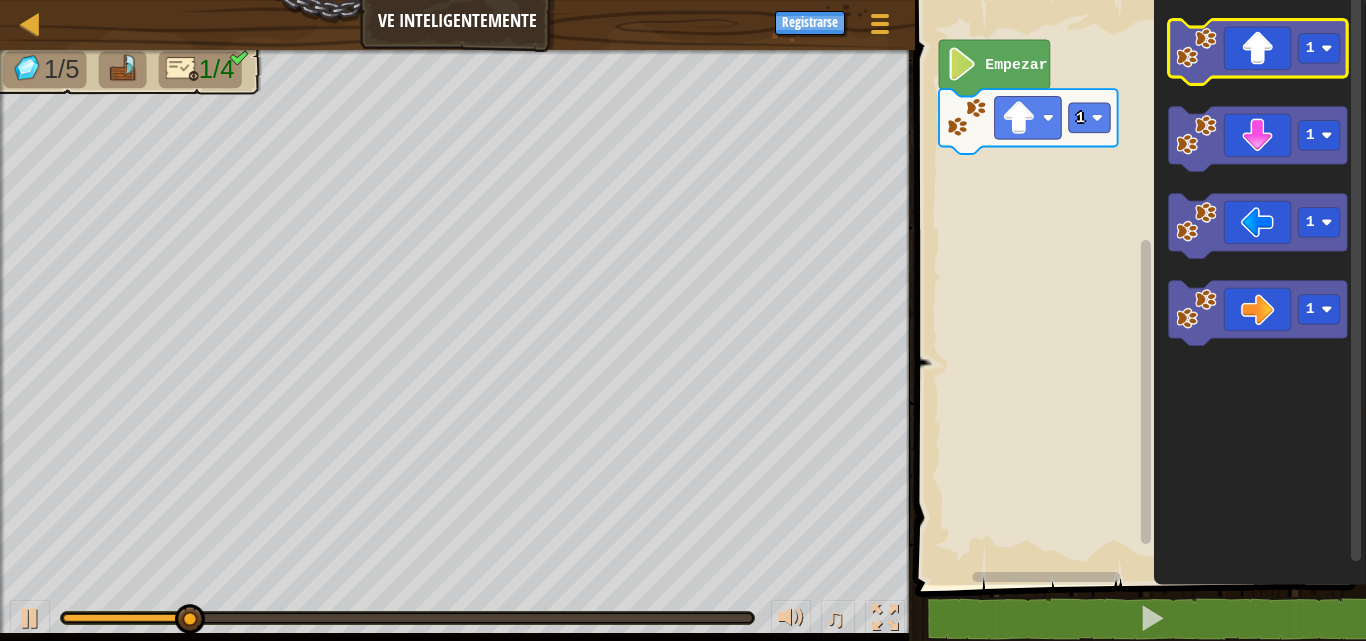 click 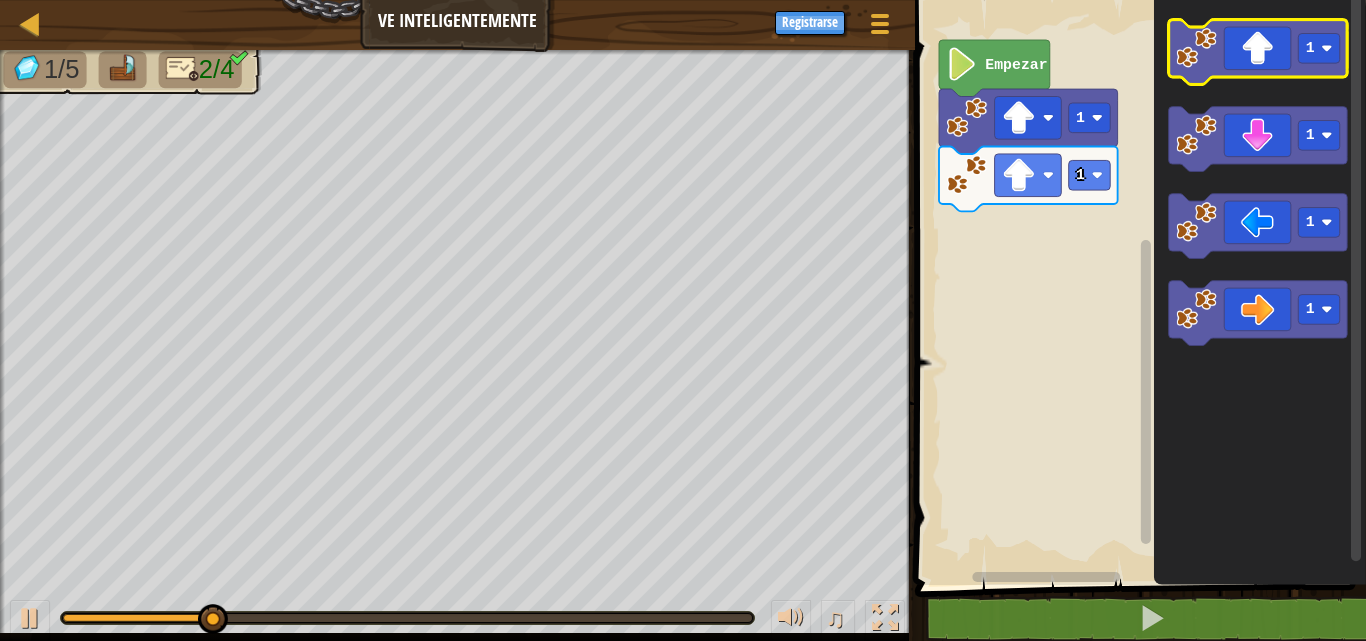 click 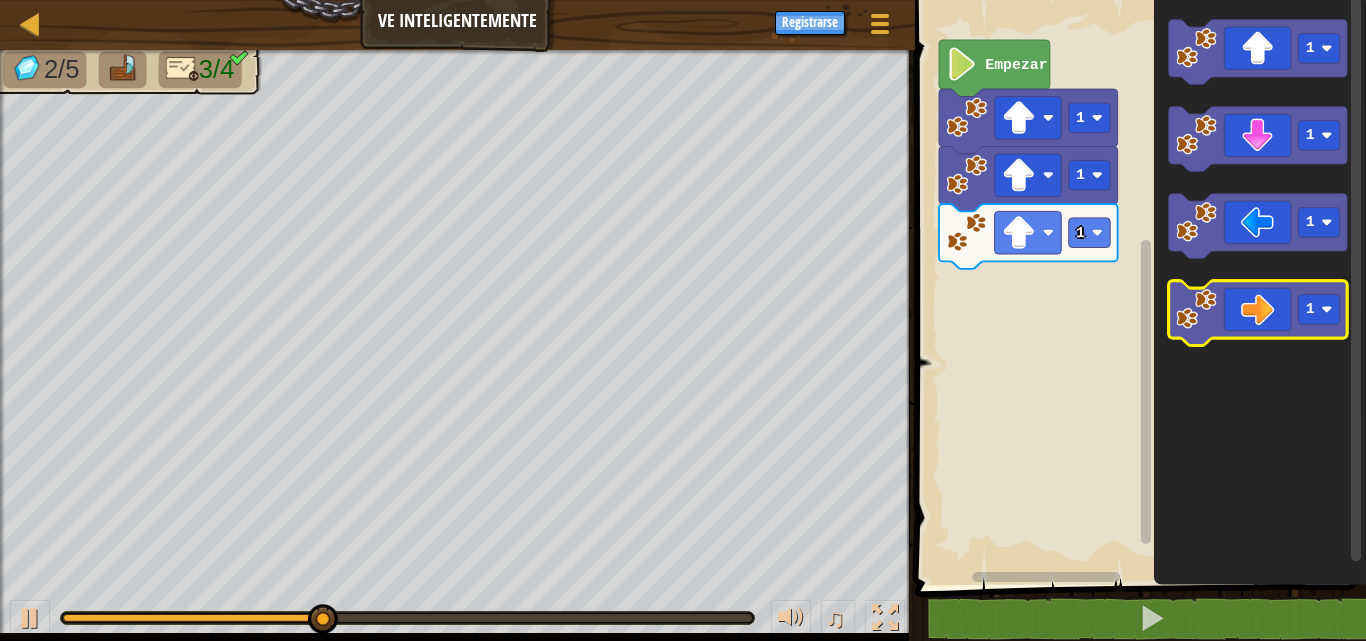 click 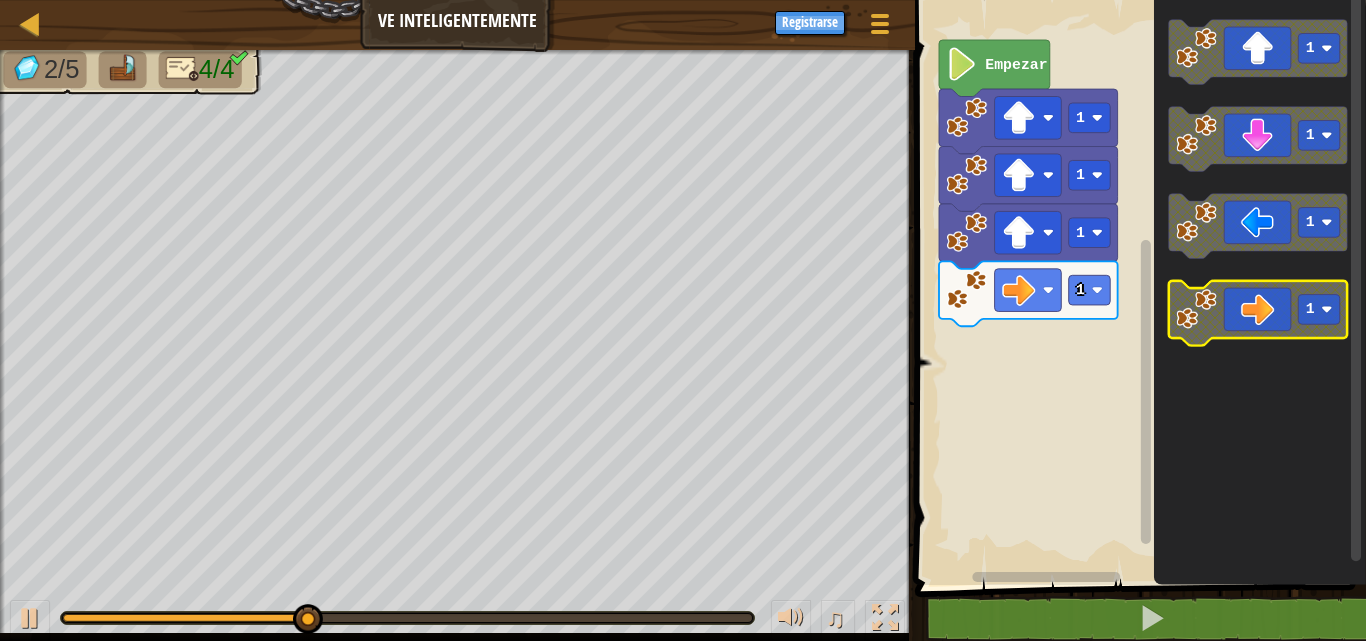 click 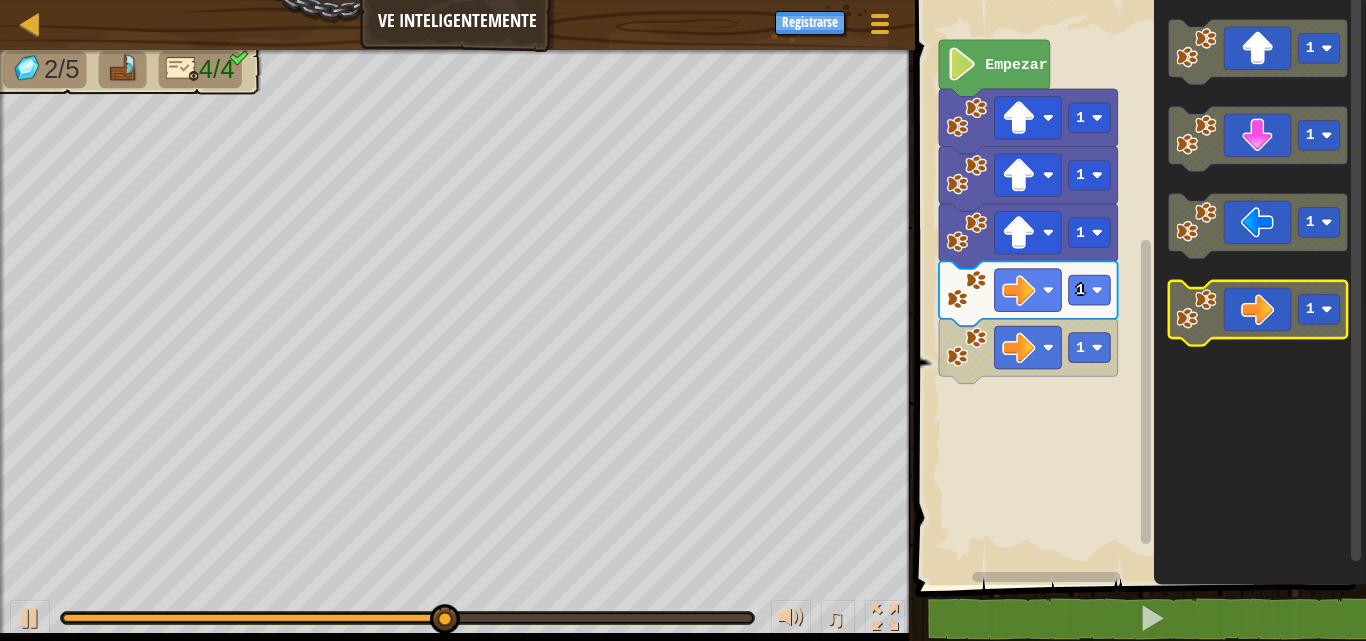 click 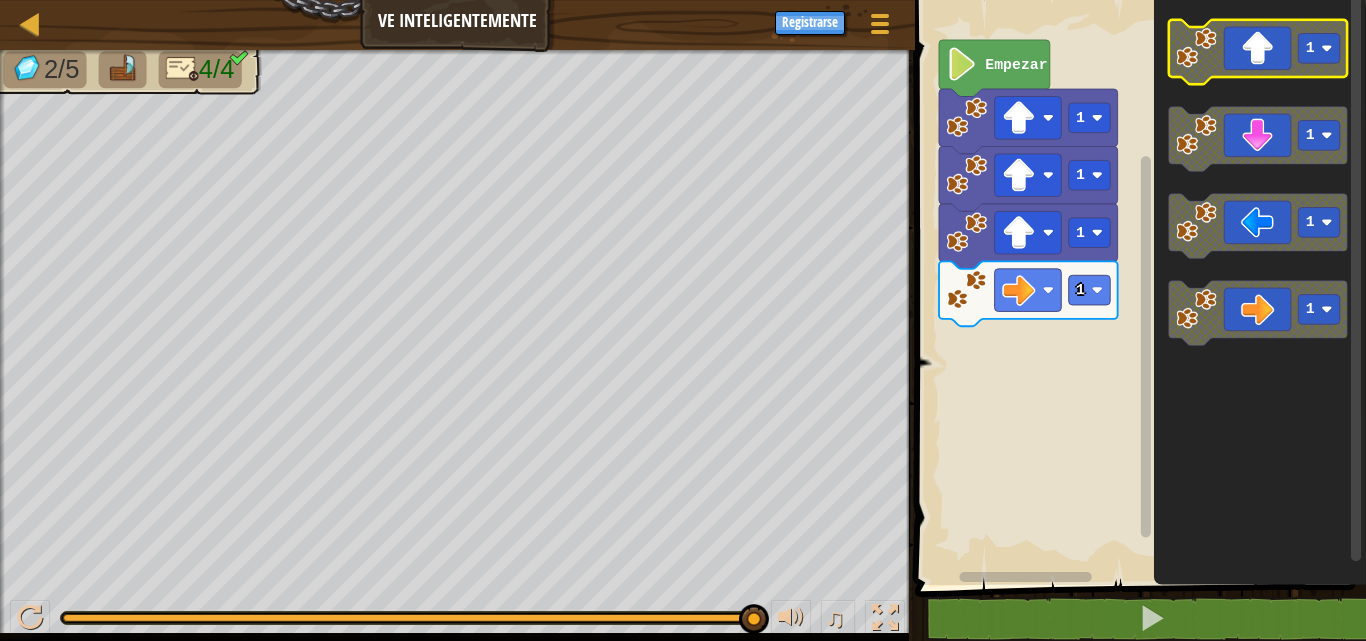 click 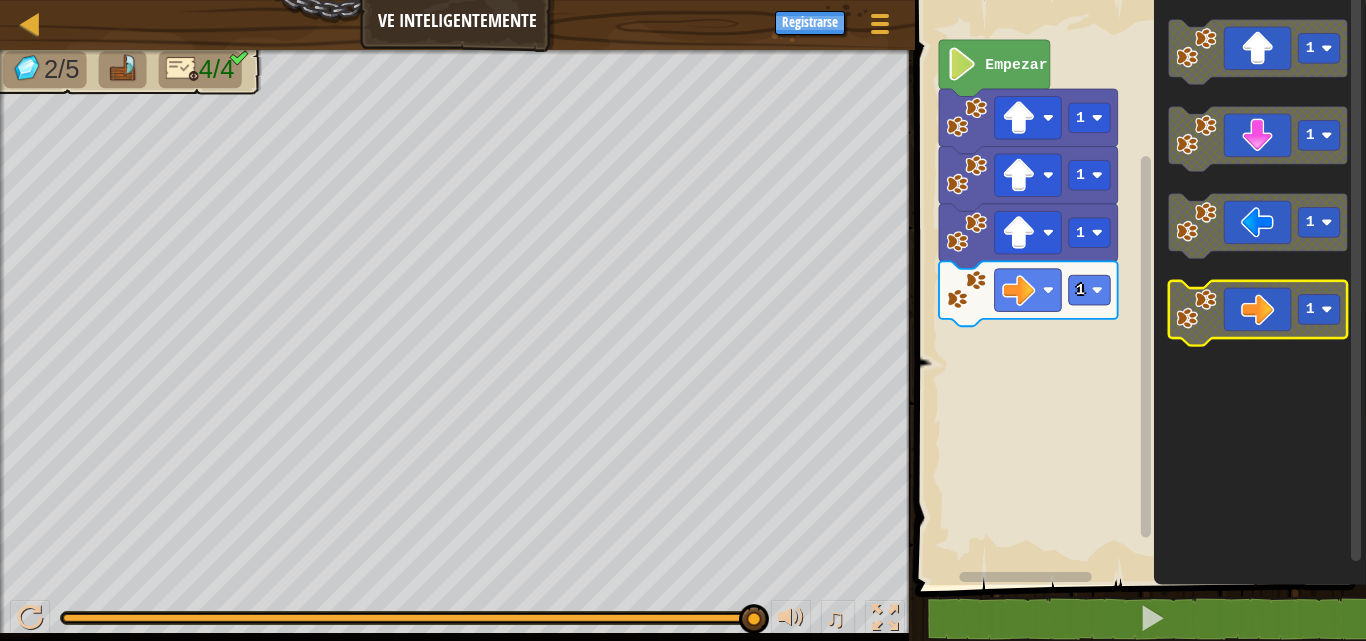 click 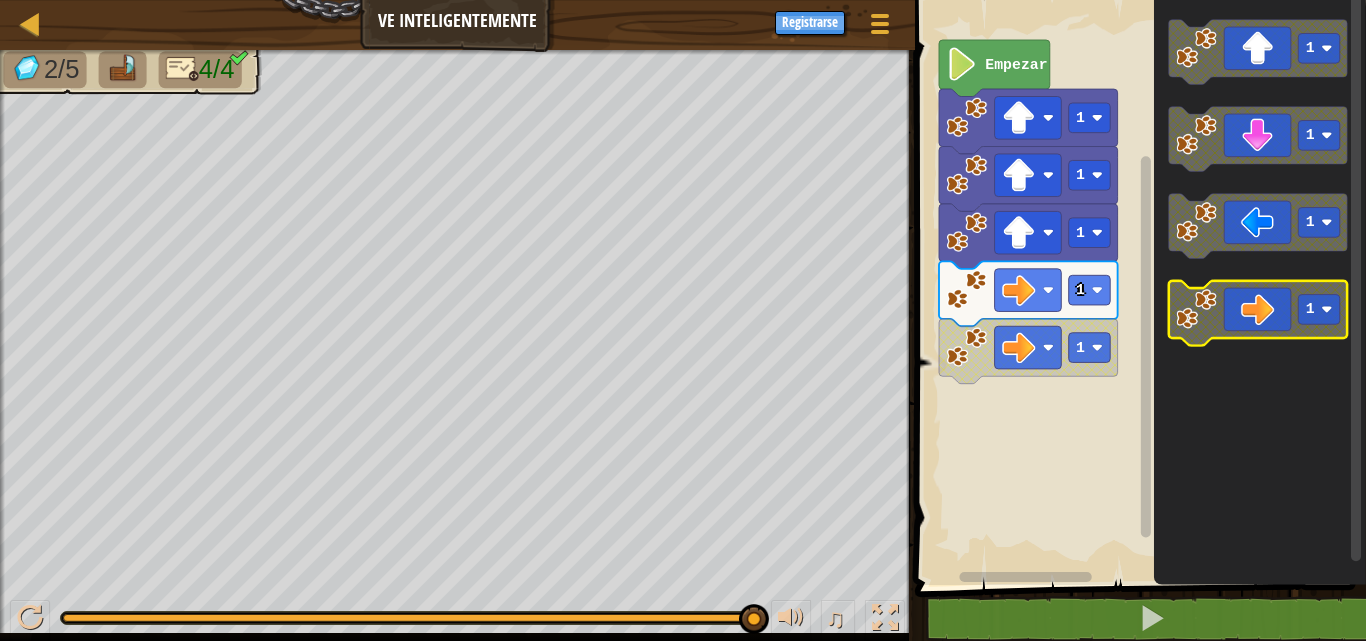 click 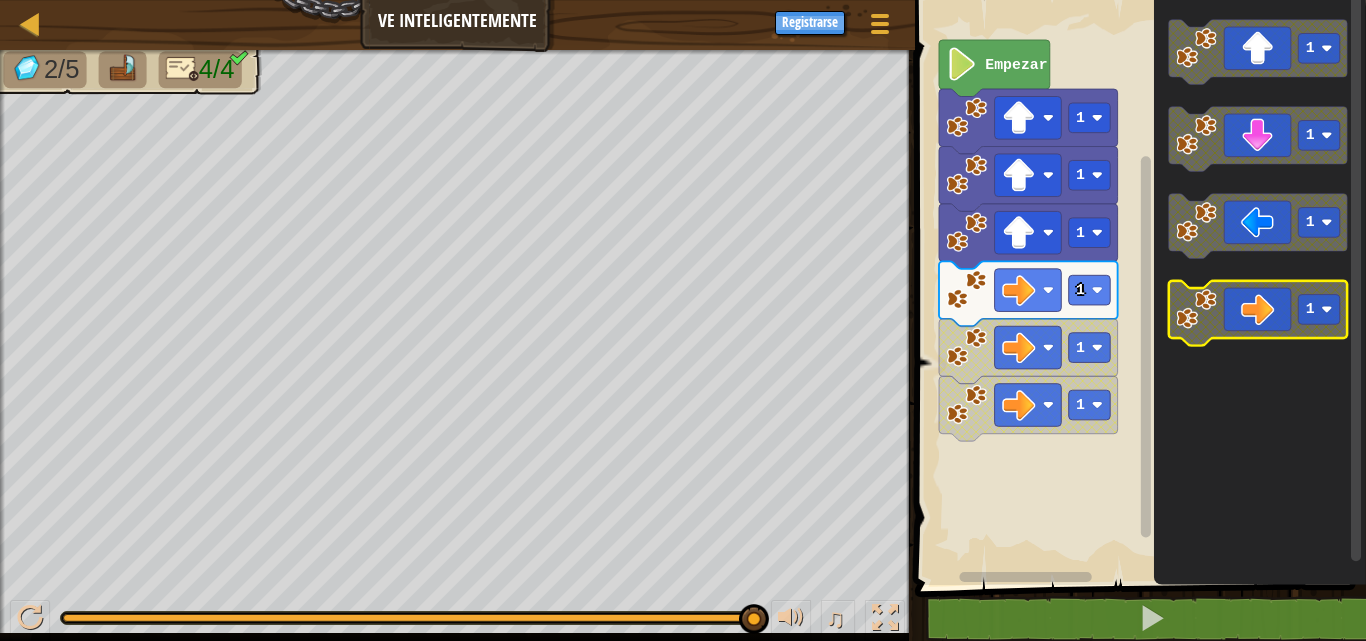 click 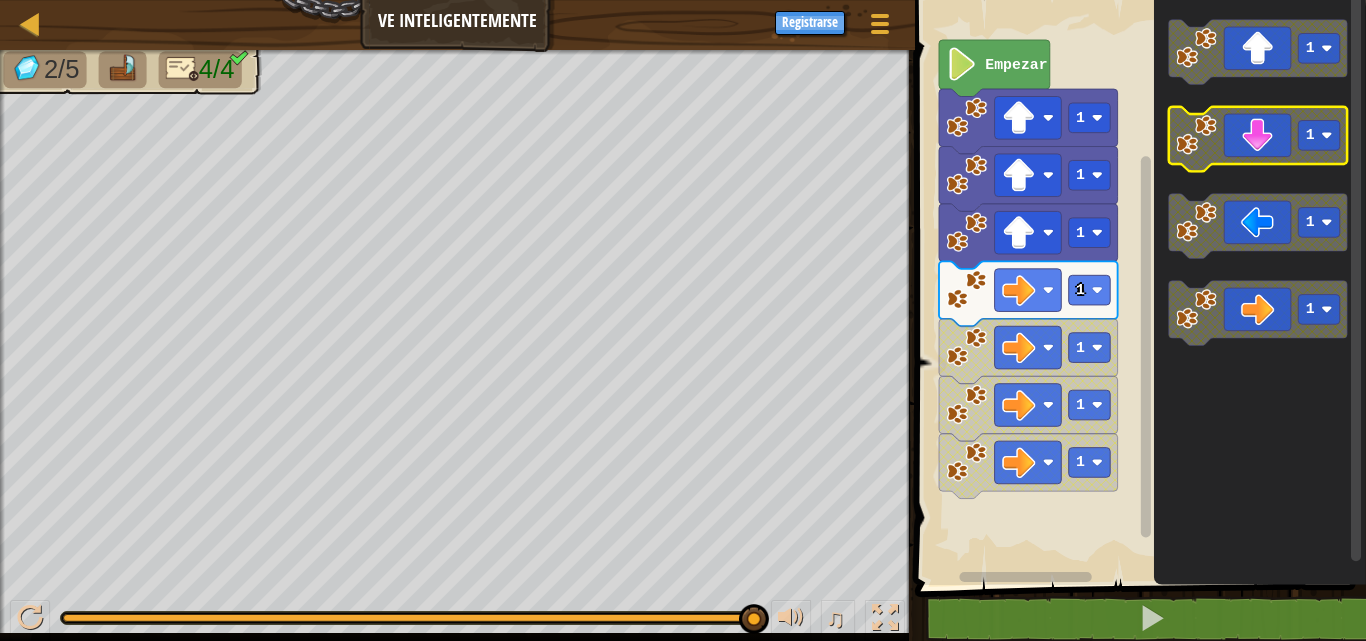 click 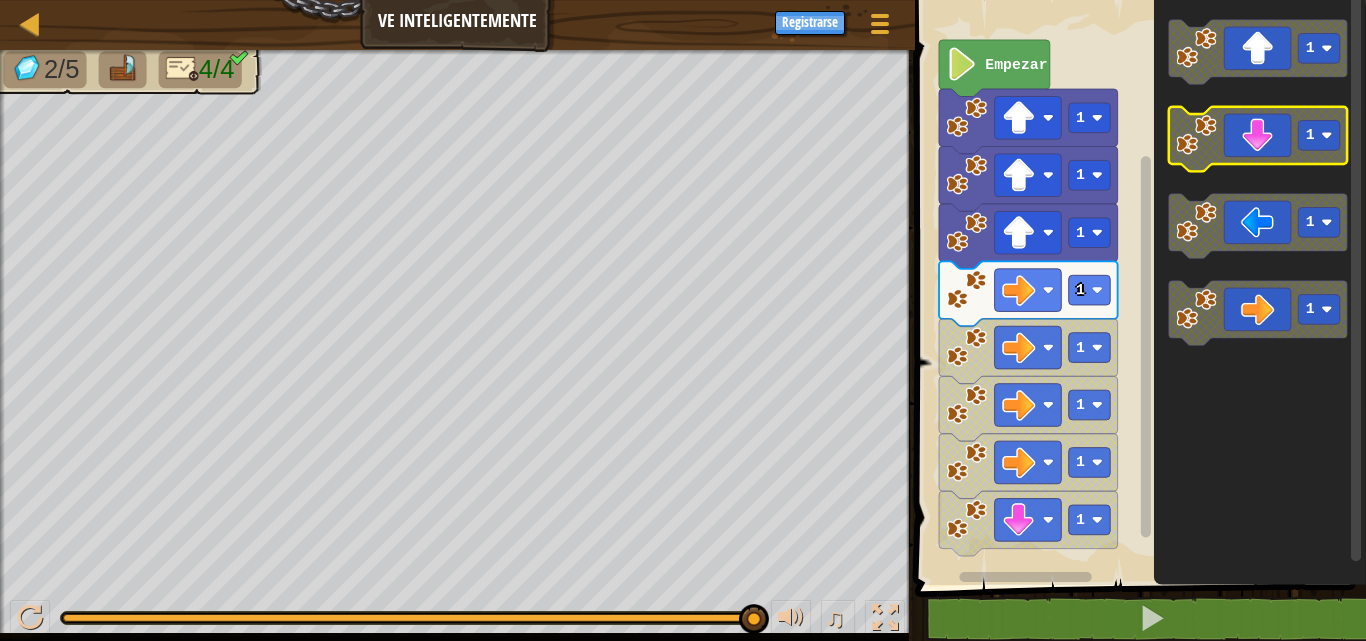 click 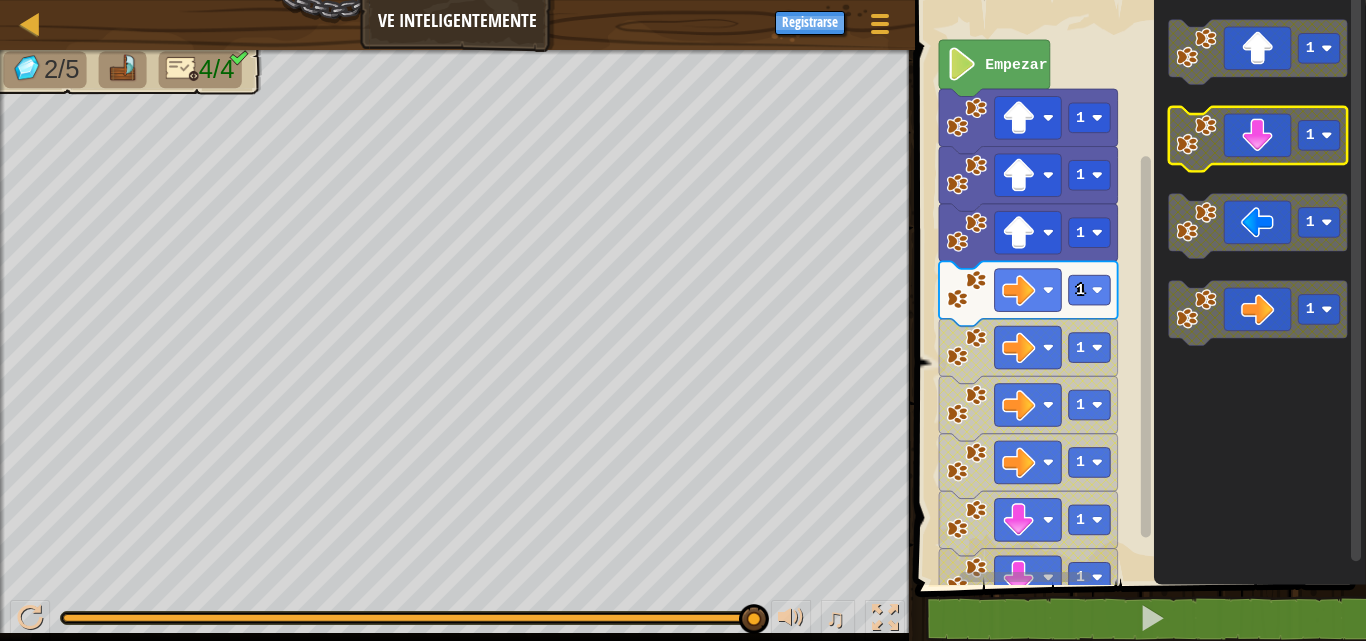 click 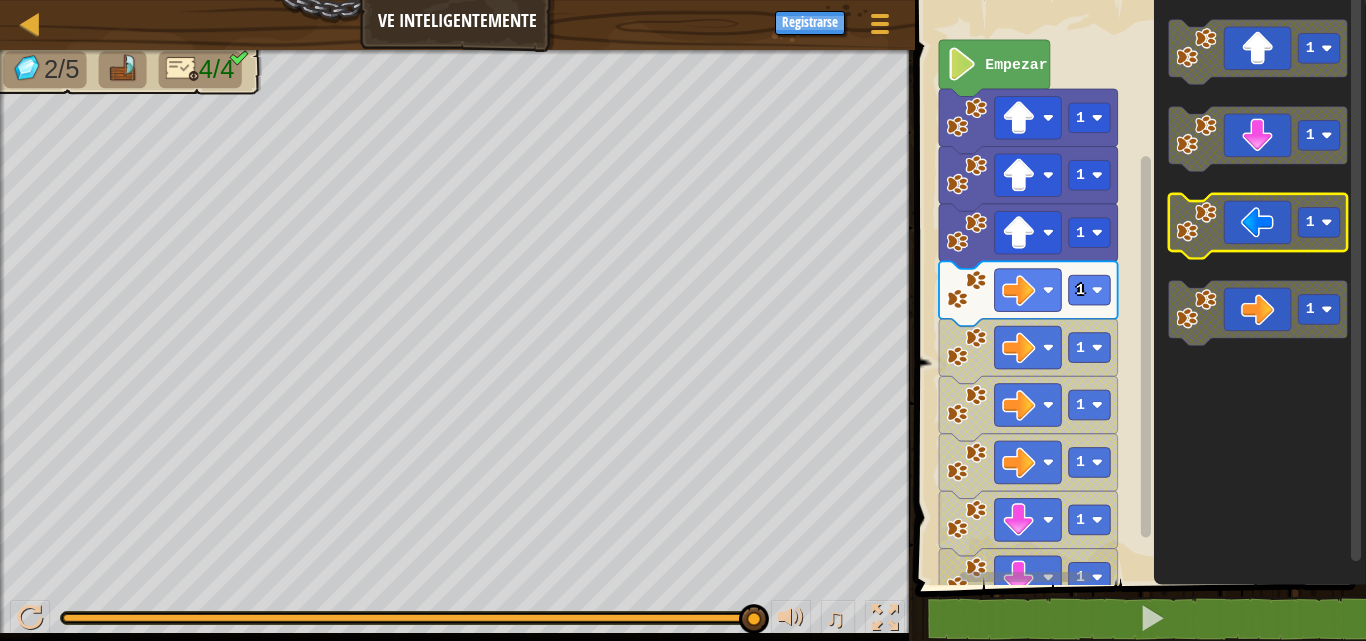 click 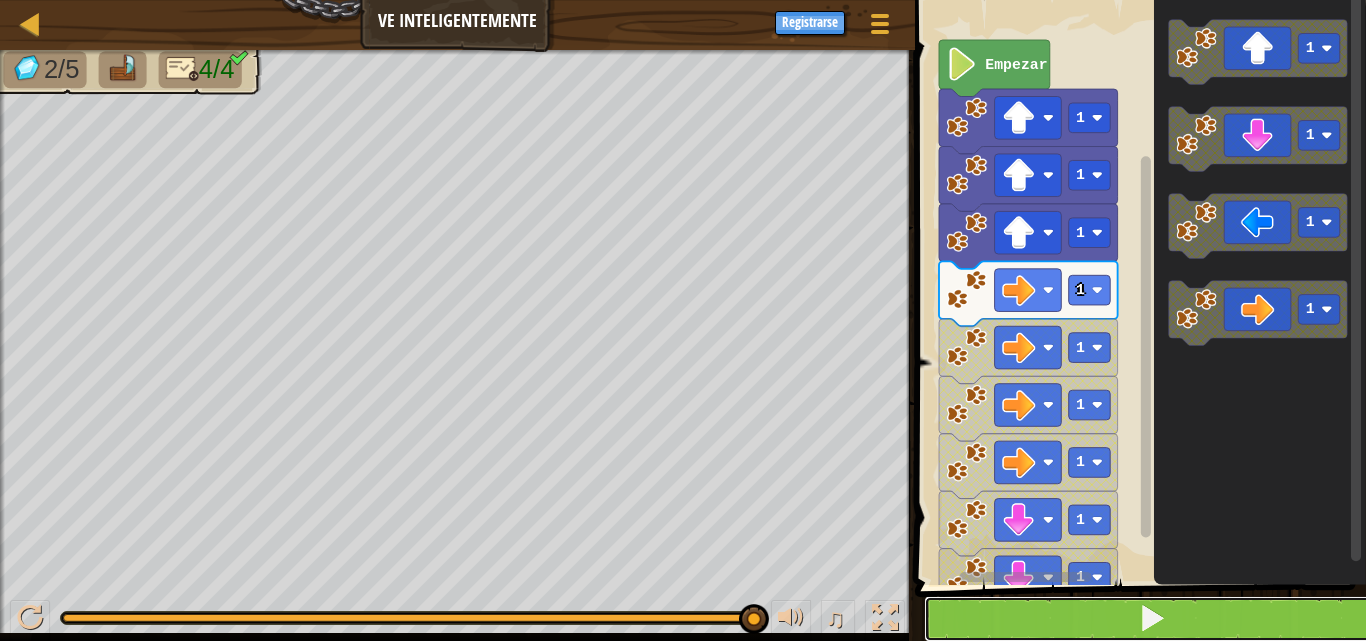 click at bounding box center [1152, 619] 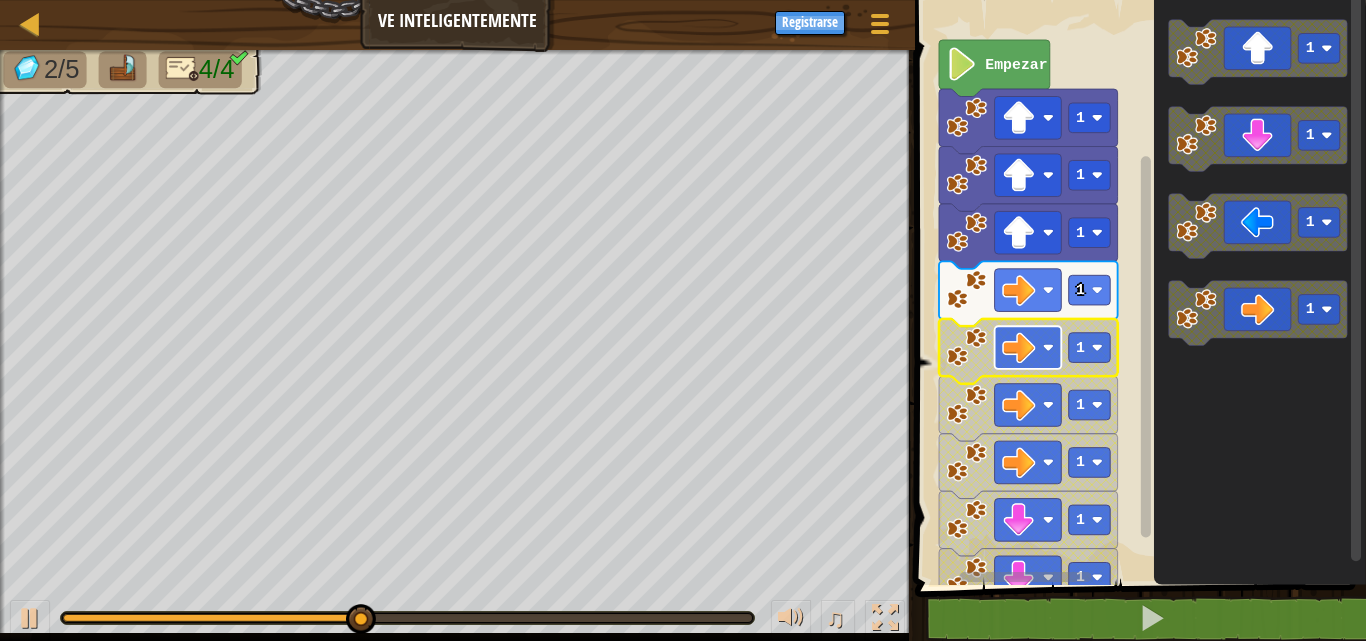 click 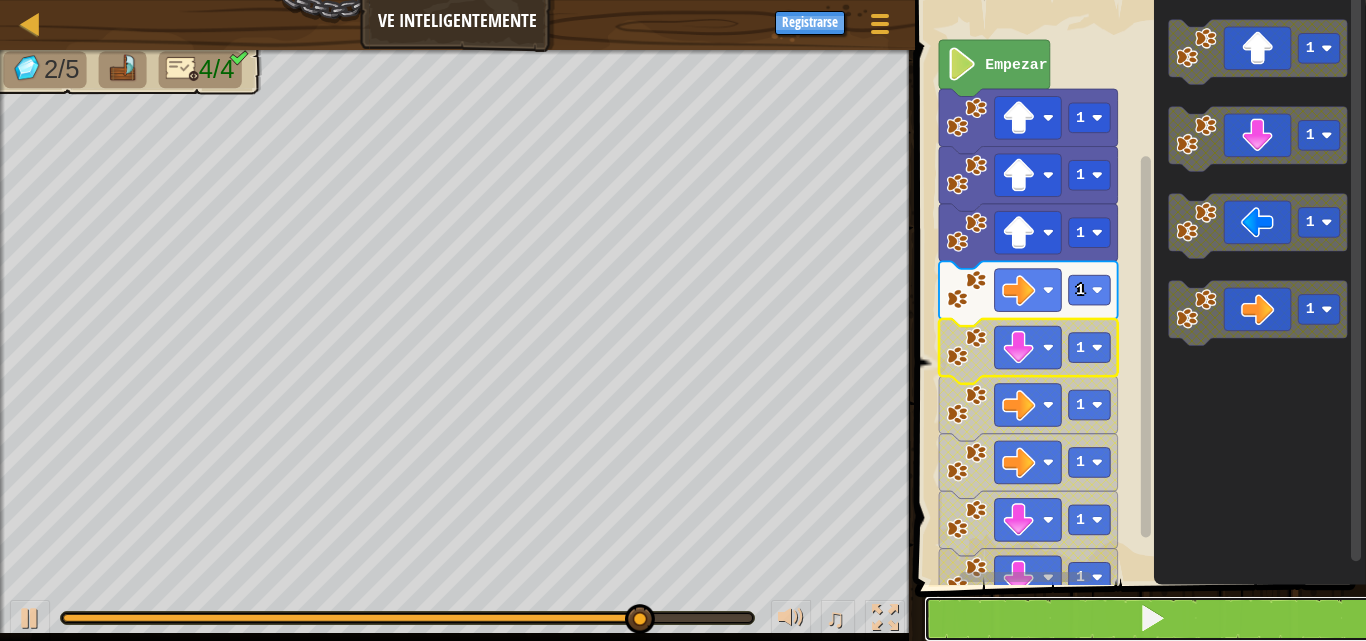 click at bounding box center (1152, 619) 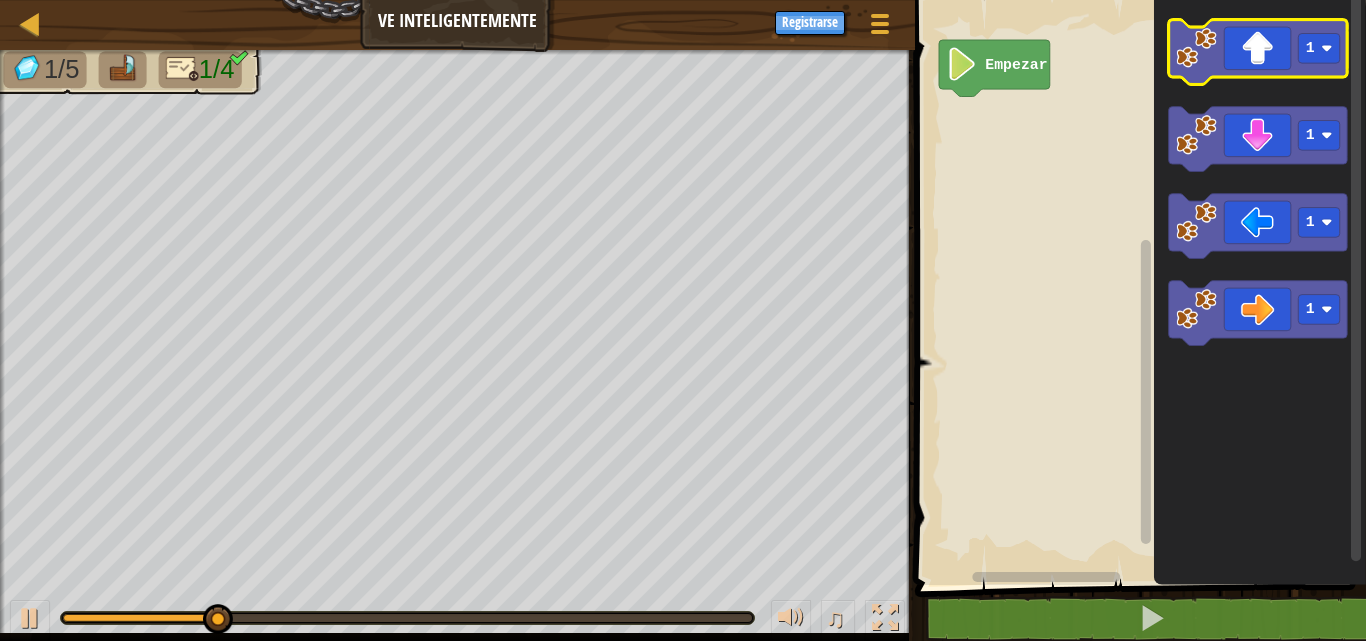click 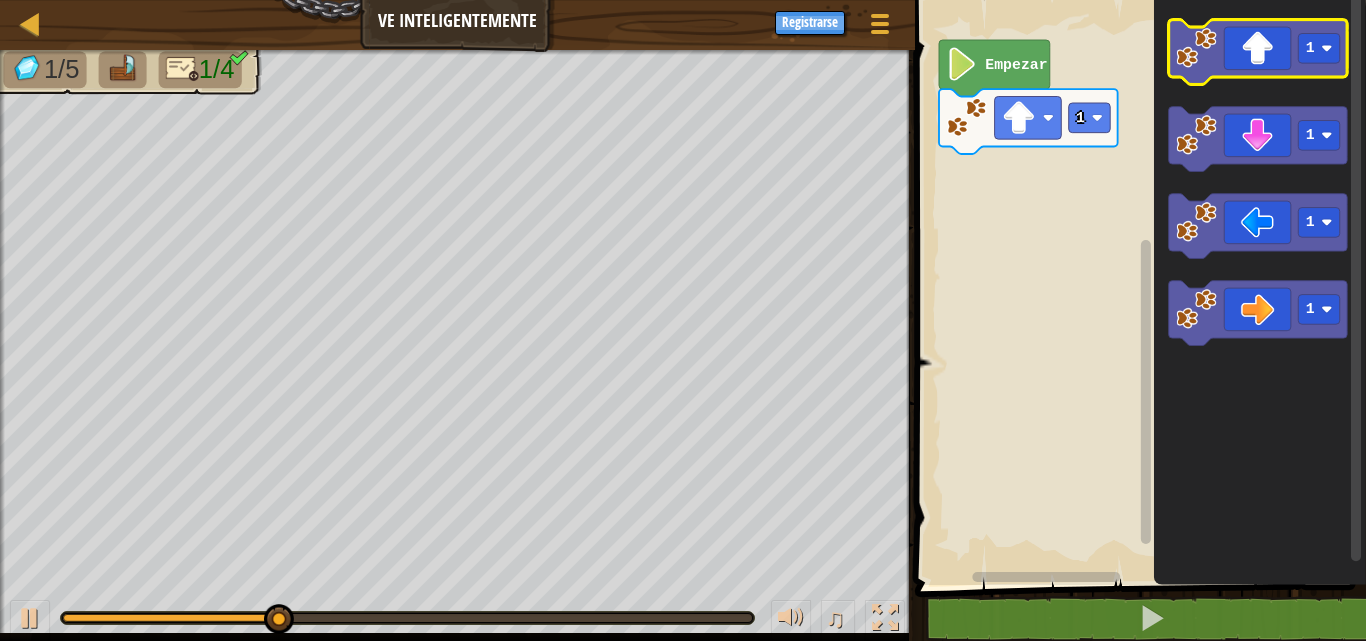 click 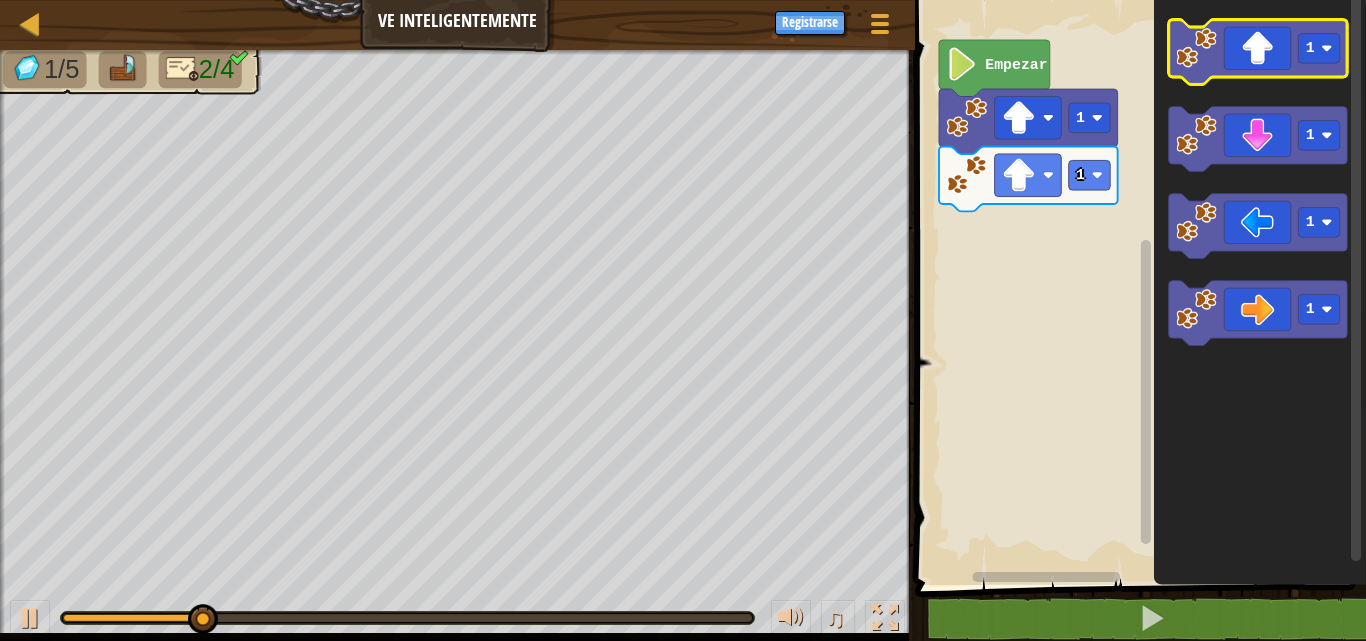 click 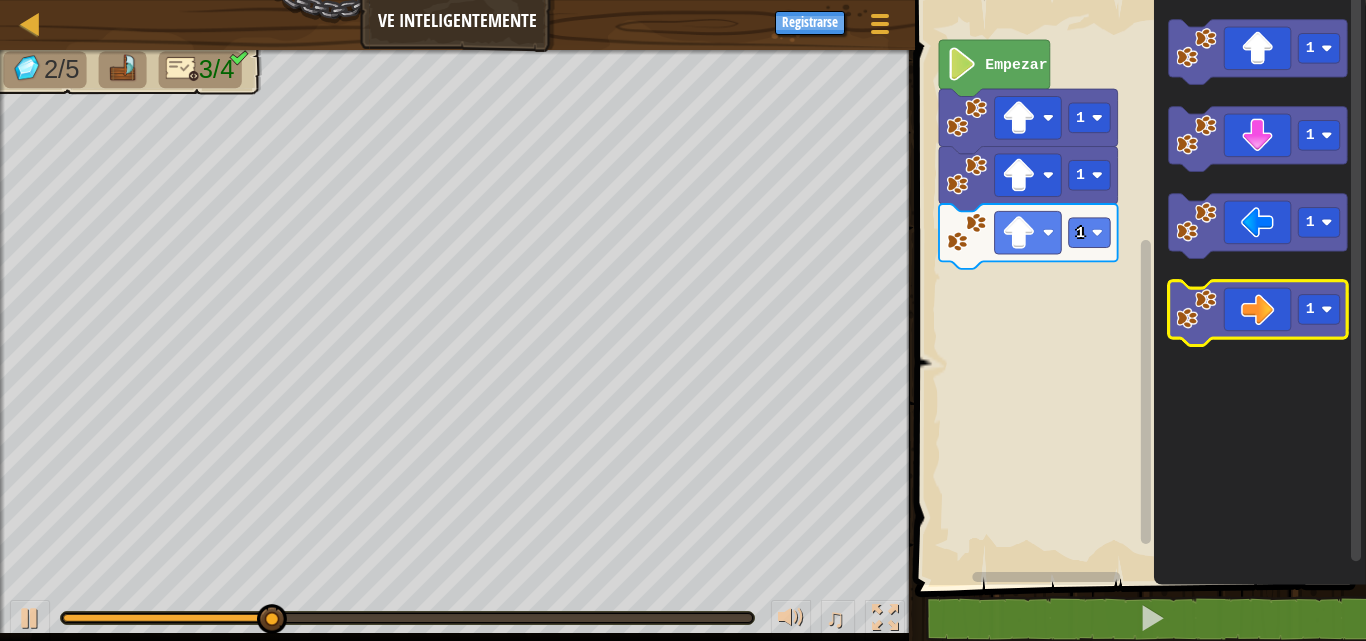 click 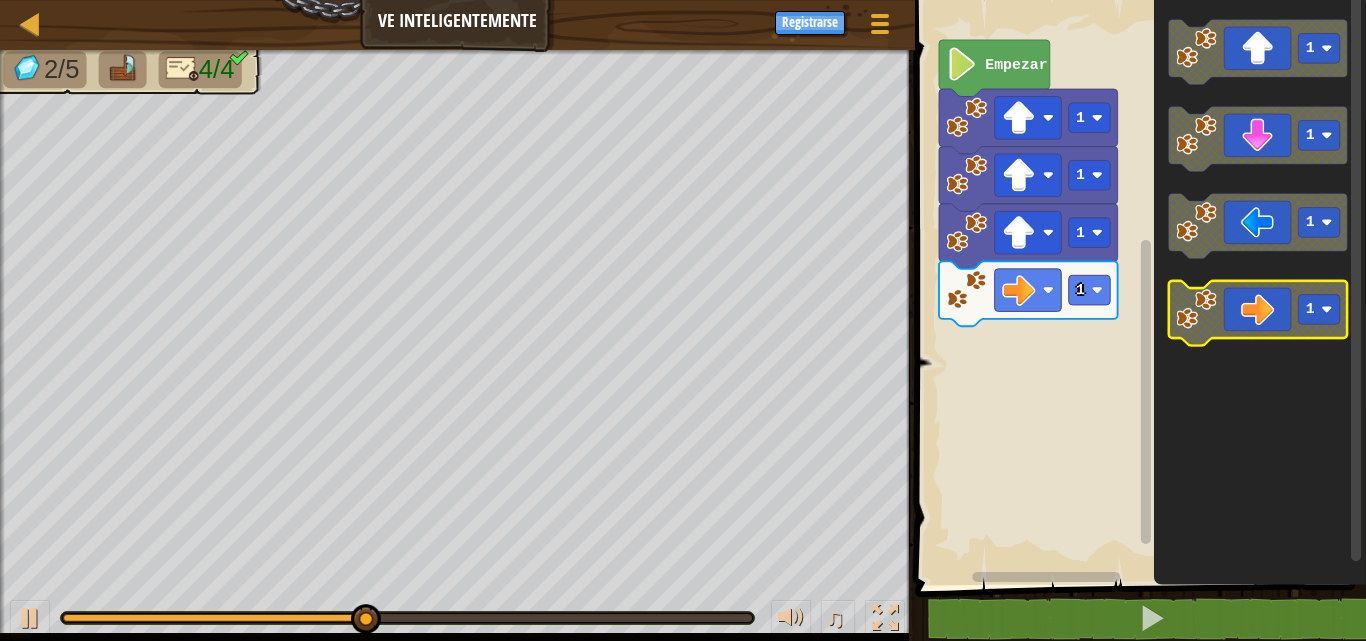 click 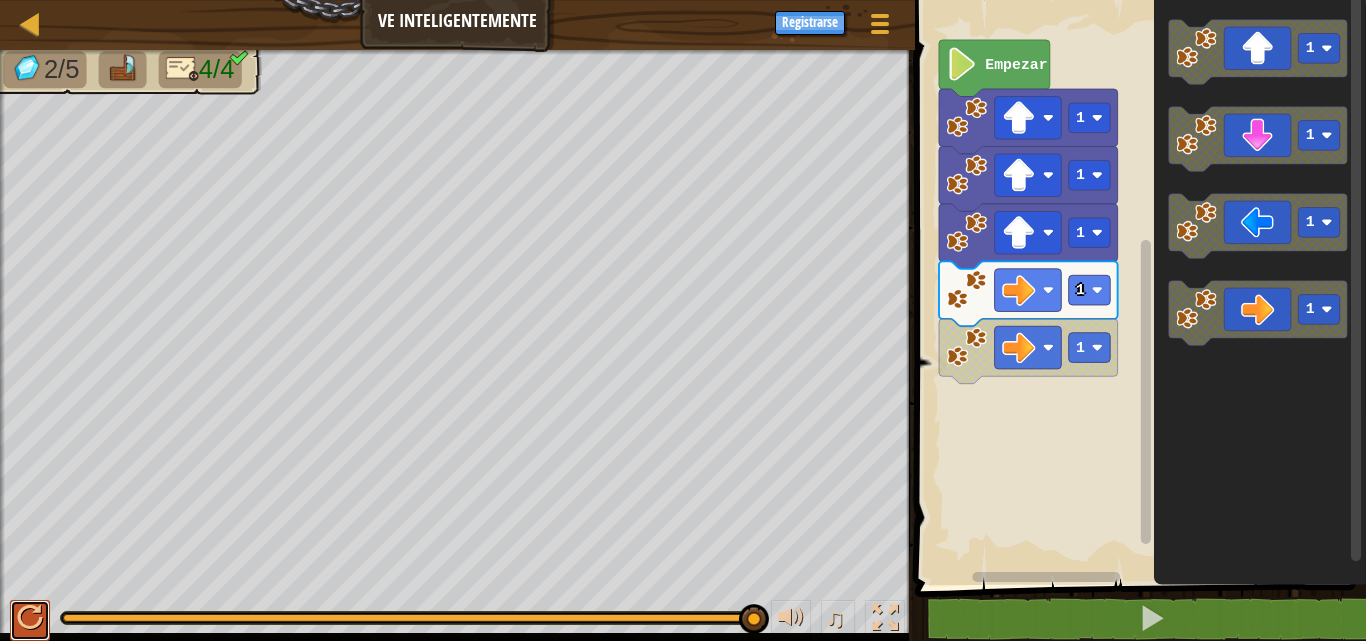 click at bounding box center (30, 618) 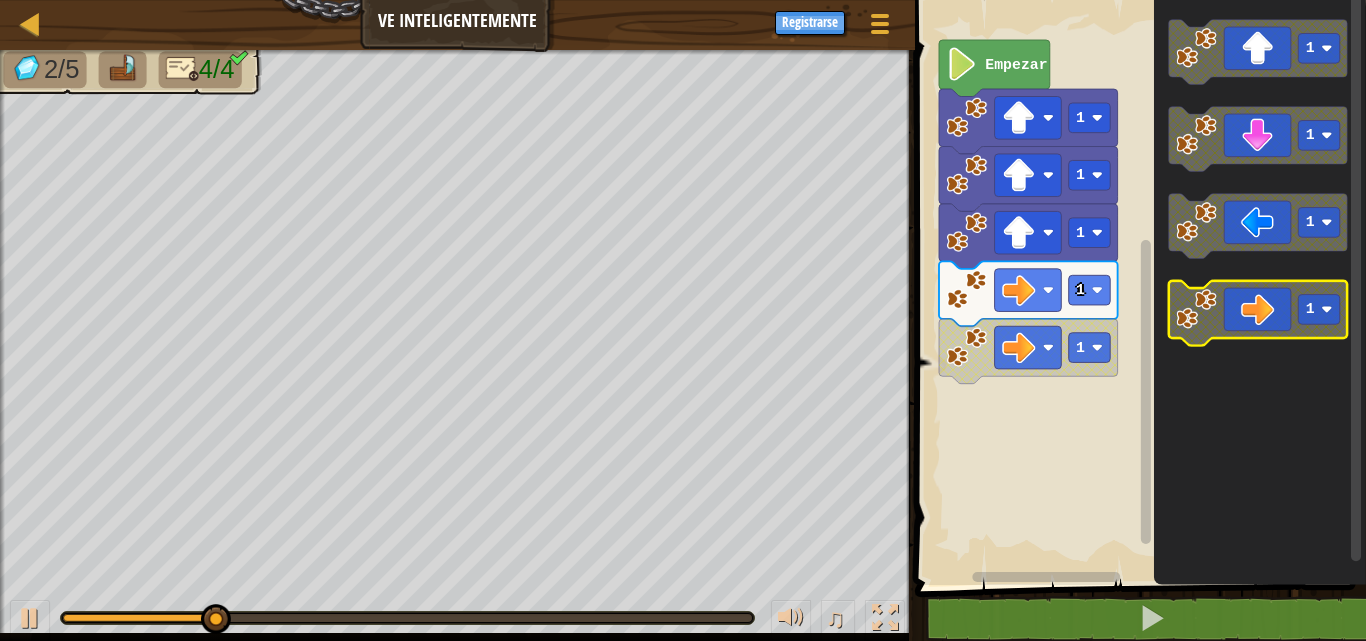 click 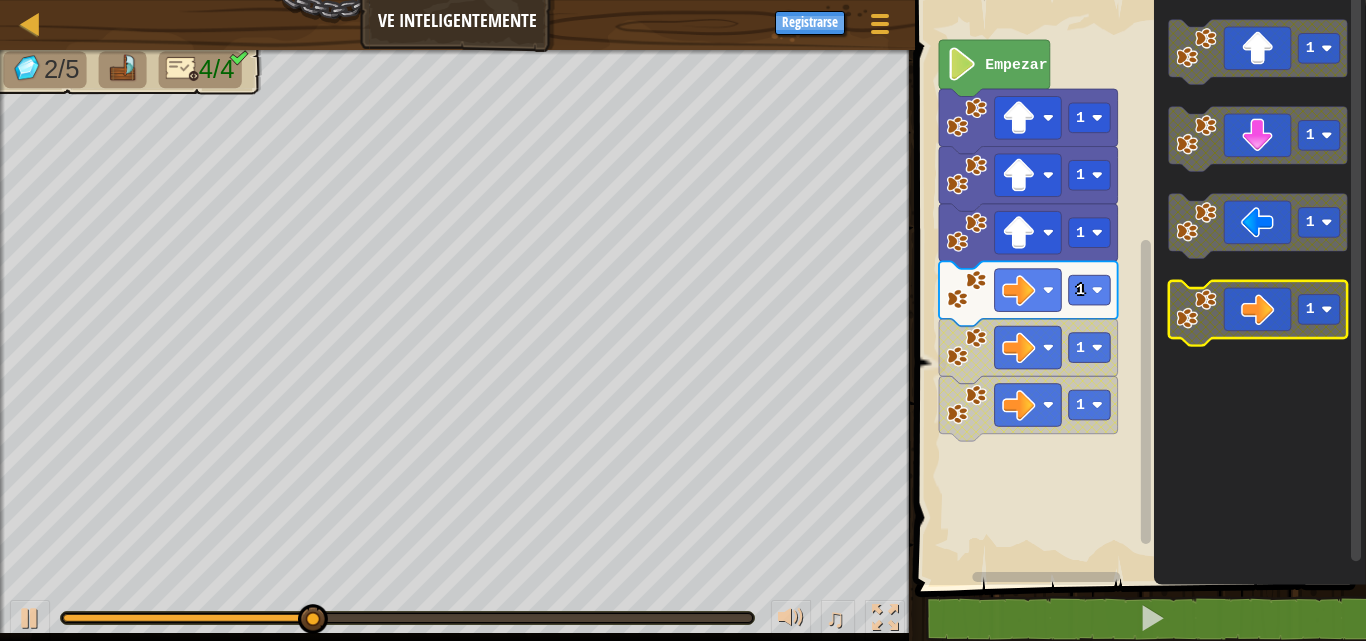click 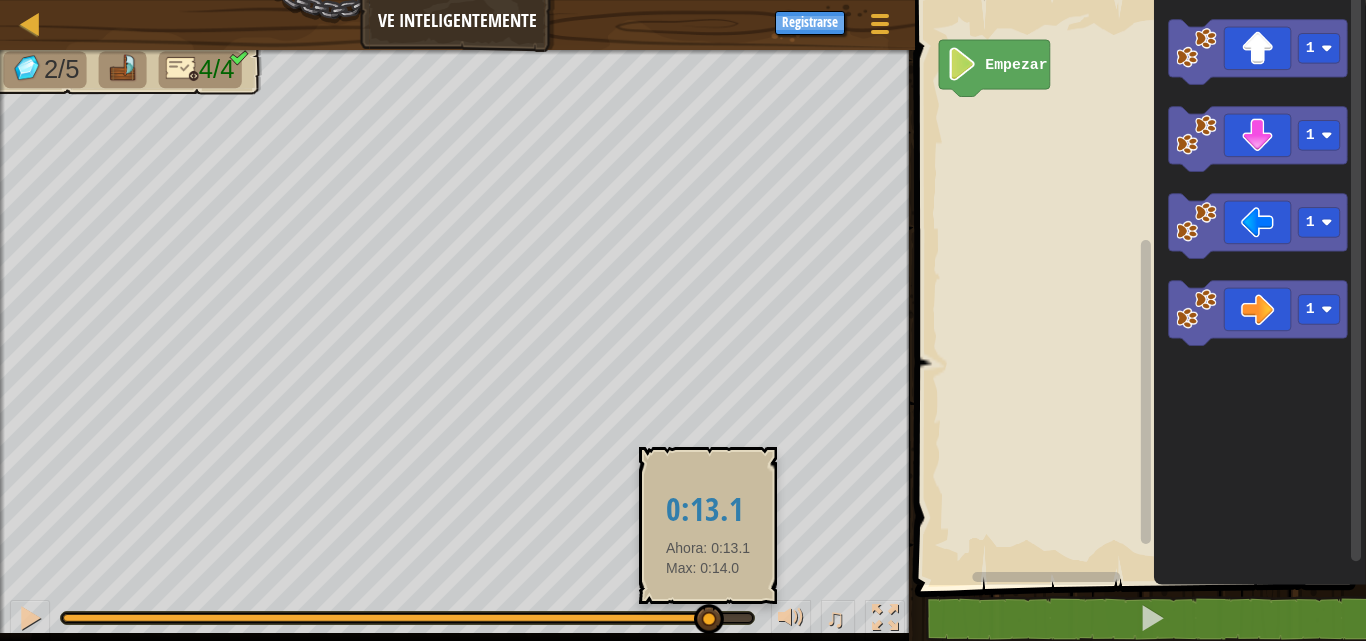 drag, startPoint x: 751, startPoint y: 622, endPoint x: 708, endPoint y: 620, distance: 43.046486 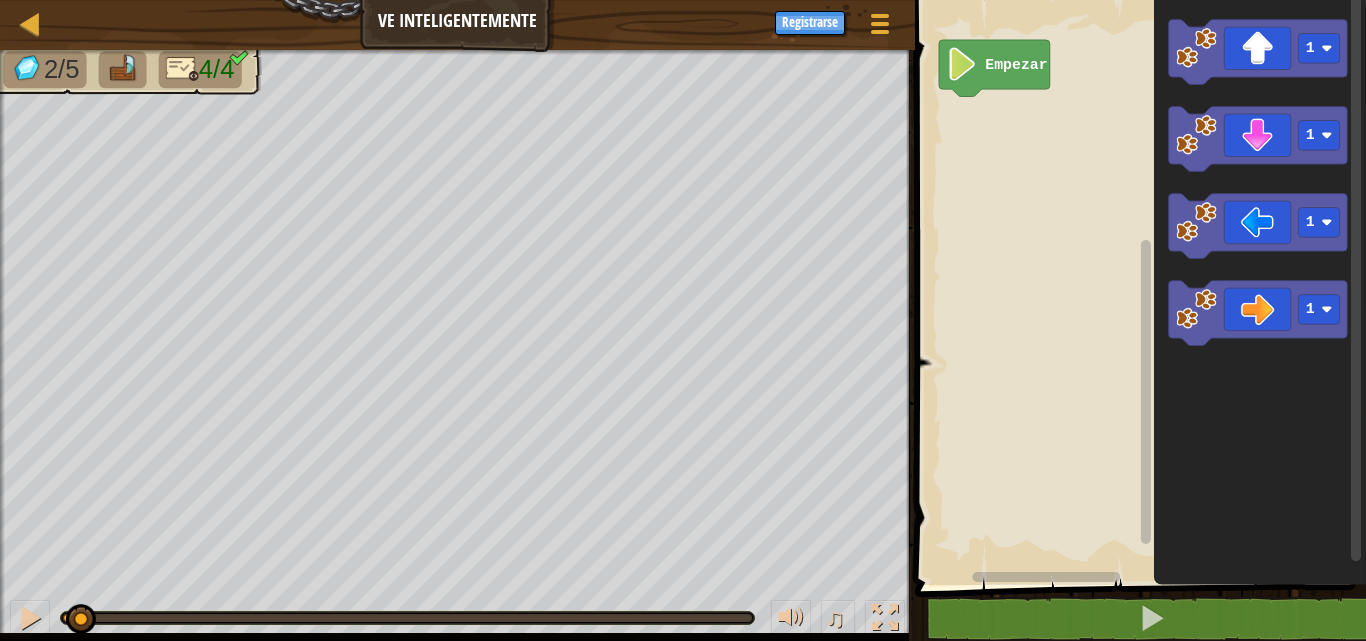 drag, startPoint x: 697, startPoint y: 617, endPoint x: 79, endPoint y: -57, distance: 914.4397 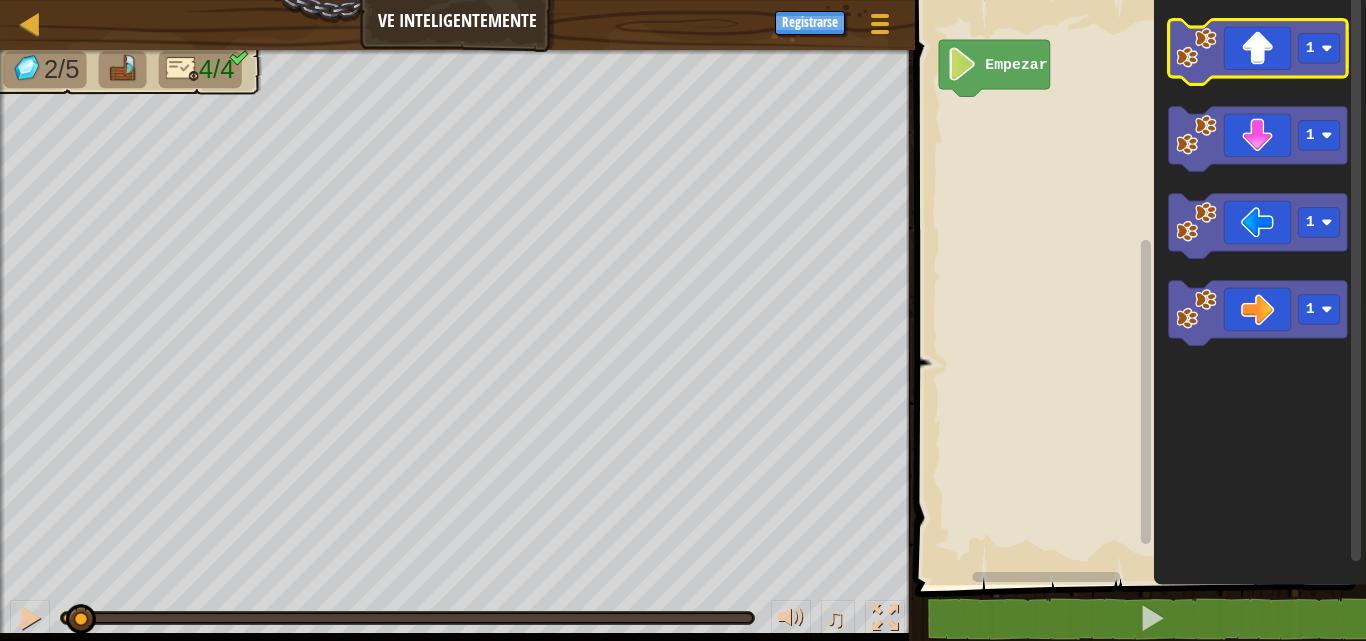 click 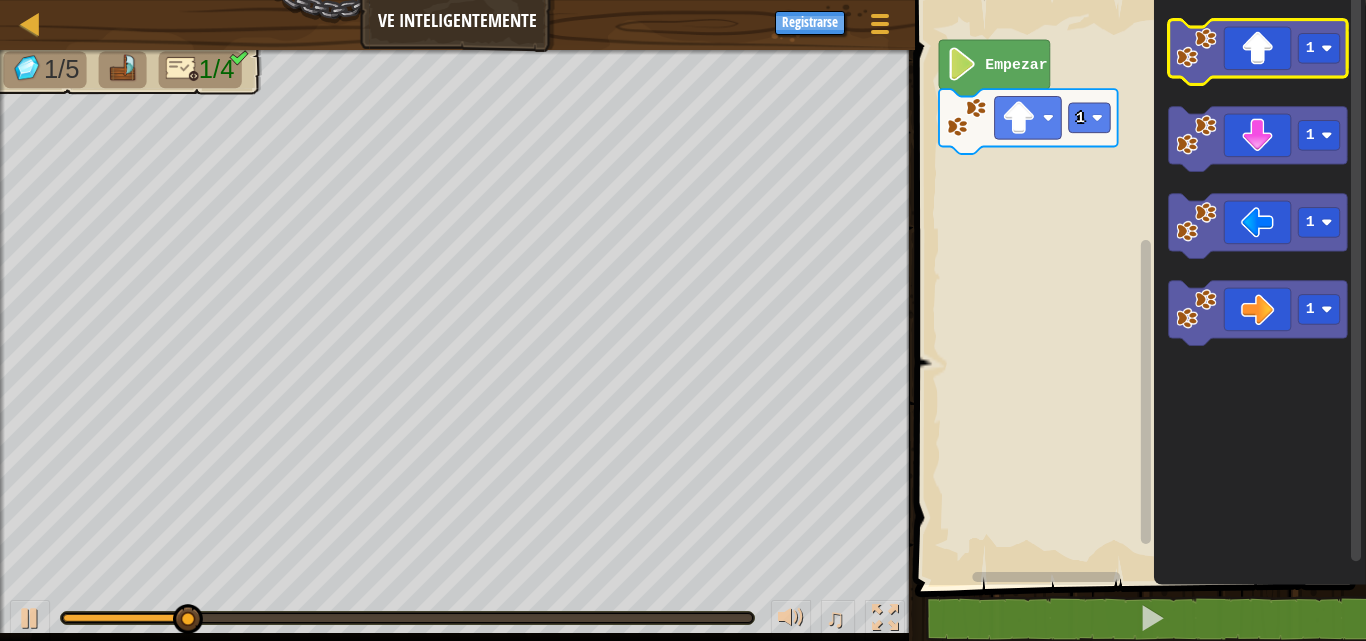 click 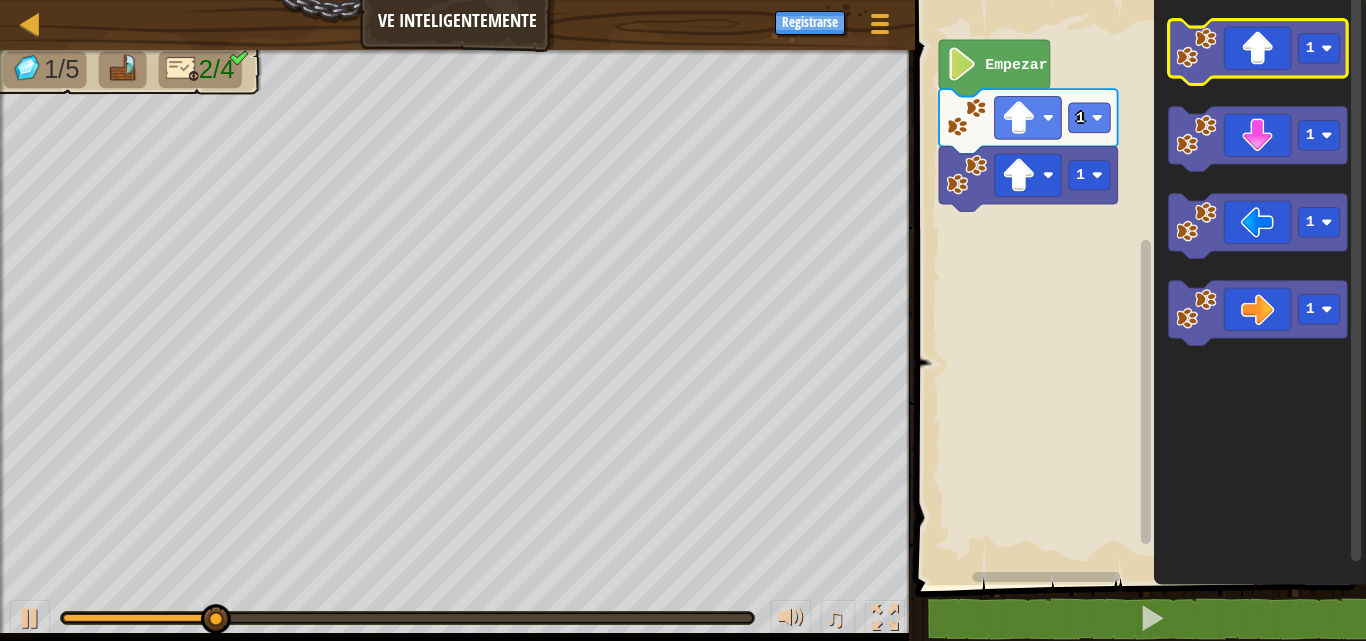 click 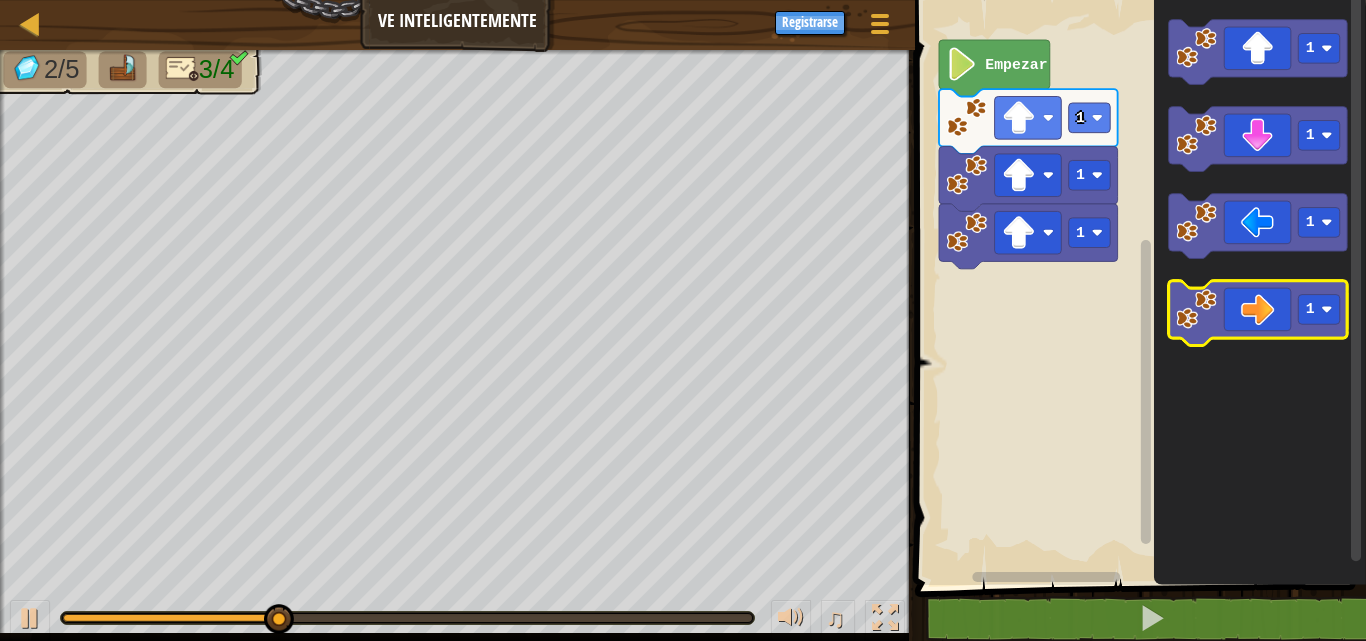 click 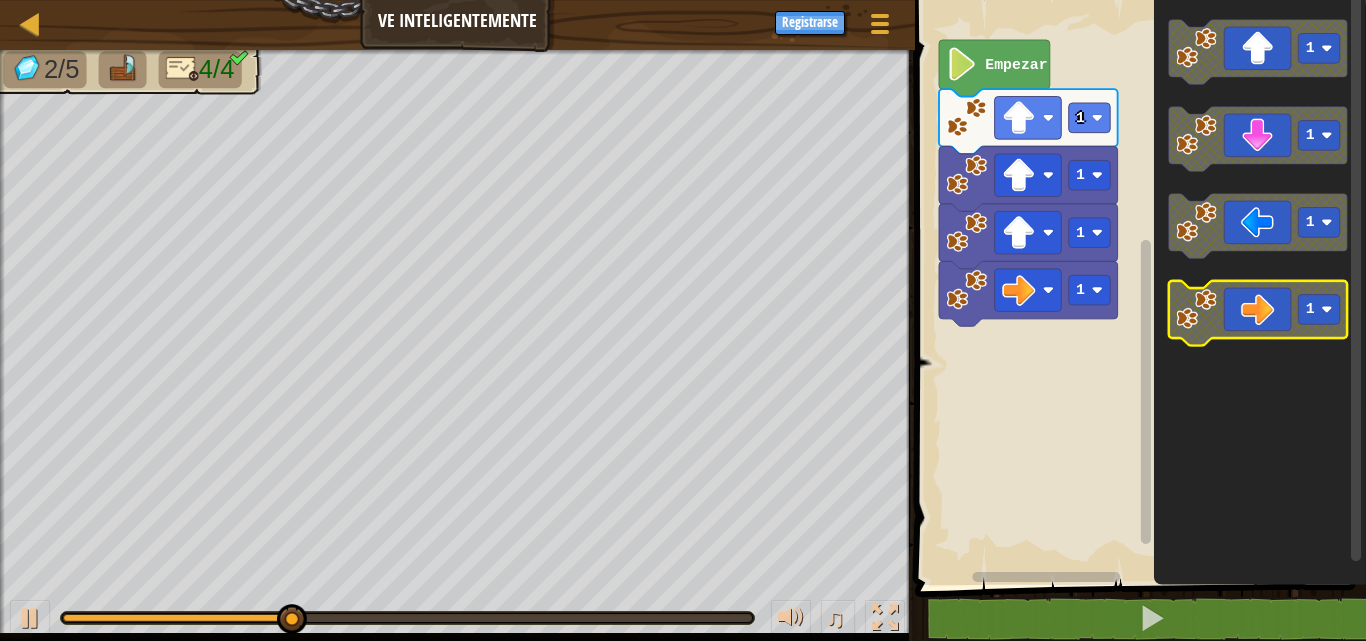 click 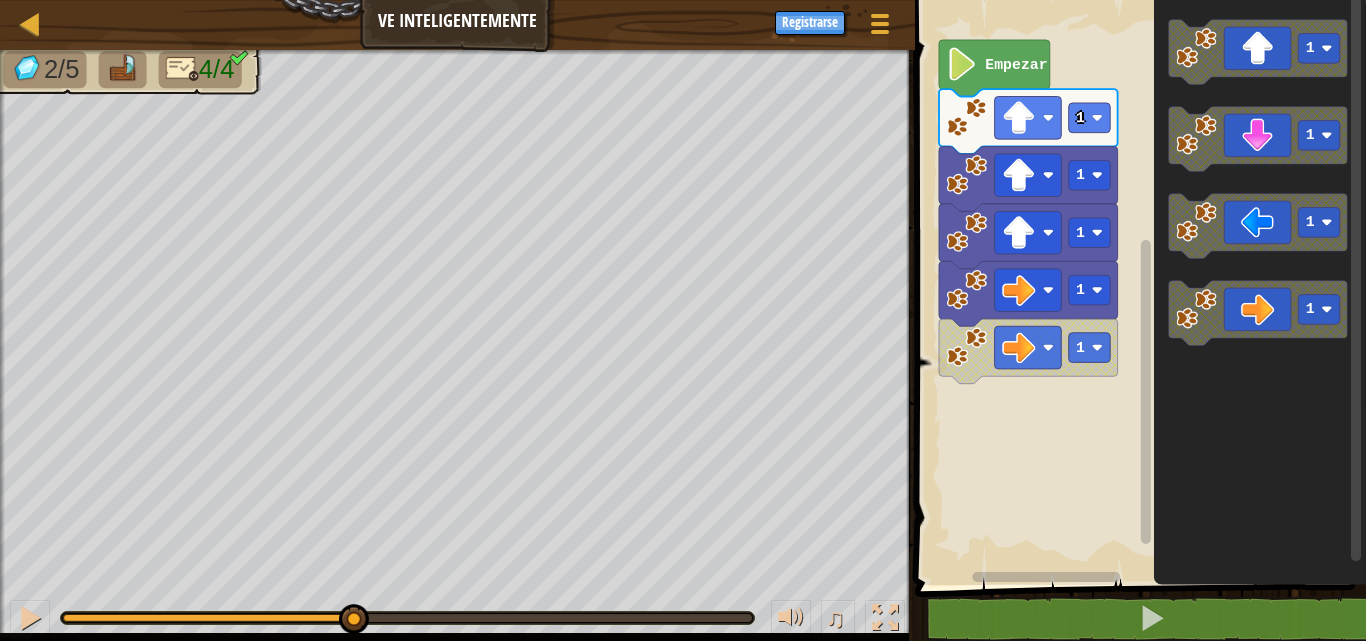 click on "2/5  4/4 ♫ Blue [PERSON_NAME]" at bounding box center [683, 345] 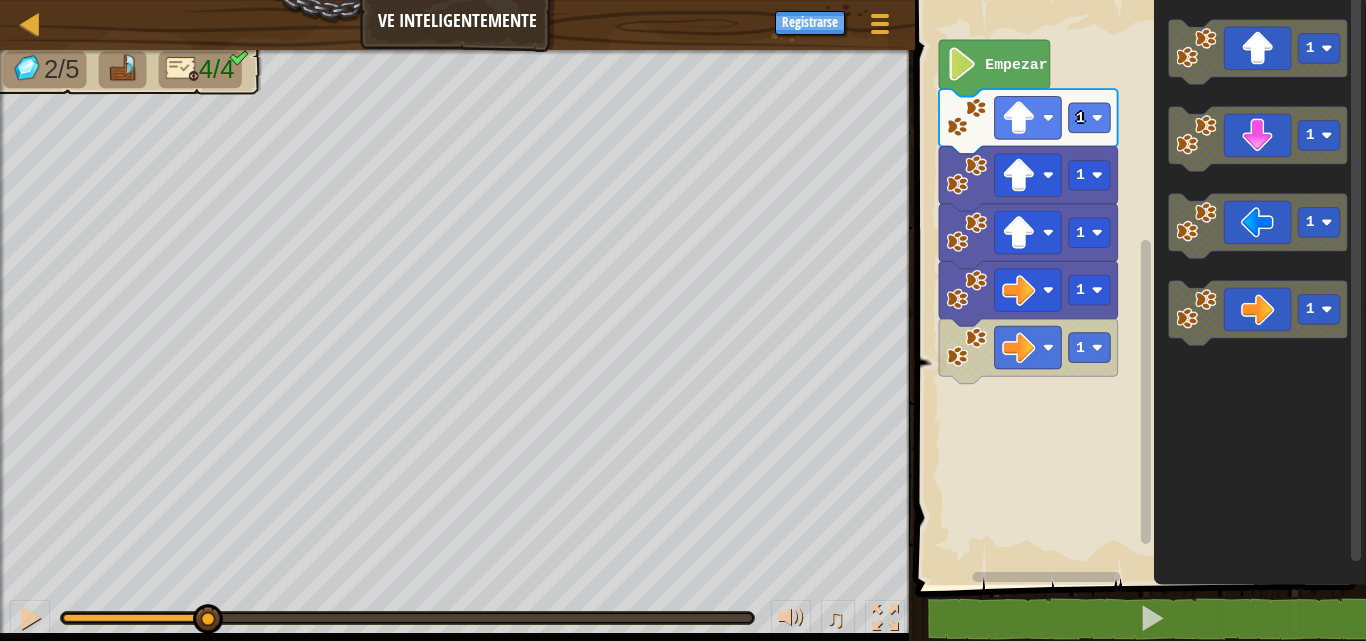click on "2/5  4/4 ♫ Blue [PERSON_NAME]" at bounding box center (683, 345) 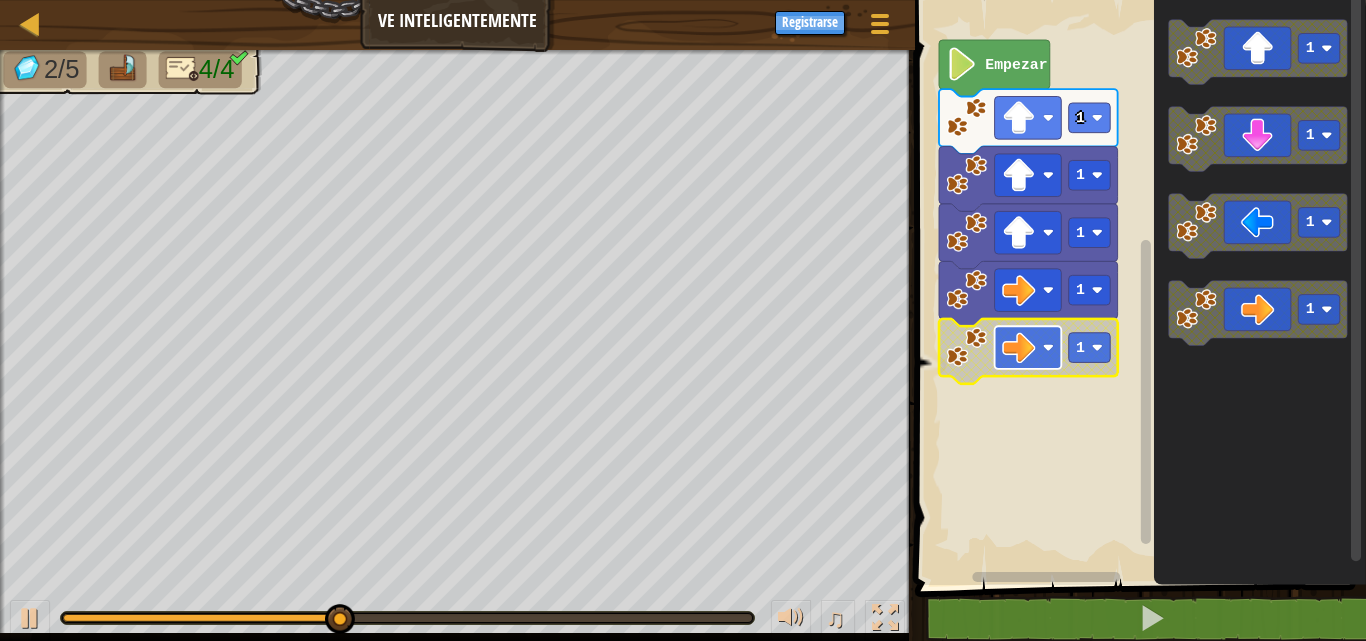 click 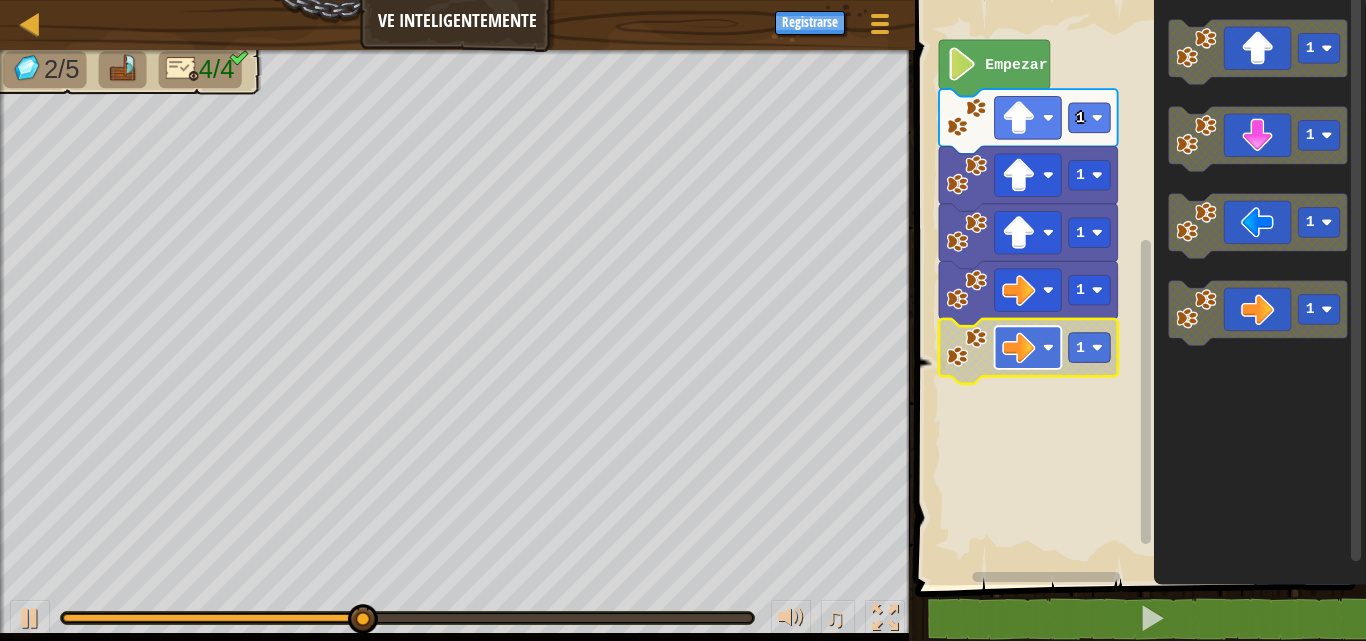 click 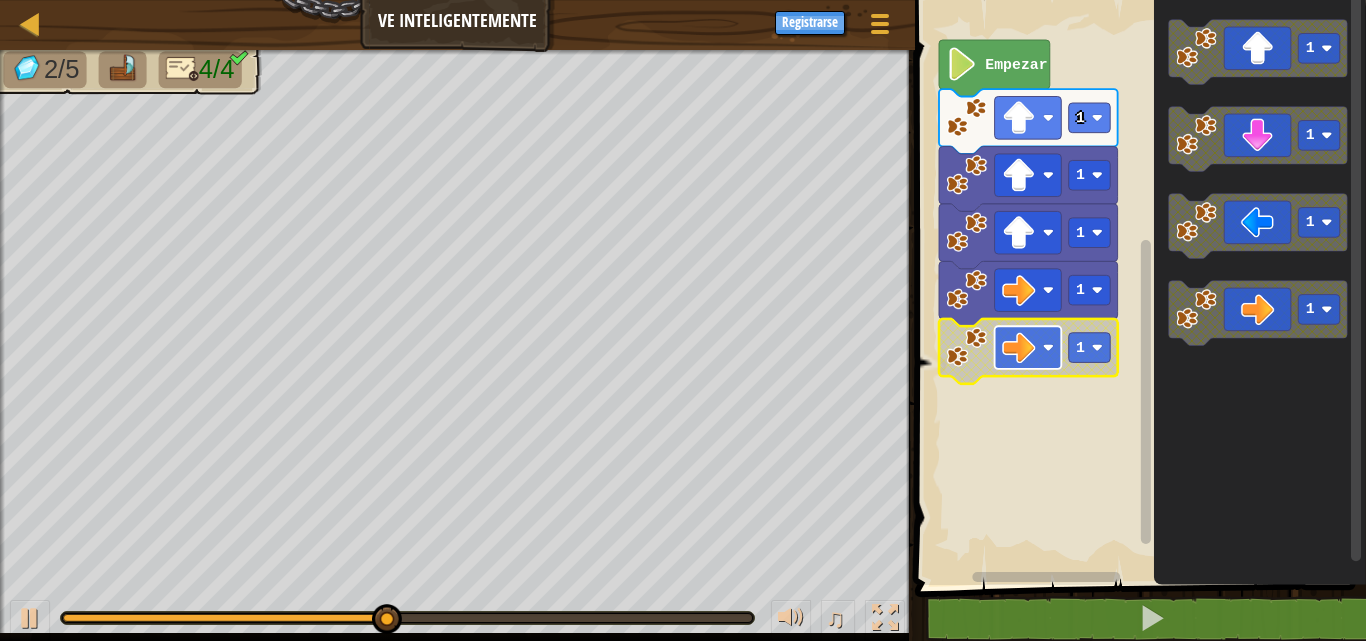 click 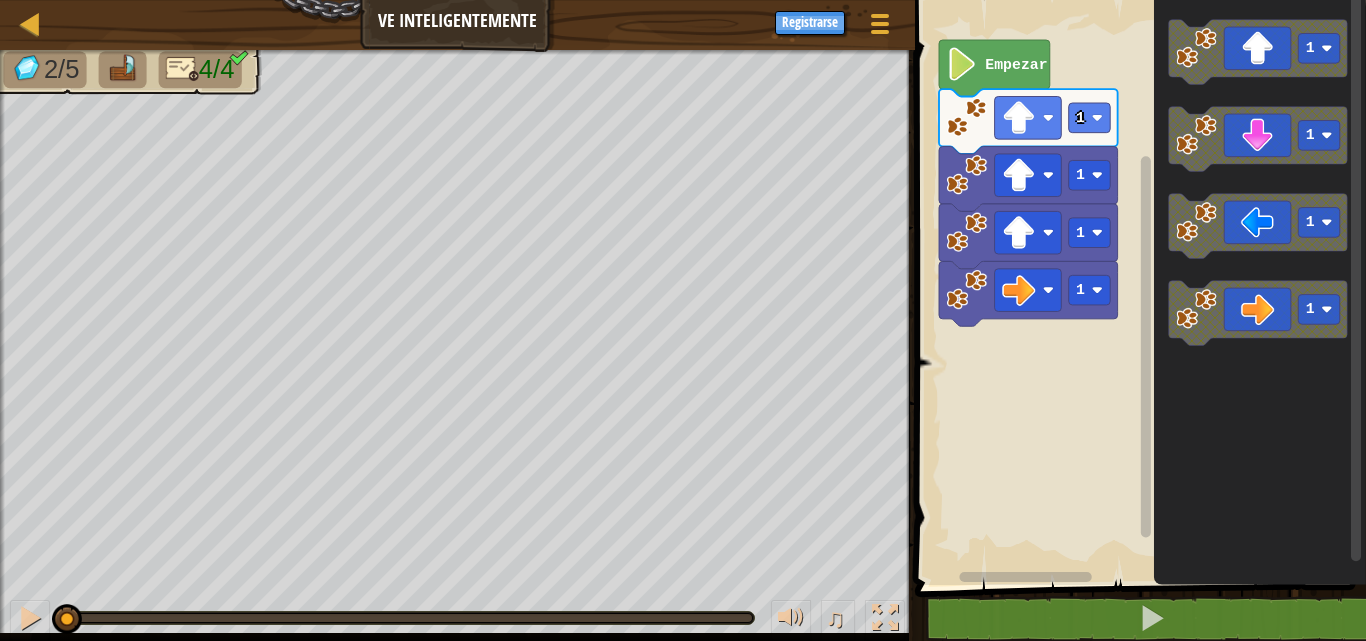 click on "2/5  4/4 ♫ Blue [PERSON_NAME]" at bounding box center [683, 345] 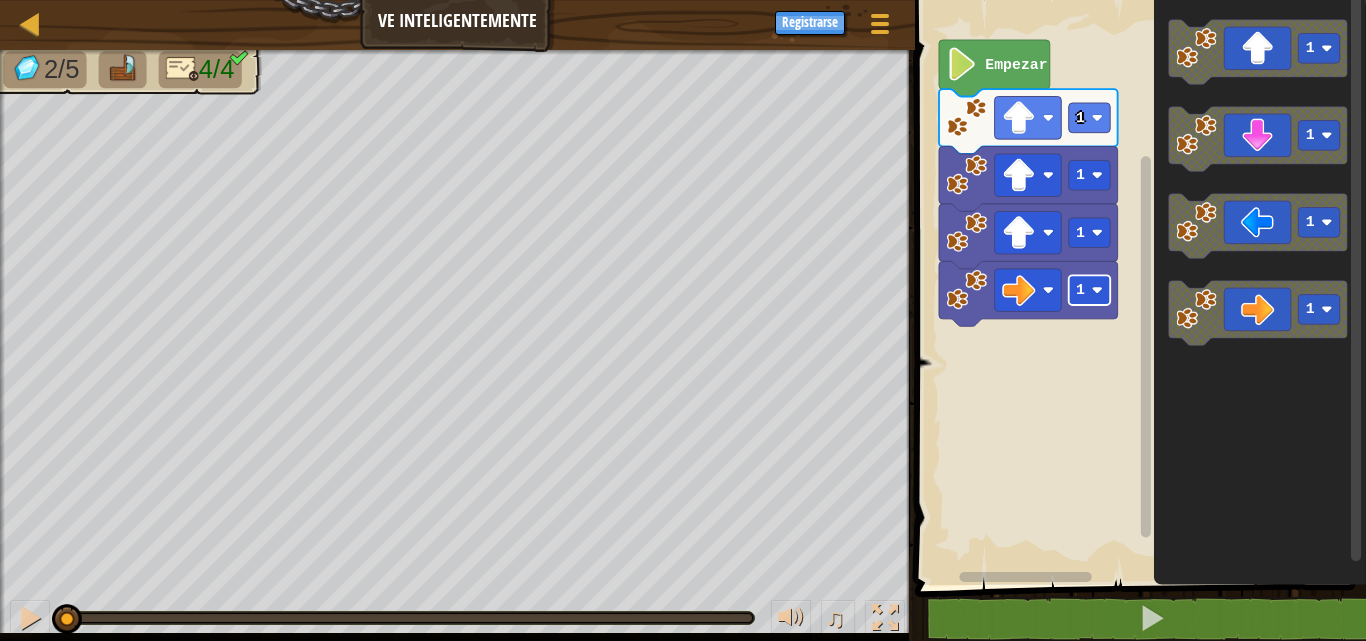 click 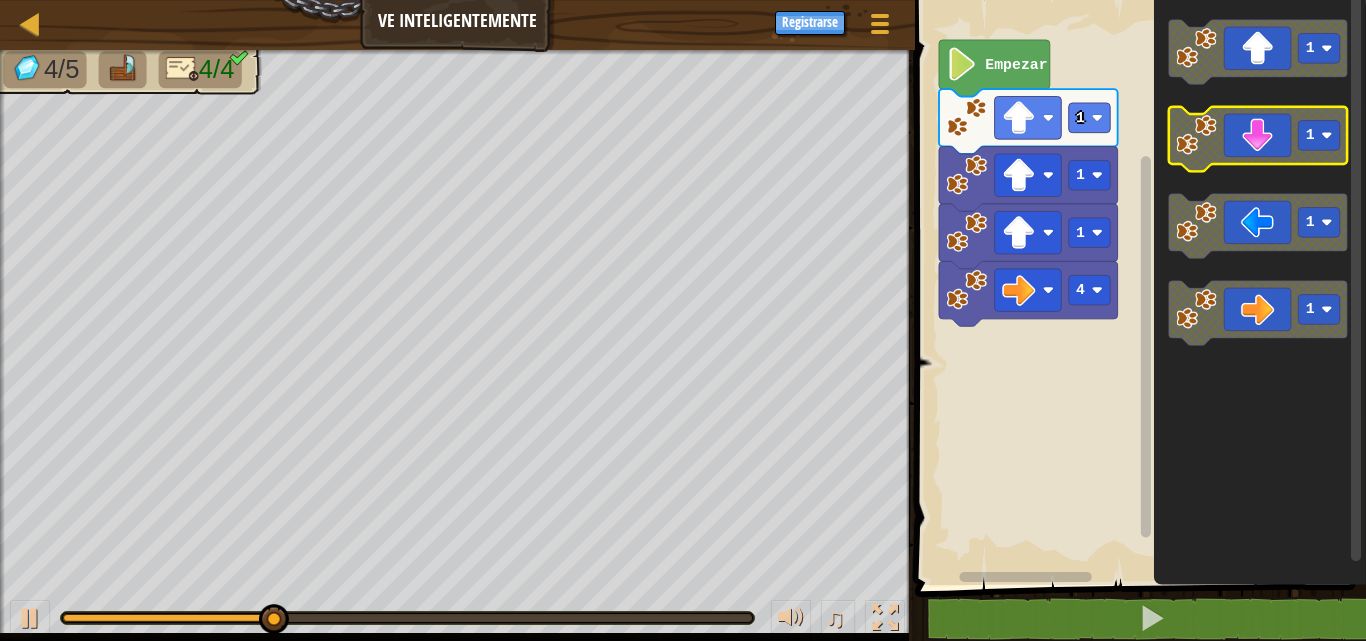 click 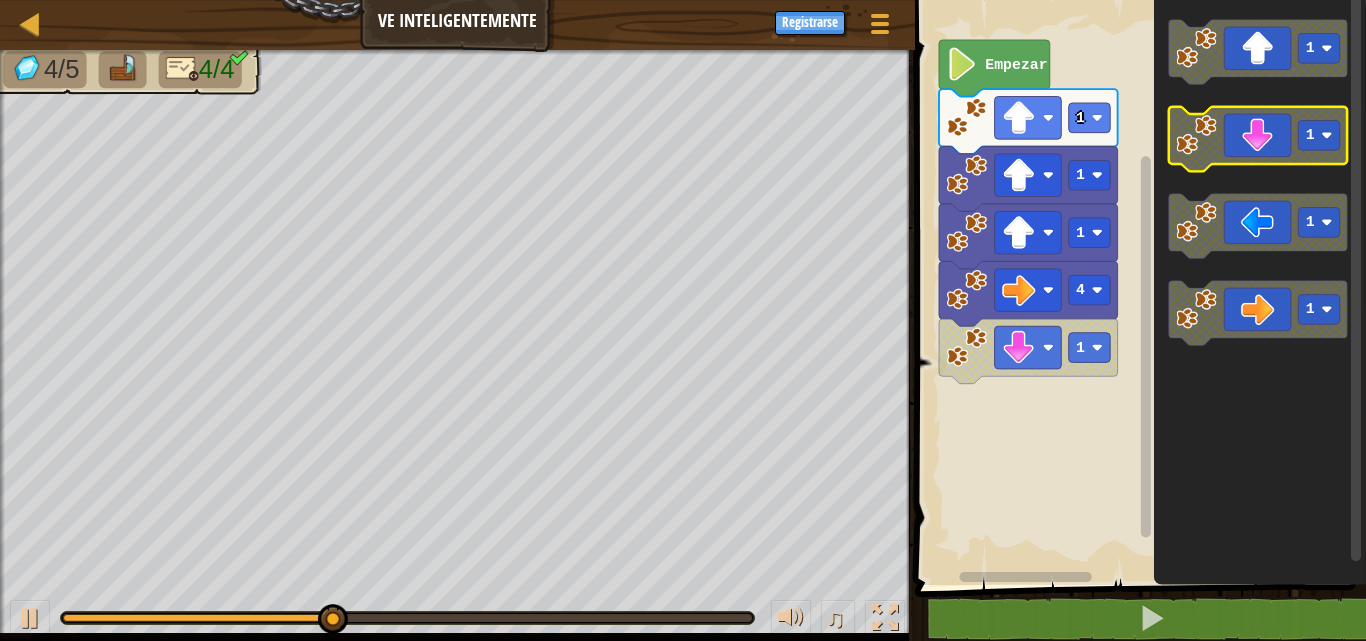 click 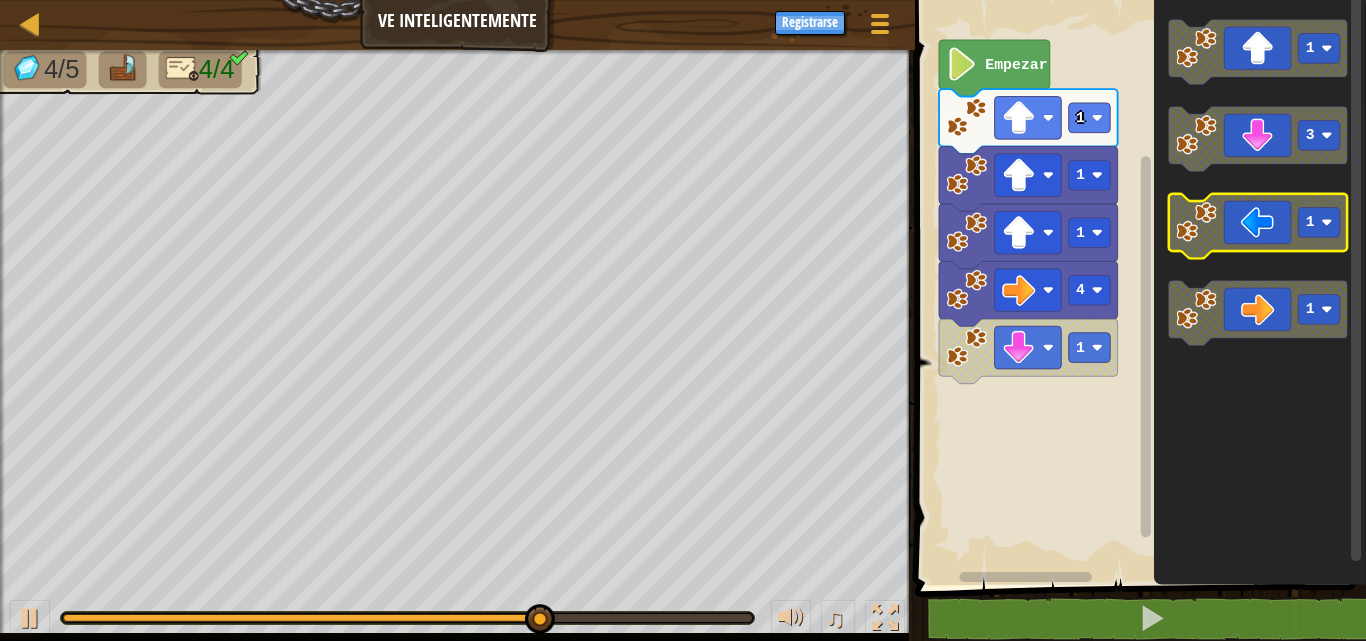 click 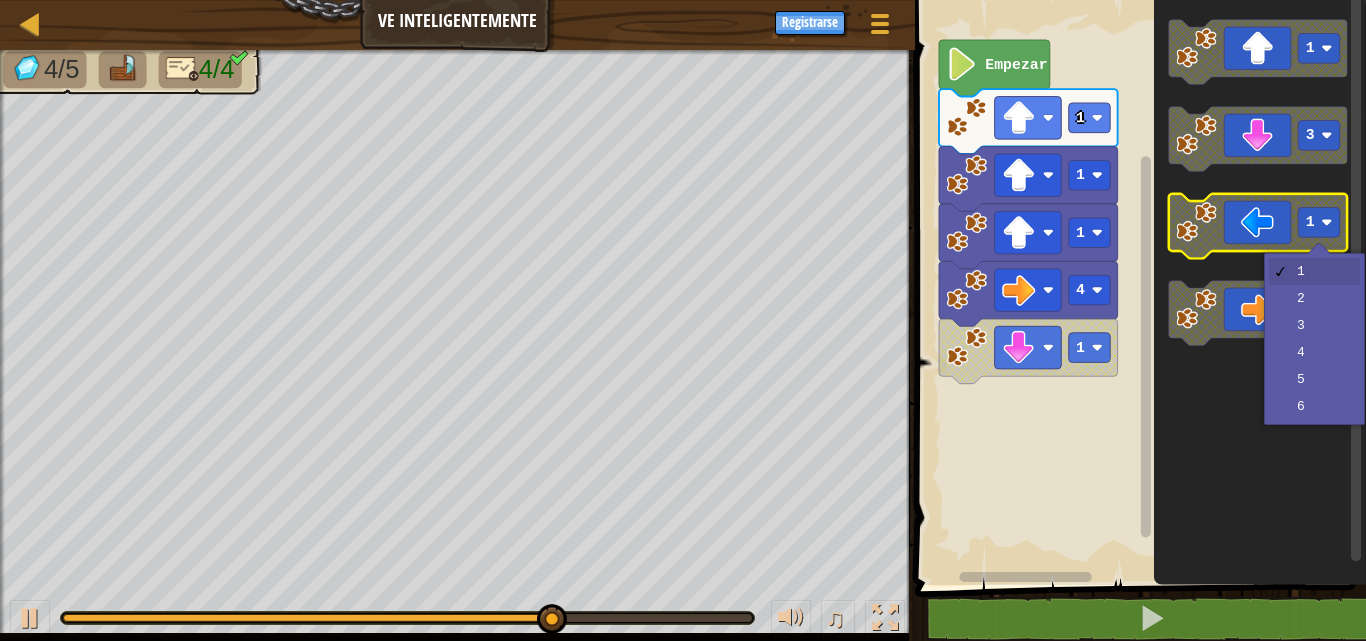 click 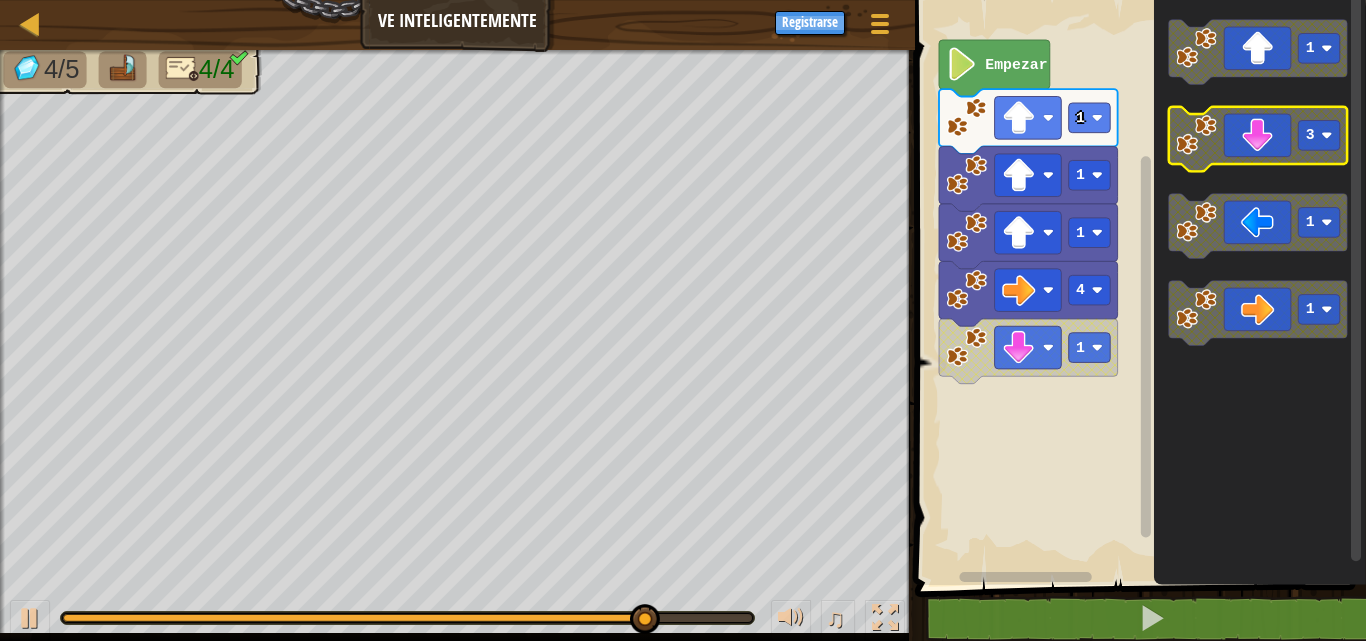 click 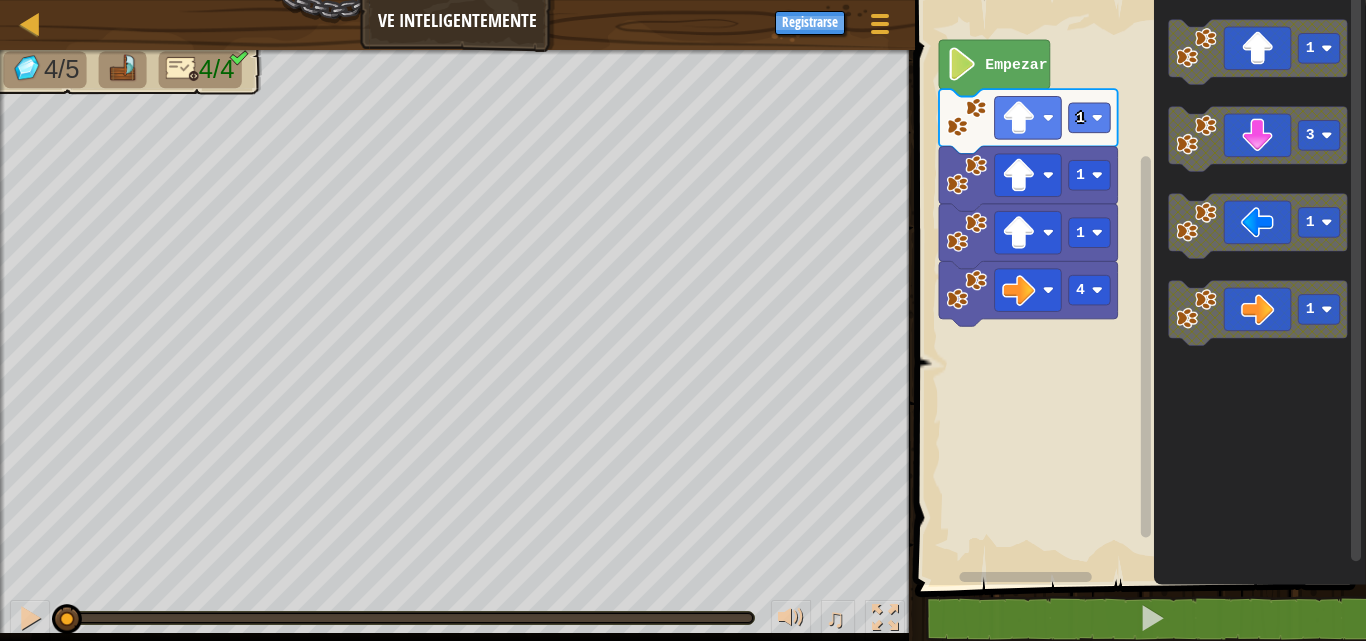 drag, startPoint x: 752, startPoint y: 622, endPoint x: 4, endPoint y: 340, distance: 799.3923 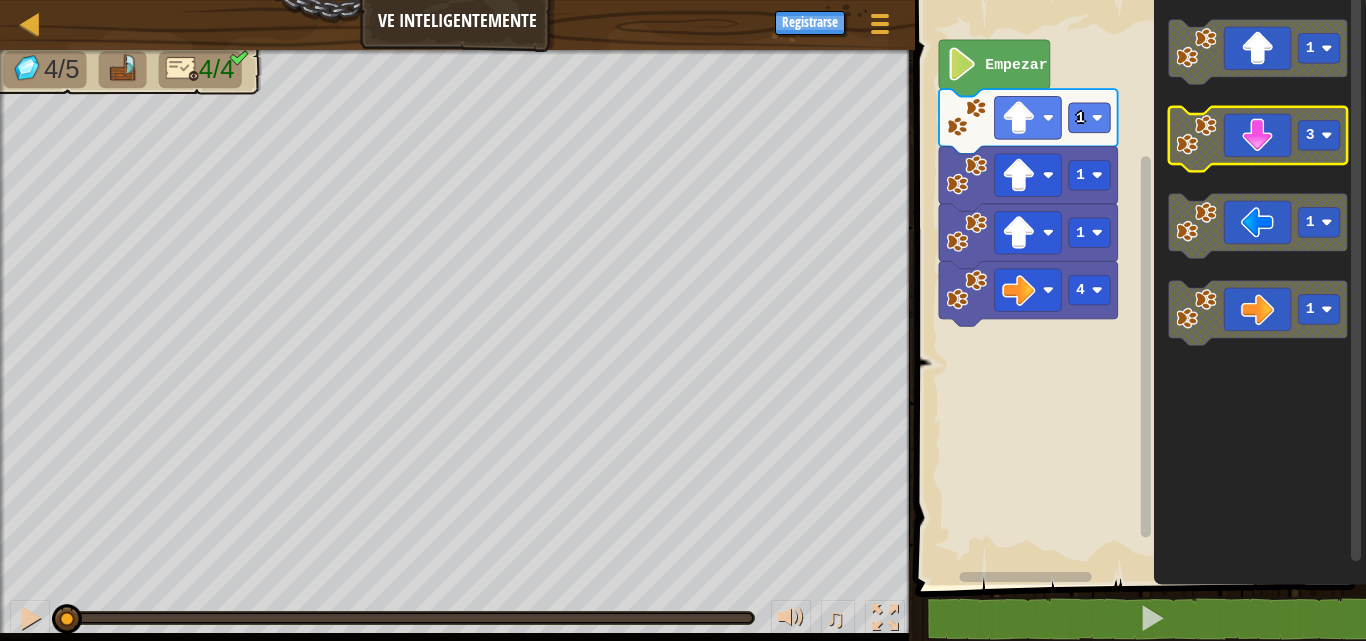click 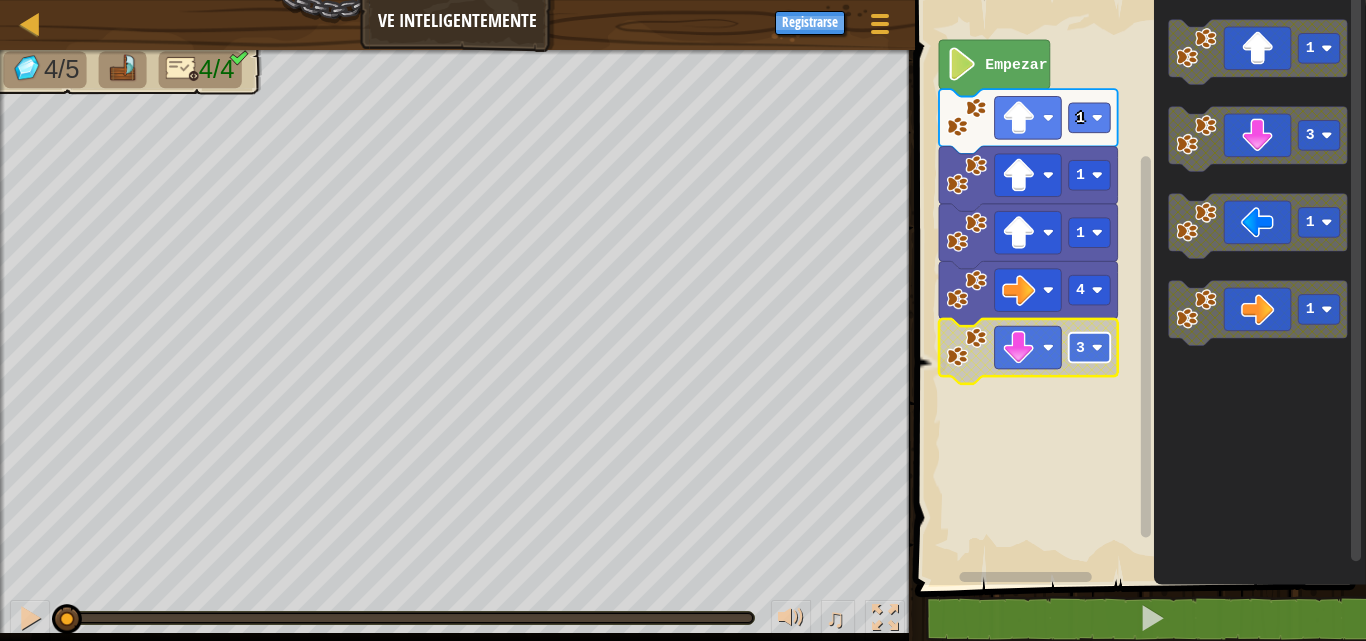 click 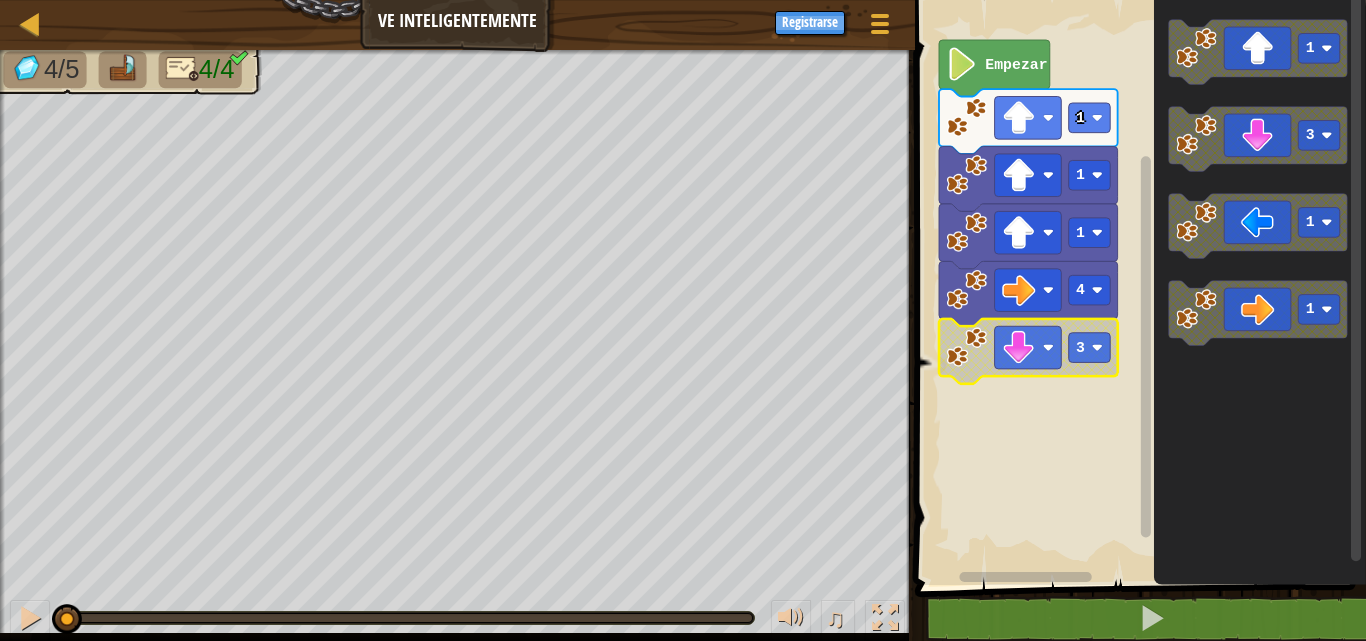 click 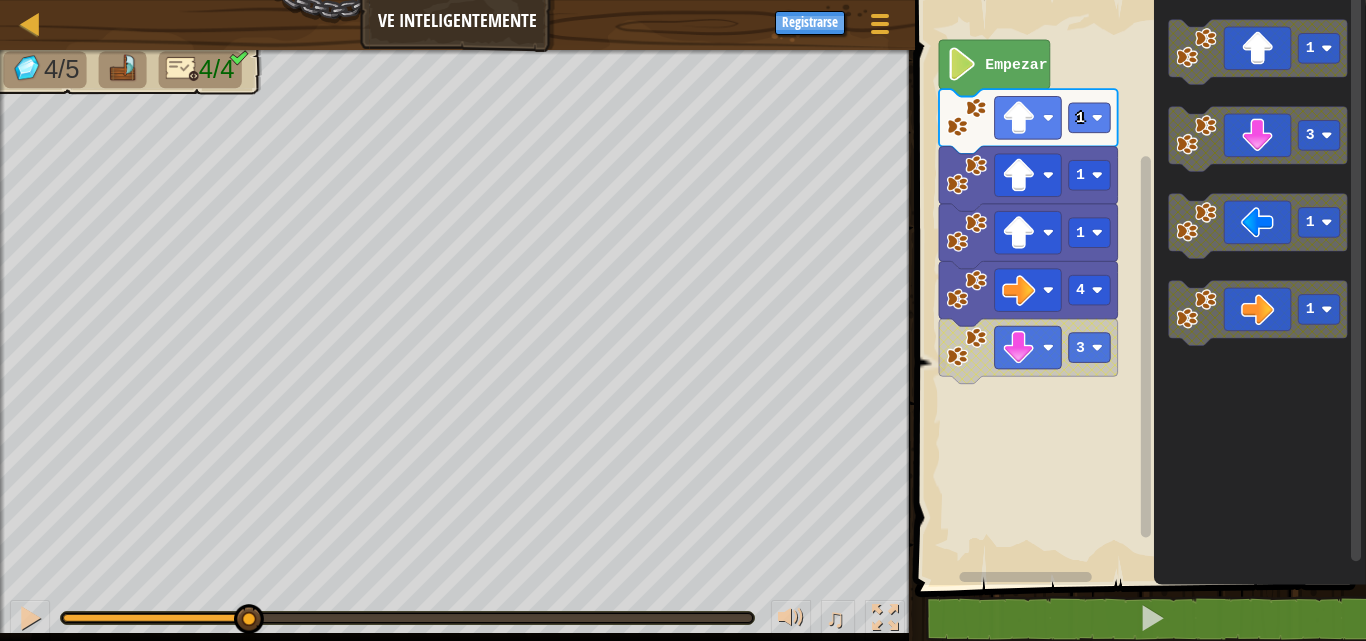 drag, startPoint x: 63, startPoint y: 611, endPoint x: 248, endPoint y: 680, distance: 197.44873 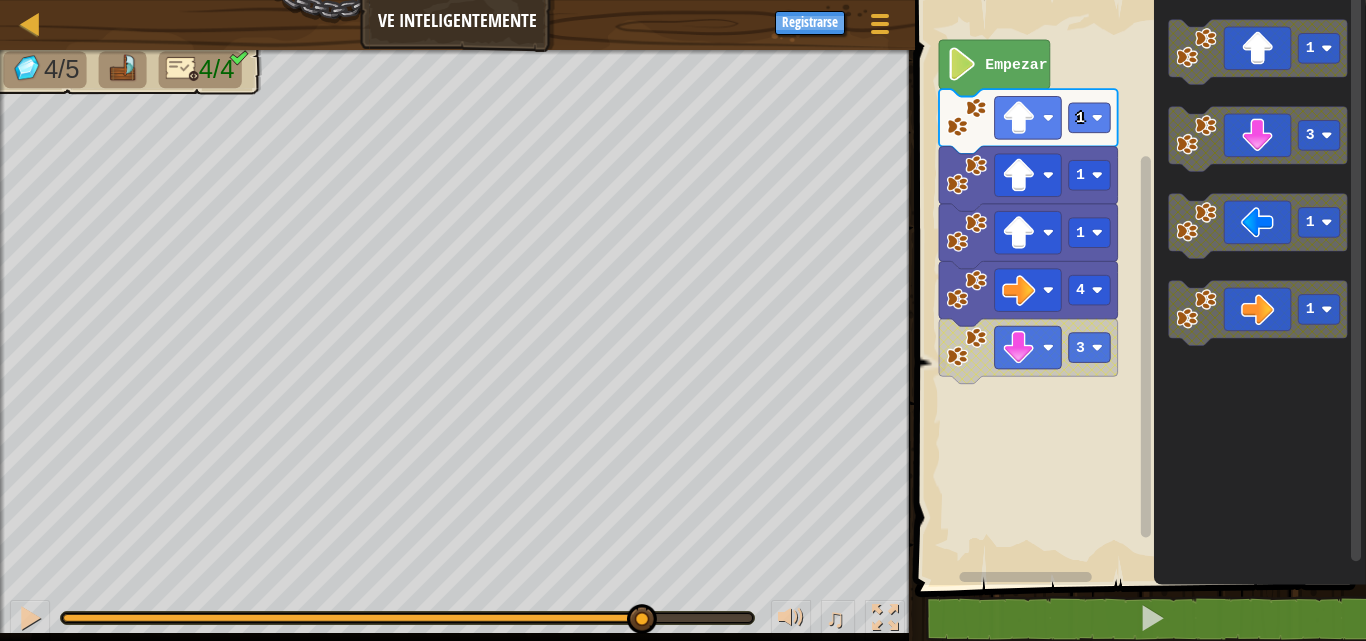drag, startPoint x: 239, startPoint y: 624, endPoint x: 641, endPoint y: 680, distance: 405.88174 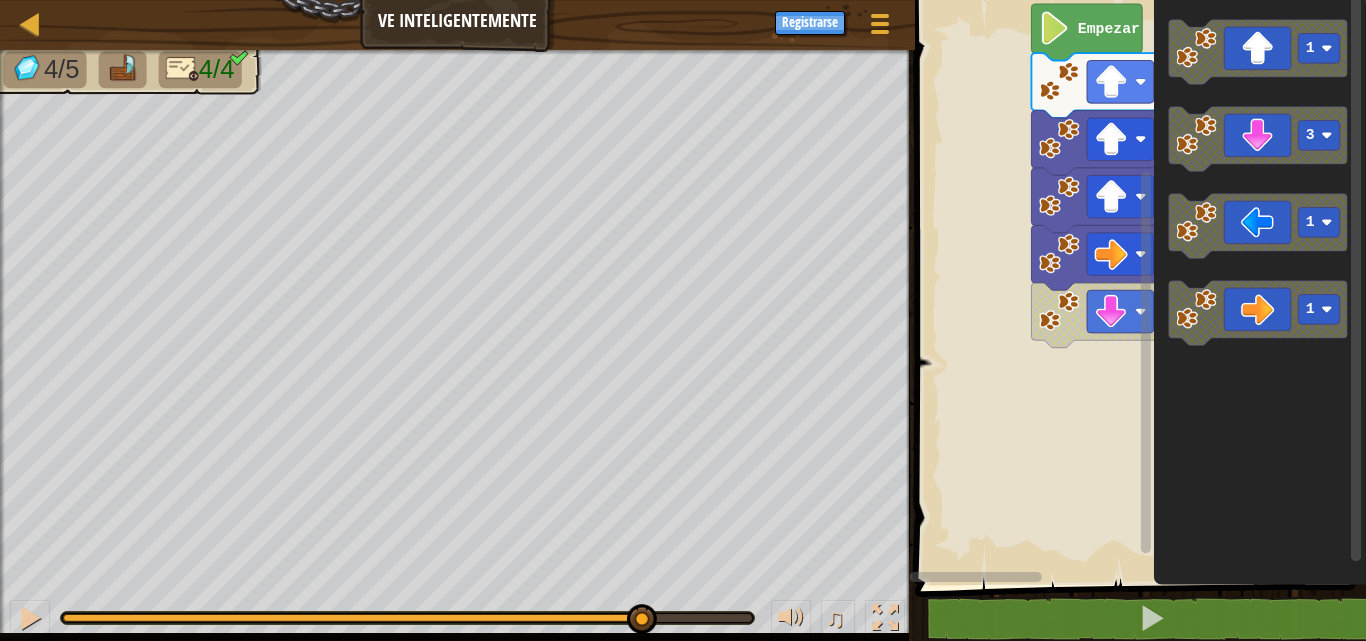 click on "Empezar 1 1 1 4 3" 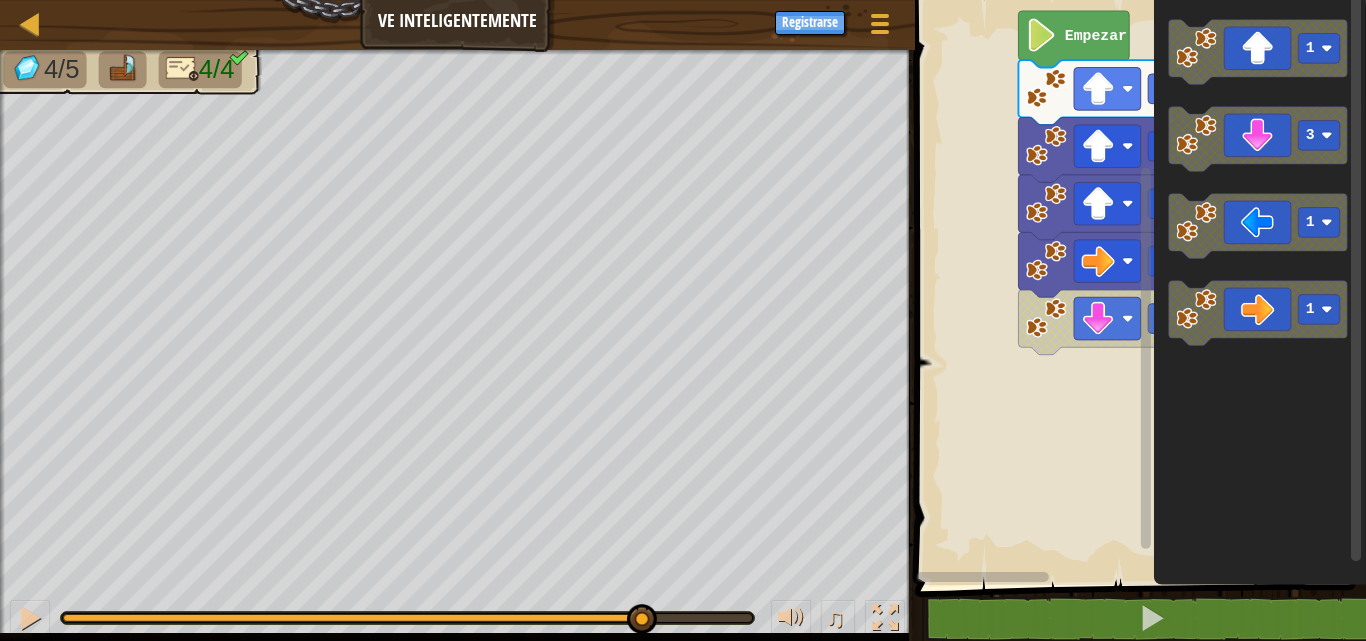 click 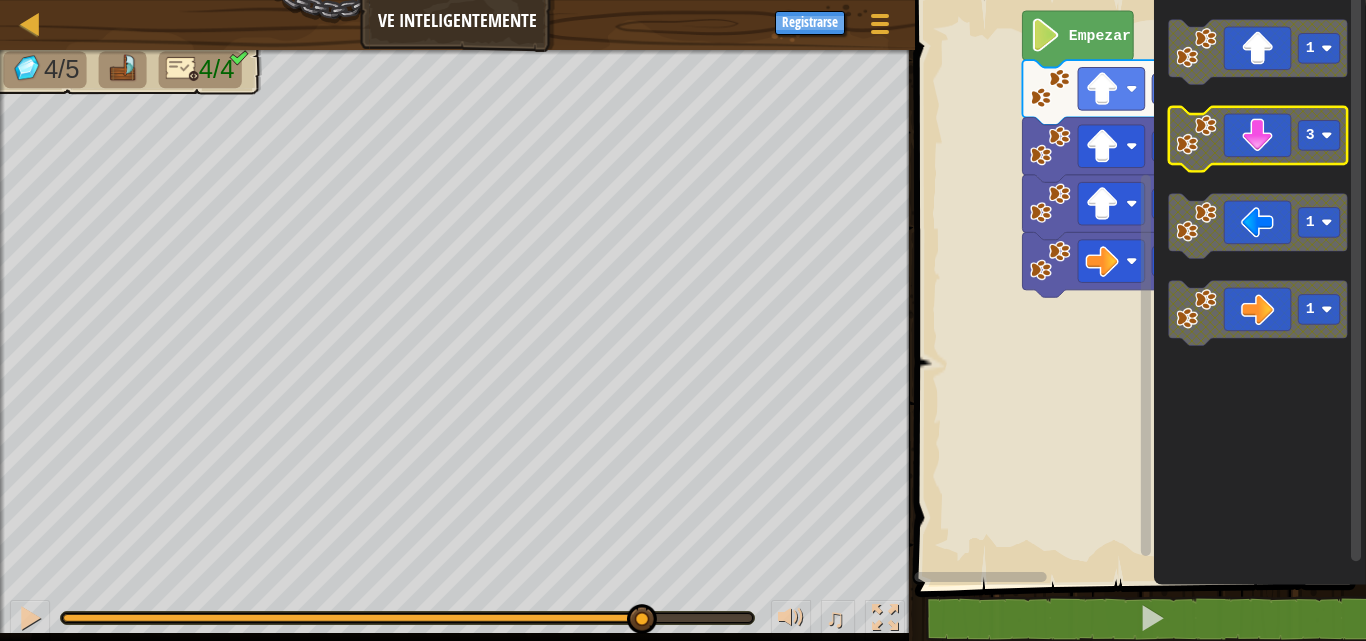 click 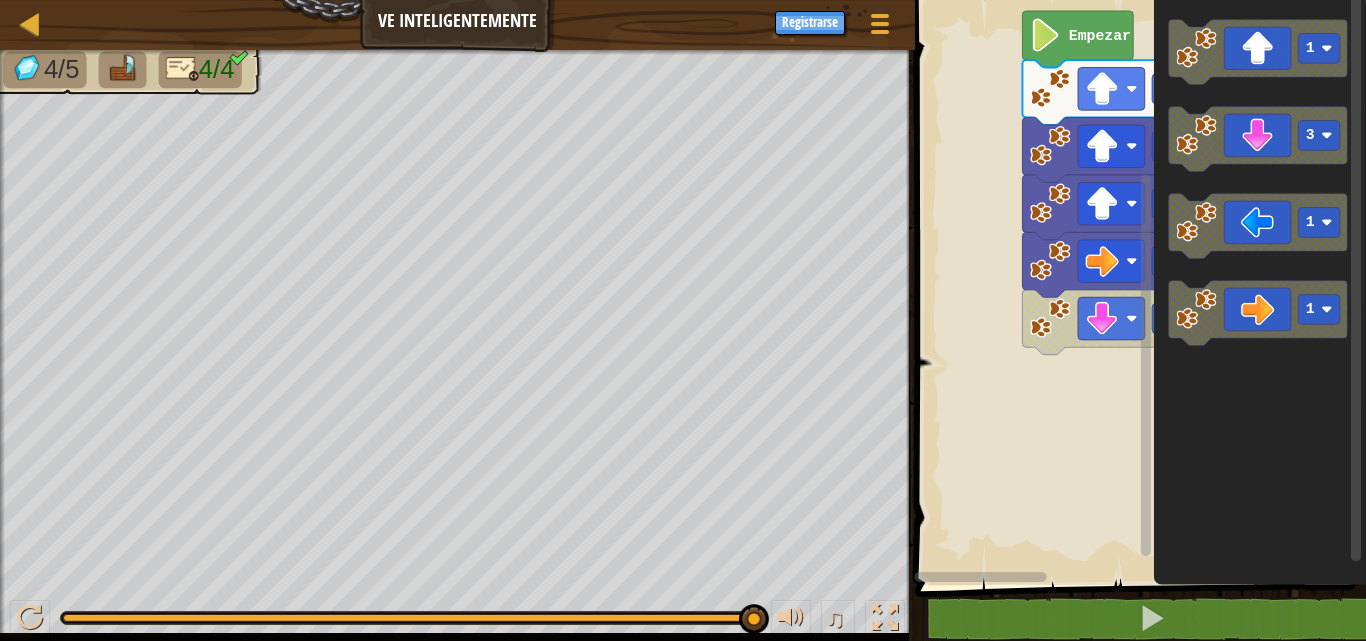 drag, startPoint x: 645, startPoint y: 615, endPoint x: 771, endPoint y: 598, distance: 127.141655 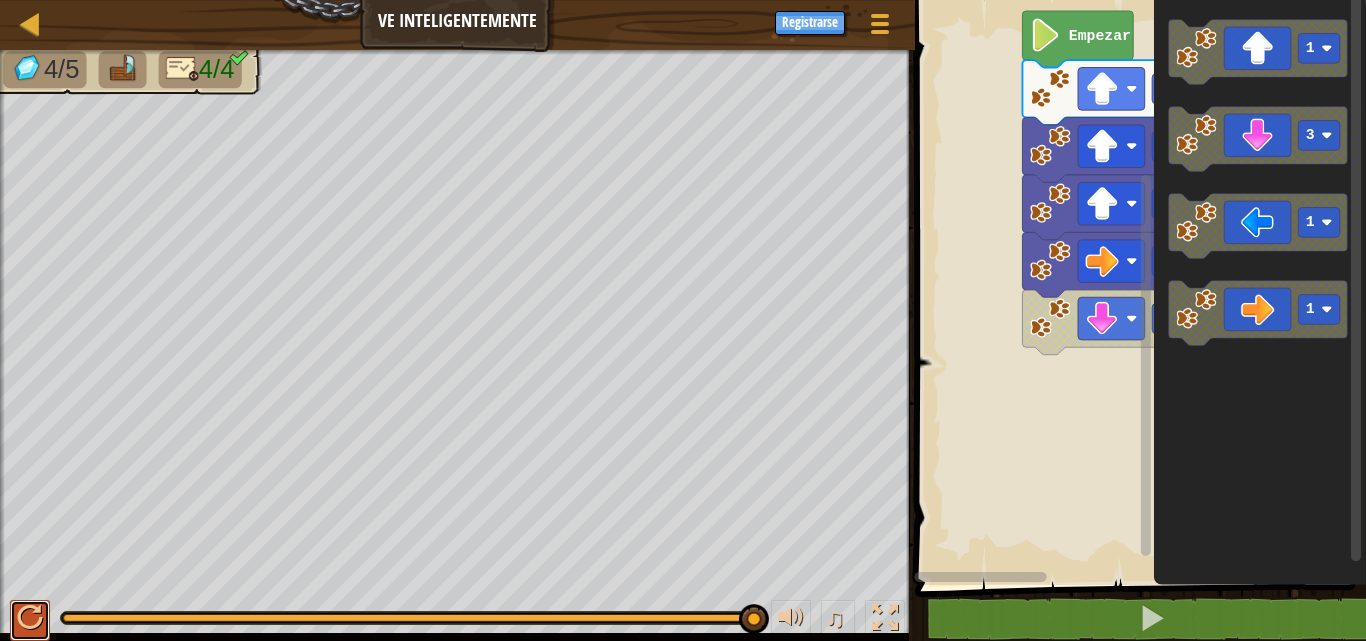 click at bounding box center [30, 618] 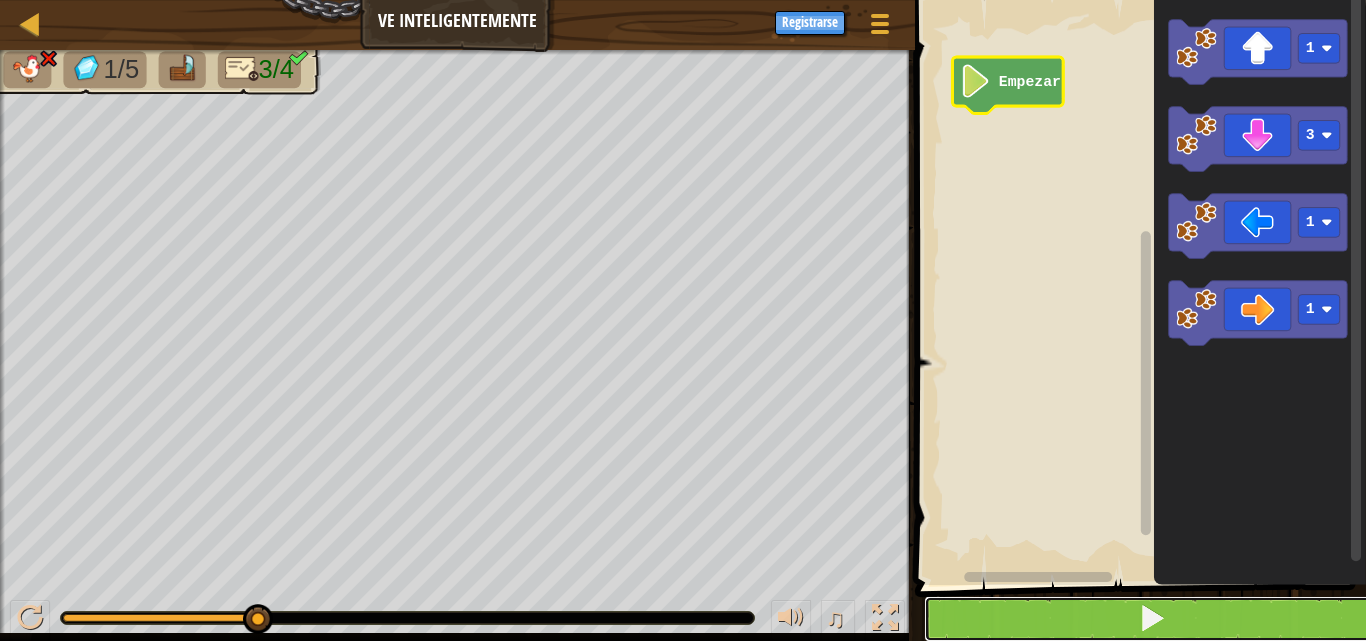 click at bounding box center [1152, 619] 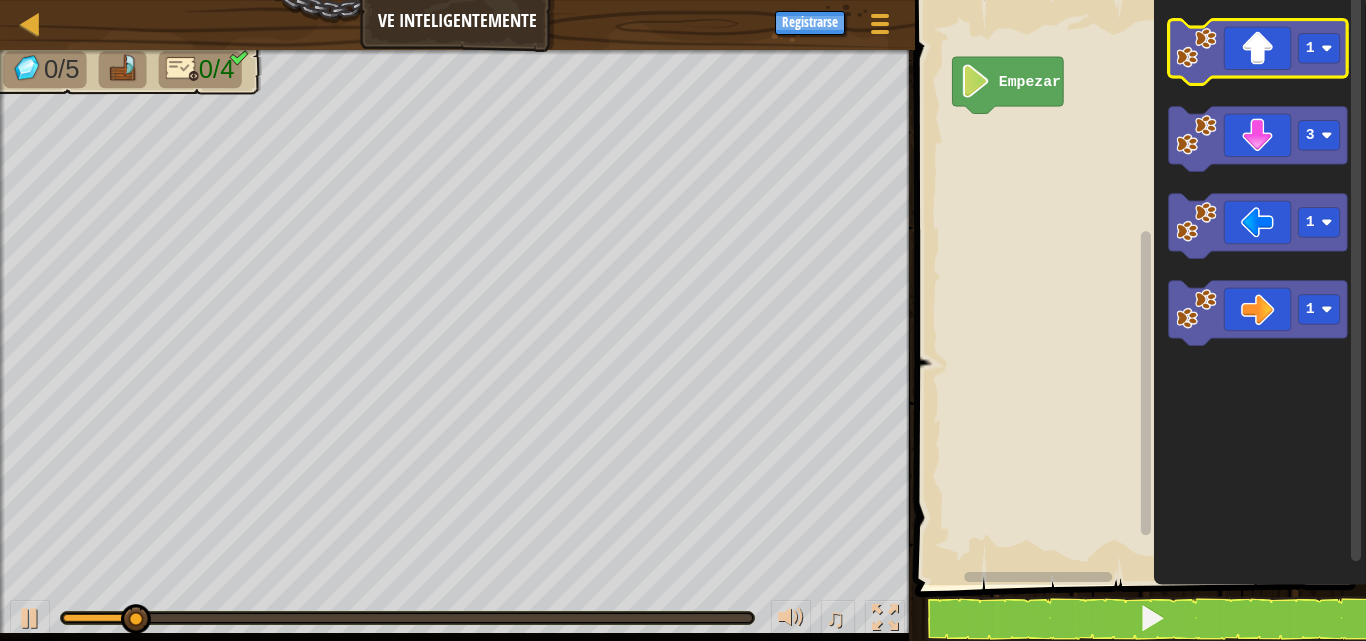 click 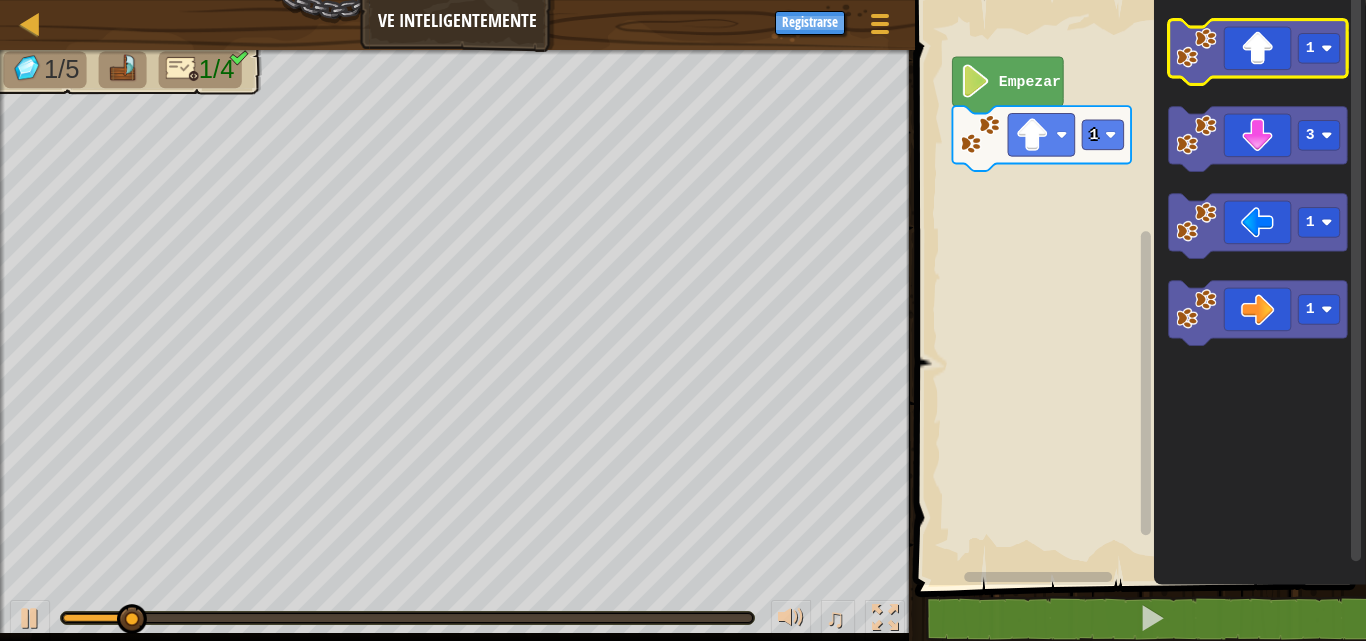 click 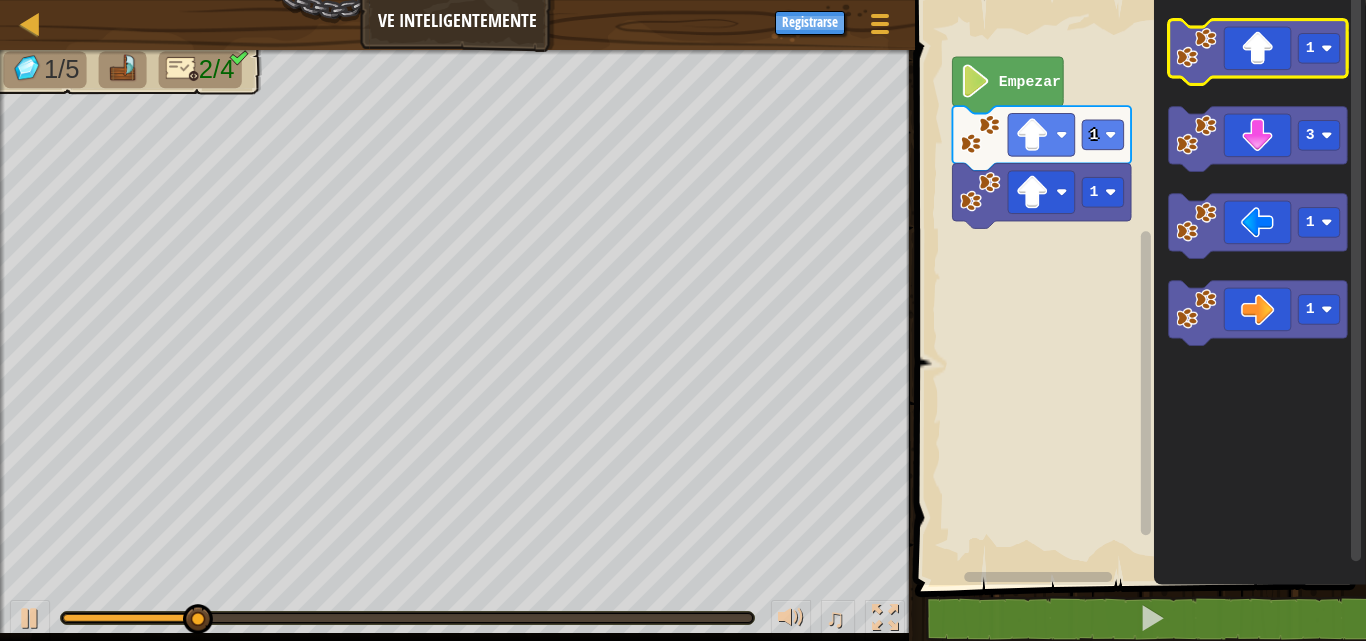 click 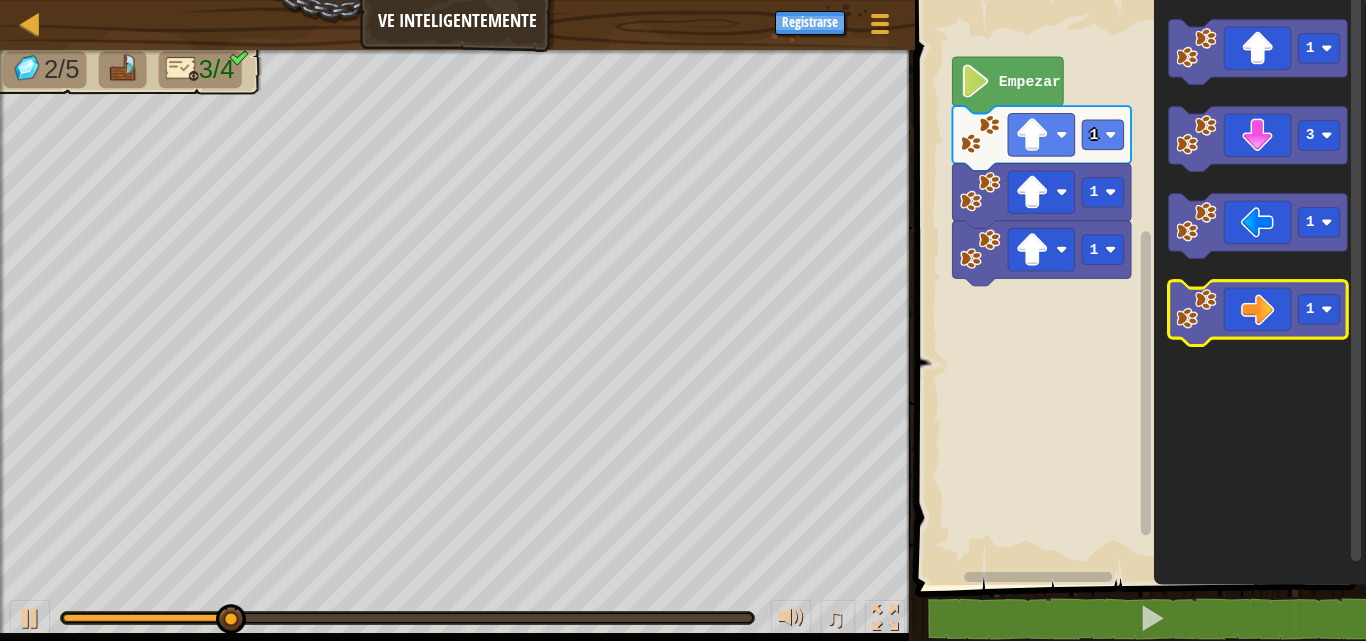 click 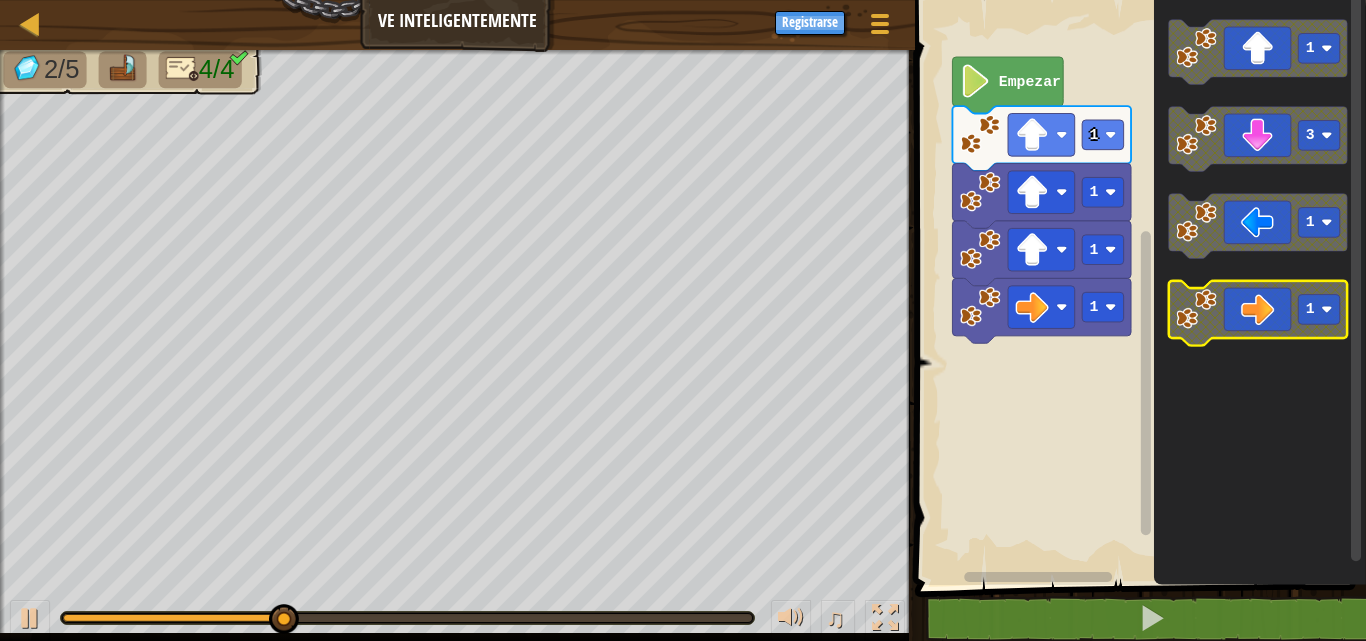 click 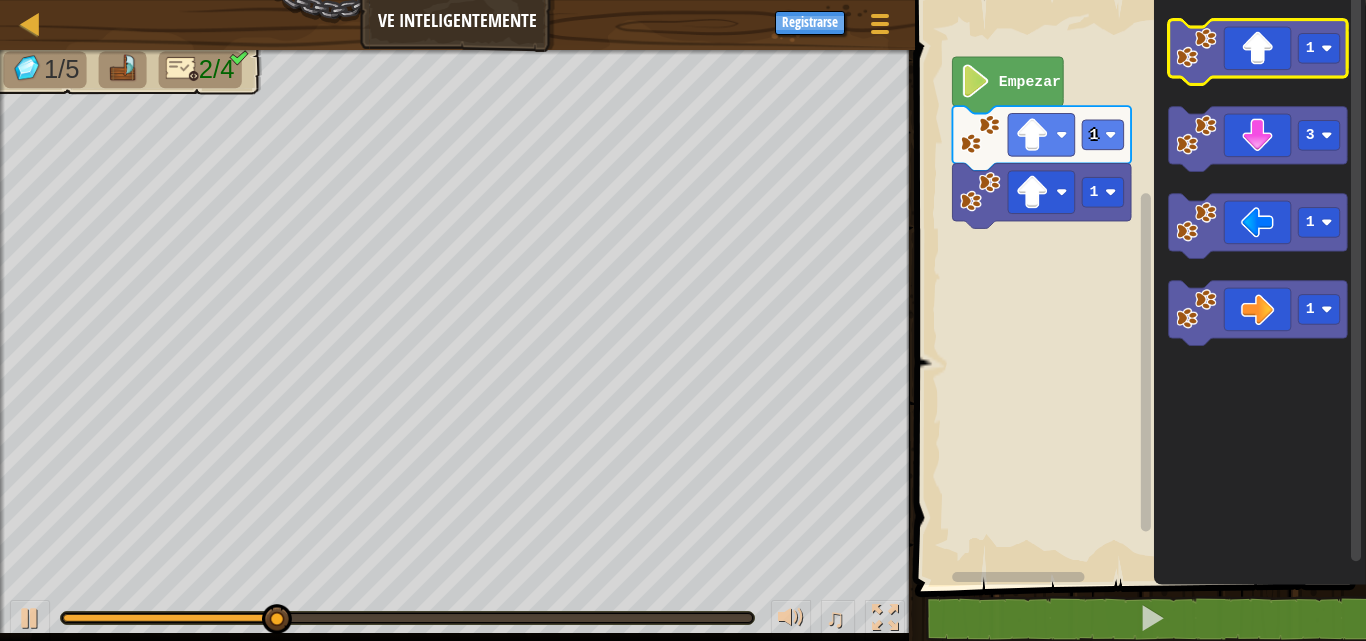 click 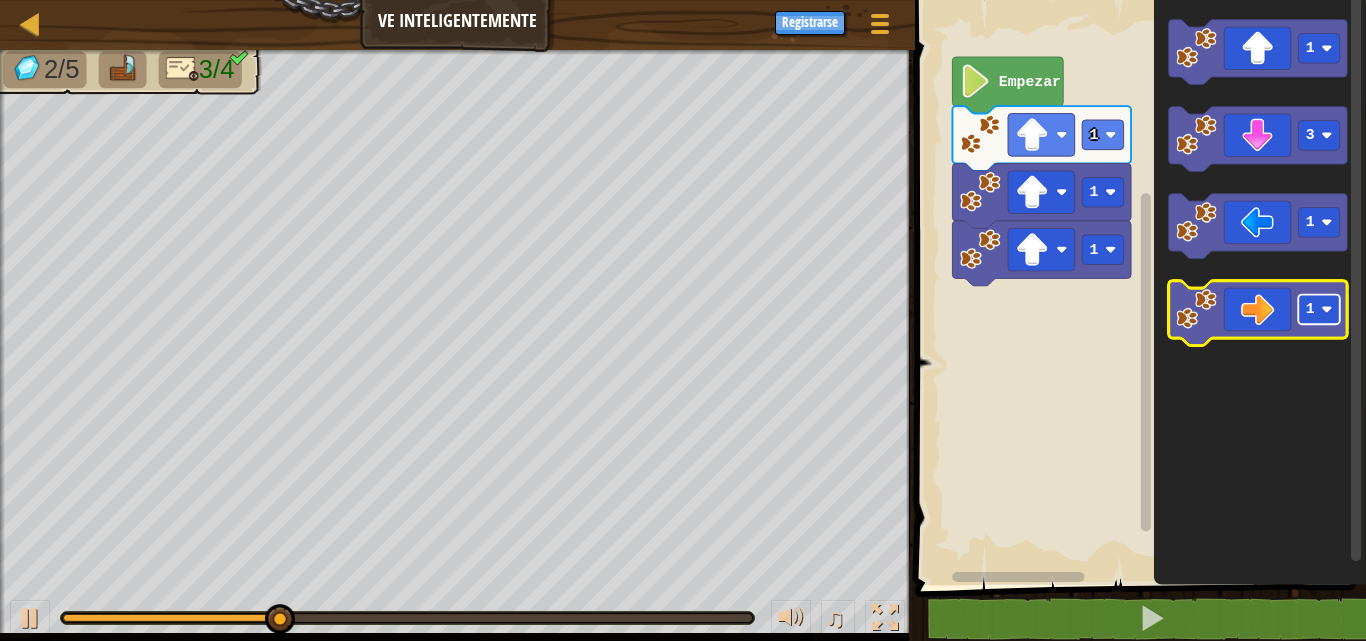 click 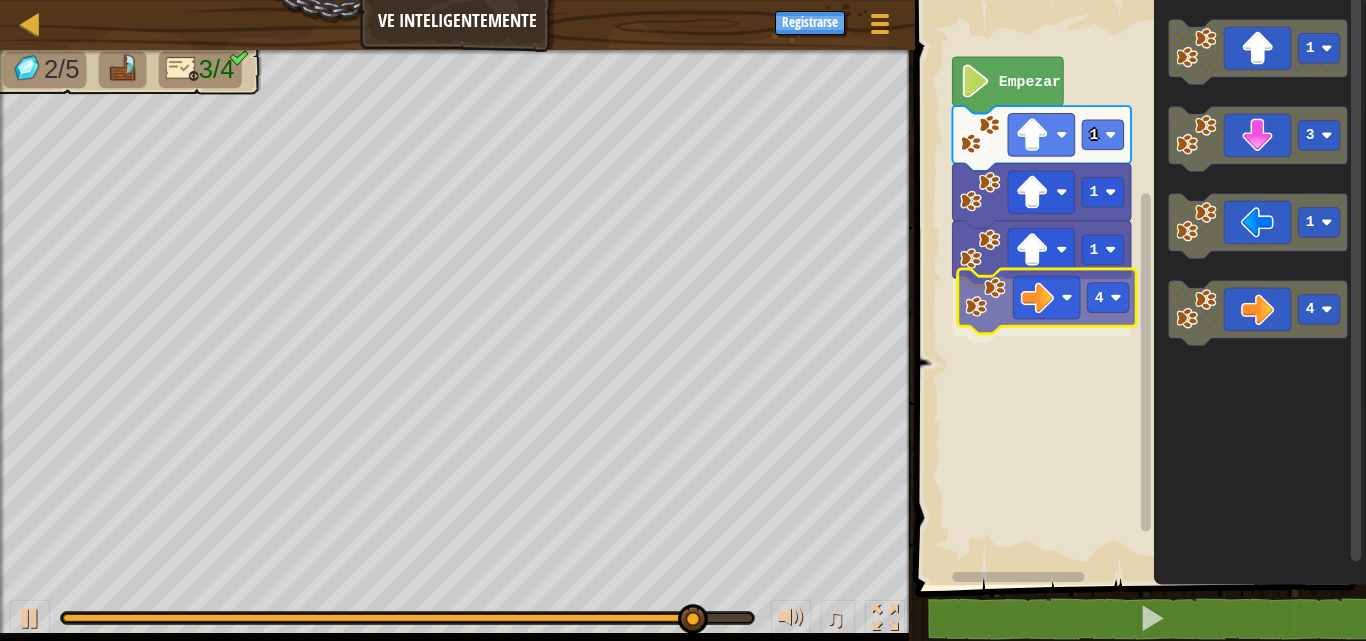 click on "Empezar 1 1 1 4 1 3 1 4 4" at bounding box center [1137, 287] 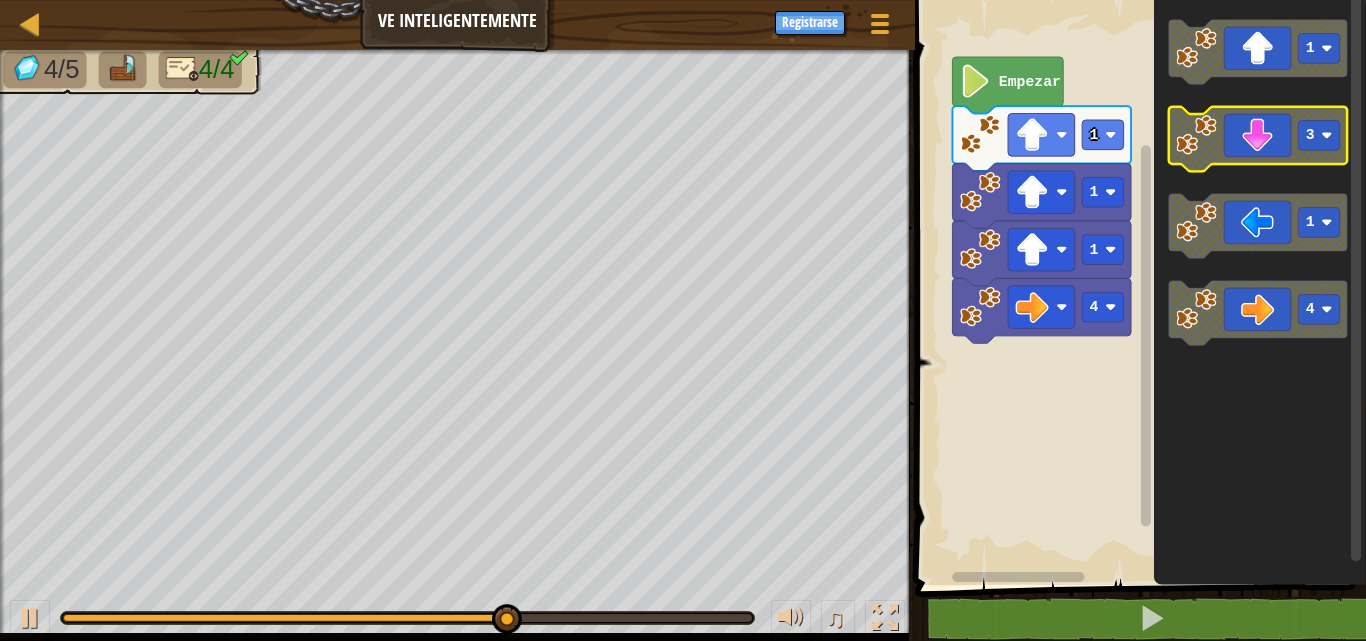 click 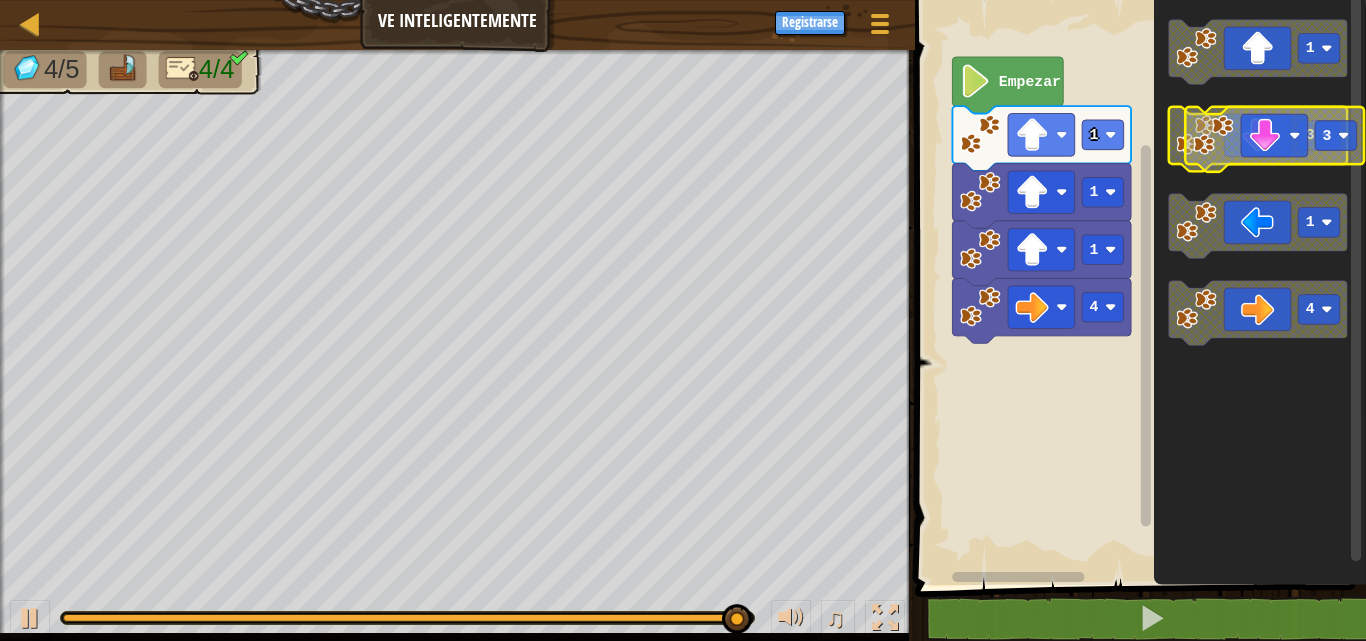 click on "Empezar 1 1 1 4 3 1 3 1 4 3" at bounding box center [1137, 287] 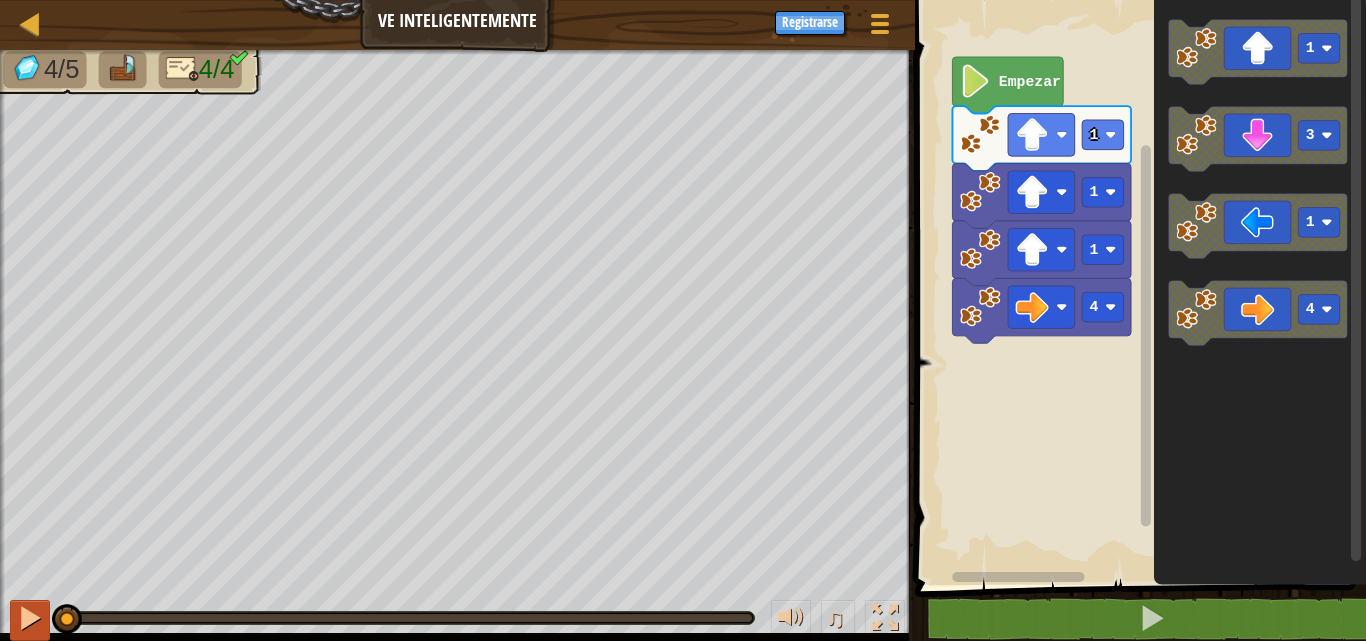 drag, startPoint x: 754, startPoint y: 624, endPoint x: 43, endPoint y: 628, distance: 711.0112 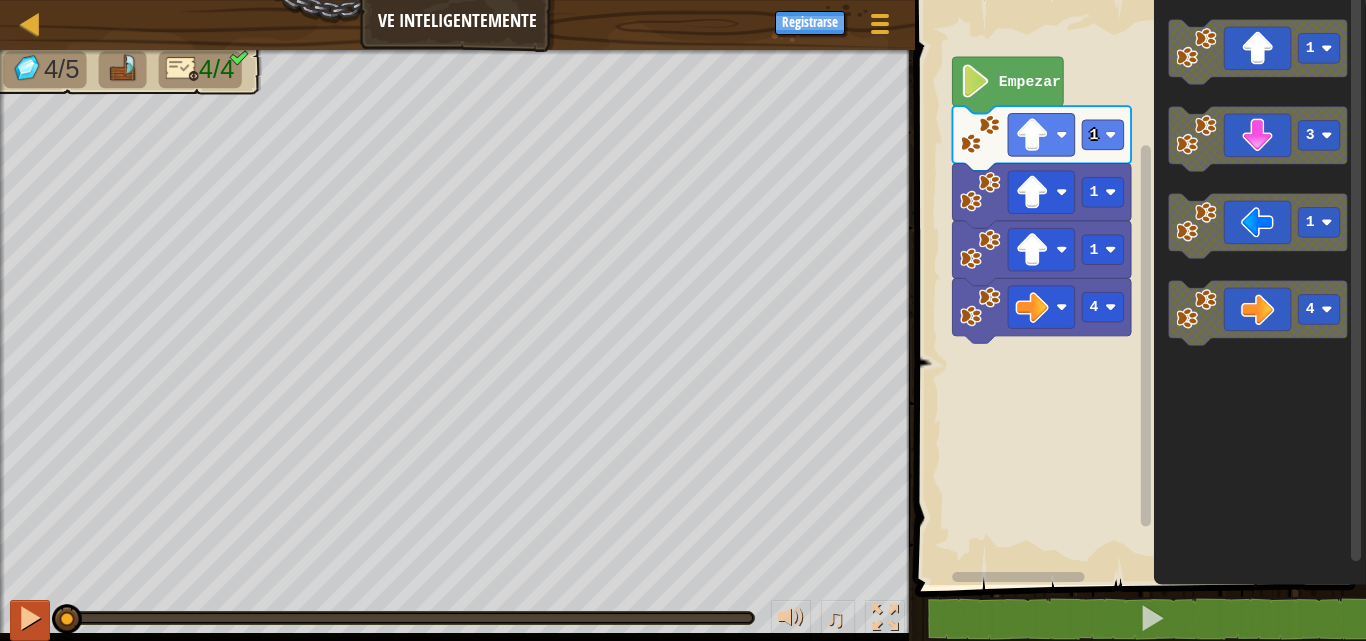 click on "♫" at bounding box center (457, 613) 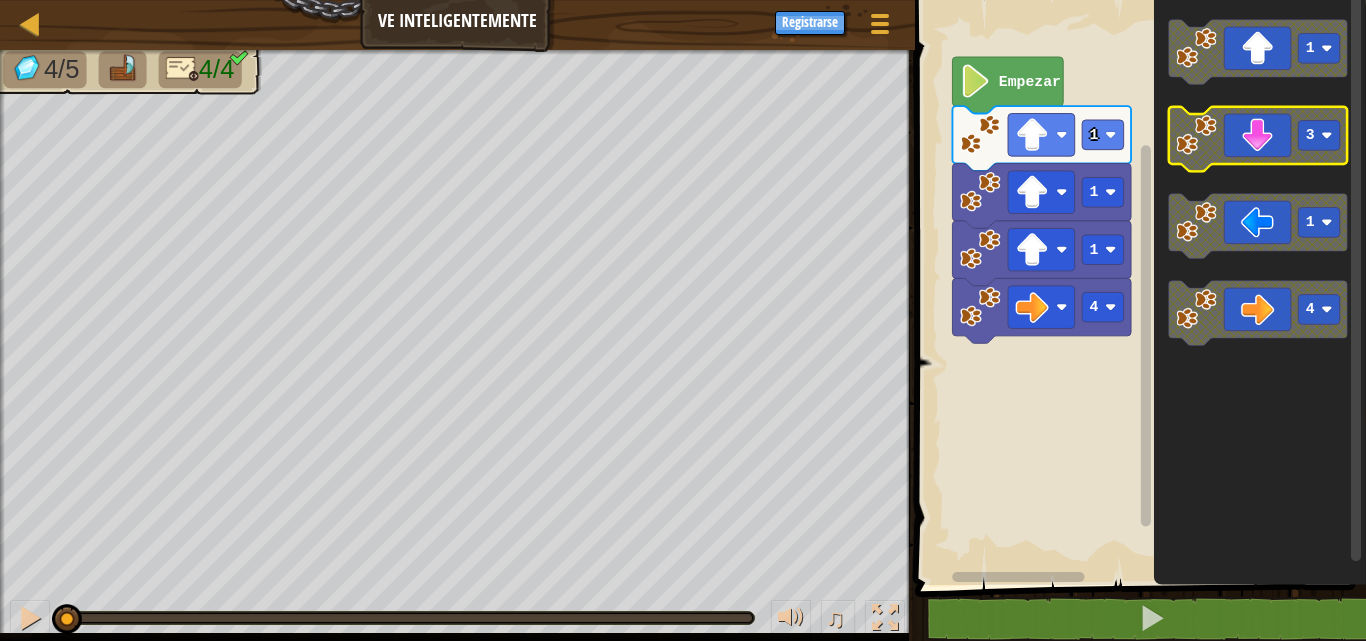 click 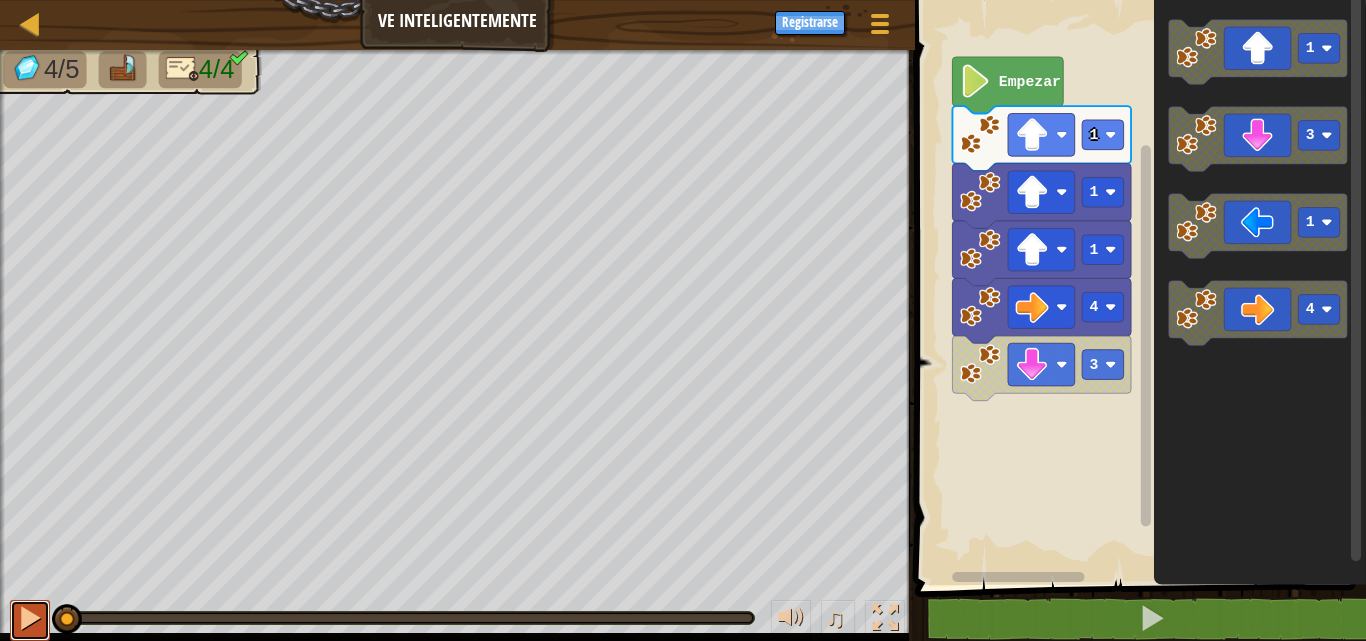 click at bounding box center [30, 620] 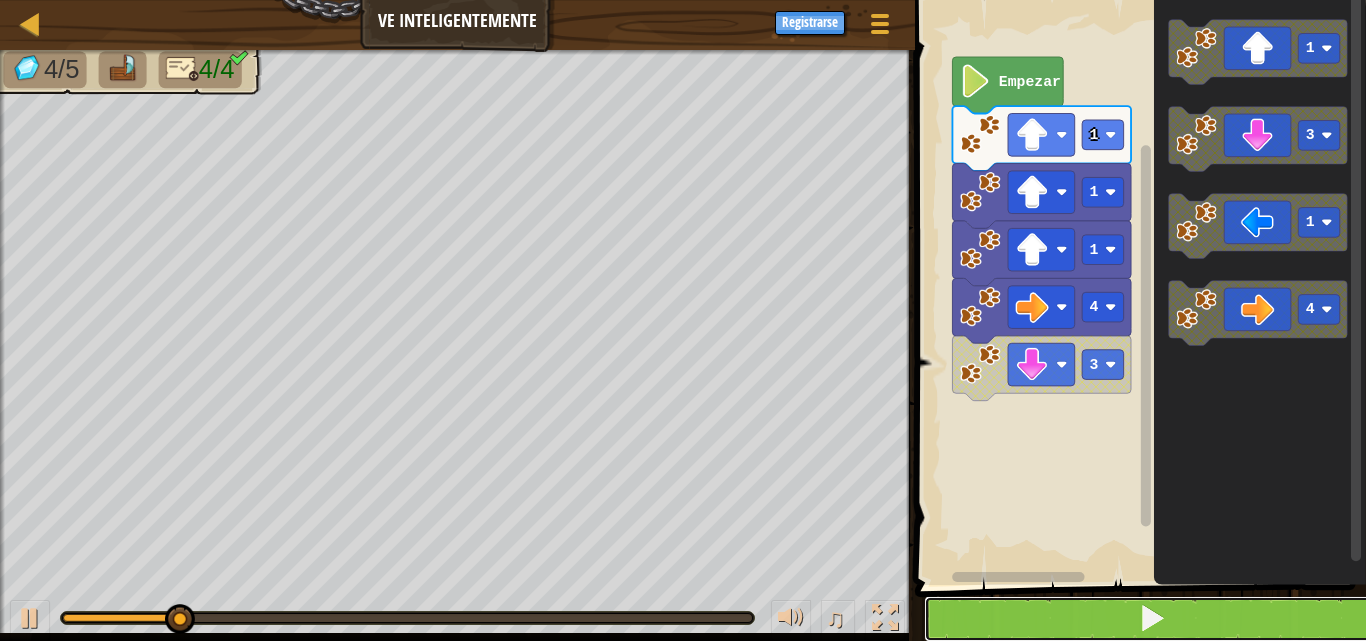 click at bounding box center [1152, 619] 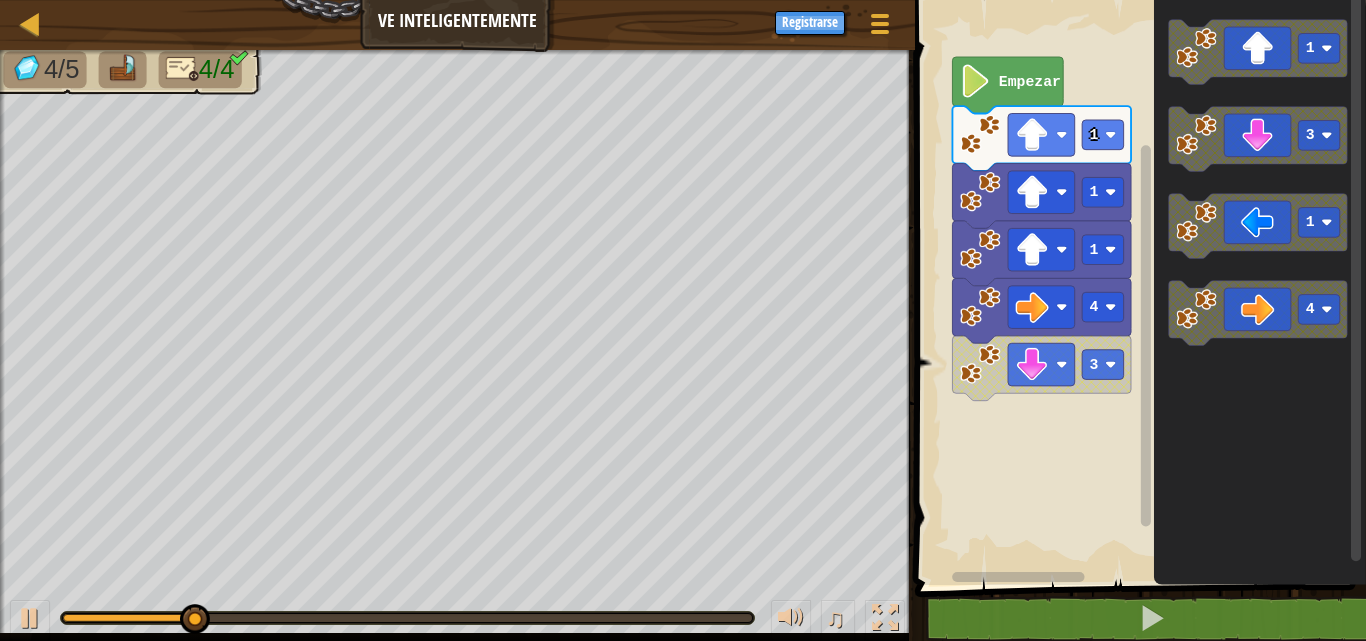 click 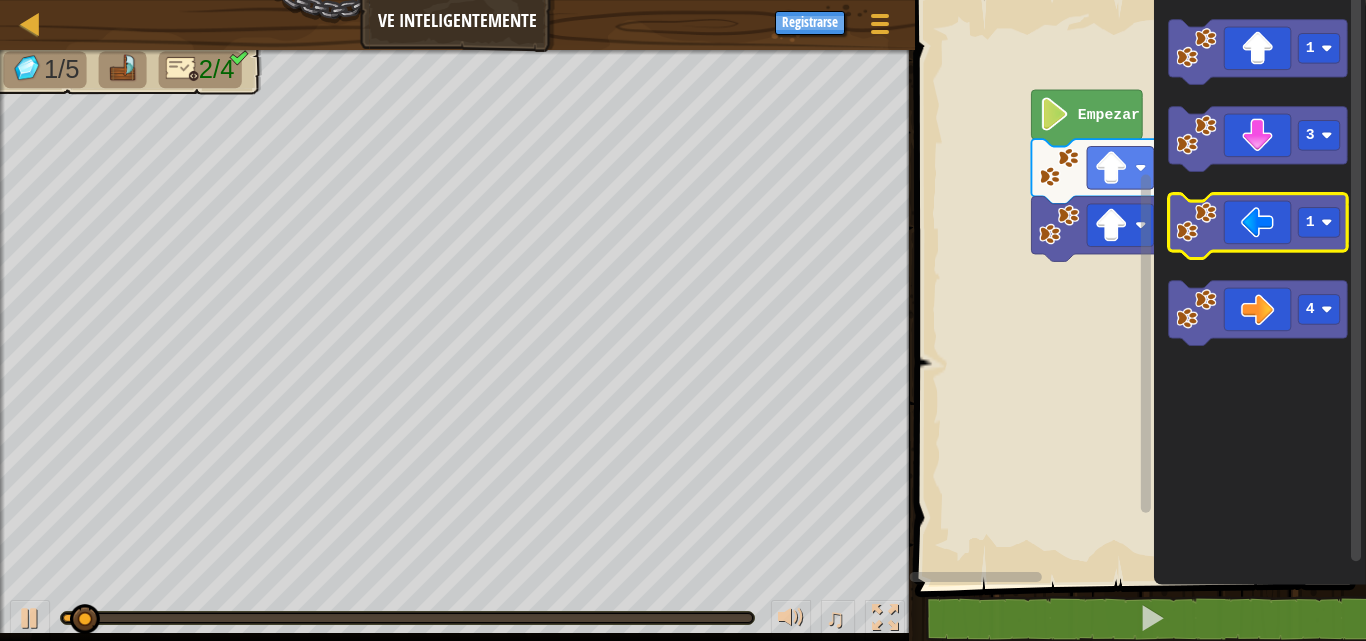 click on "Empezar 1 1 1 3 1 4" at bounding box center [1137, 287] 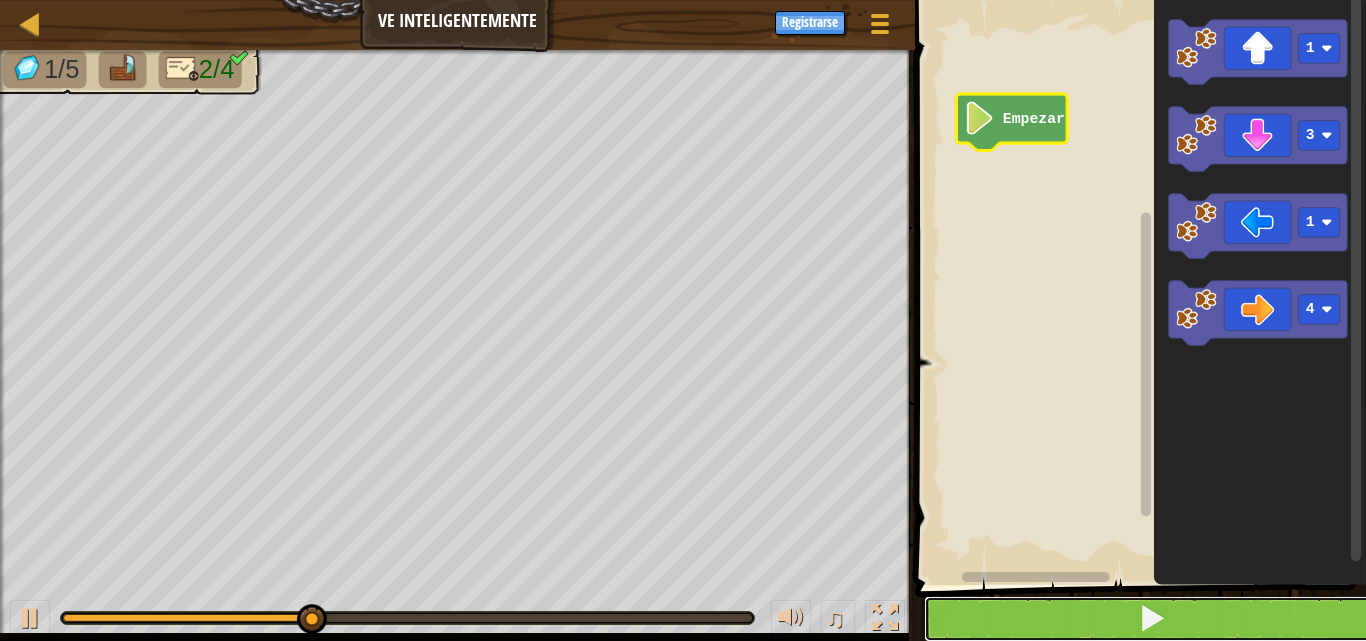 click at bounding box center (1152, 619) 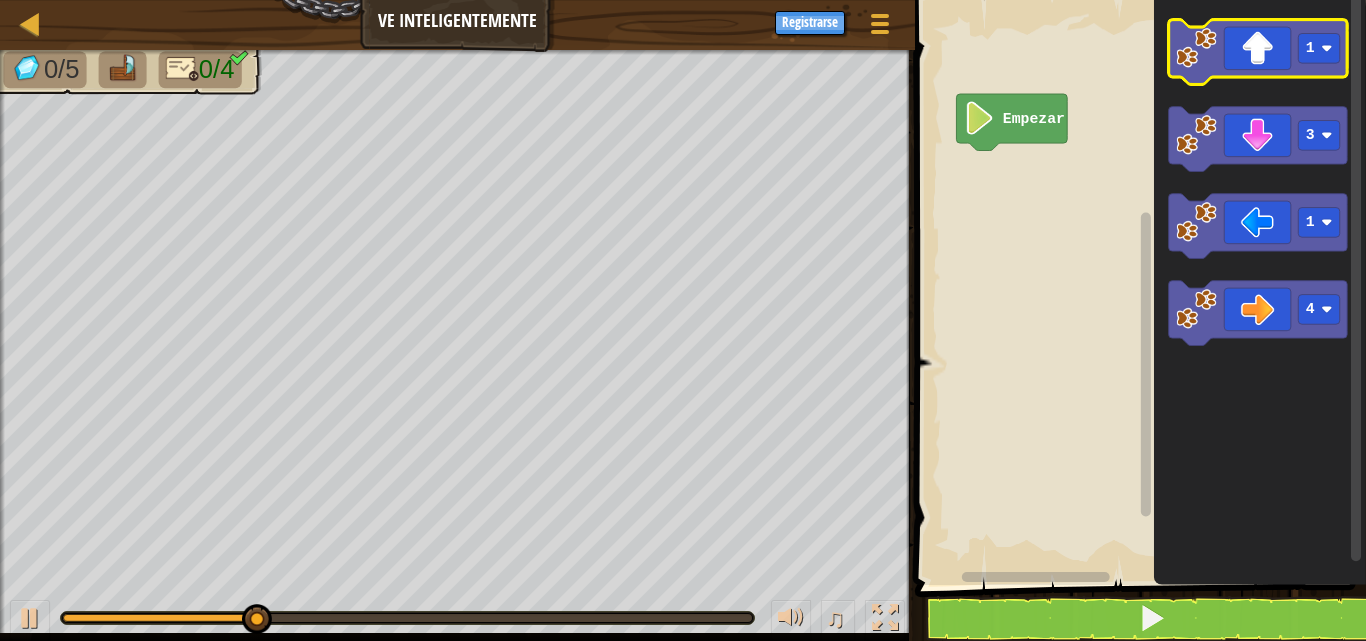 click 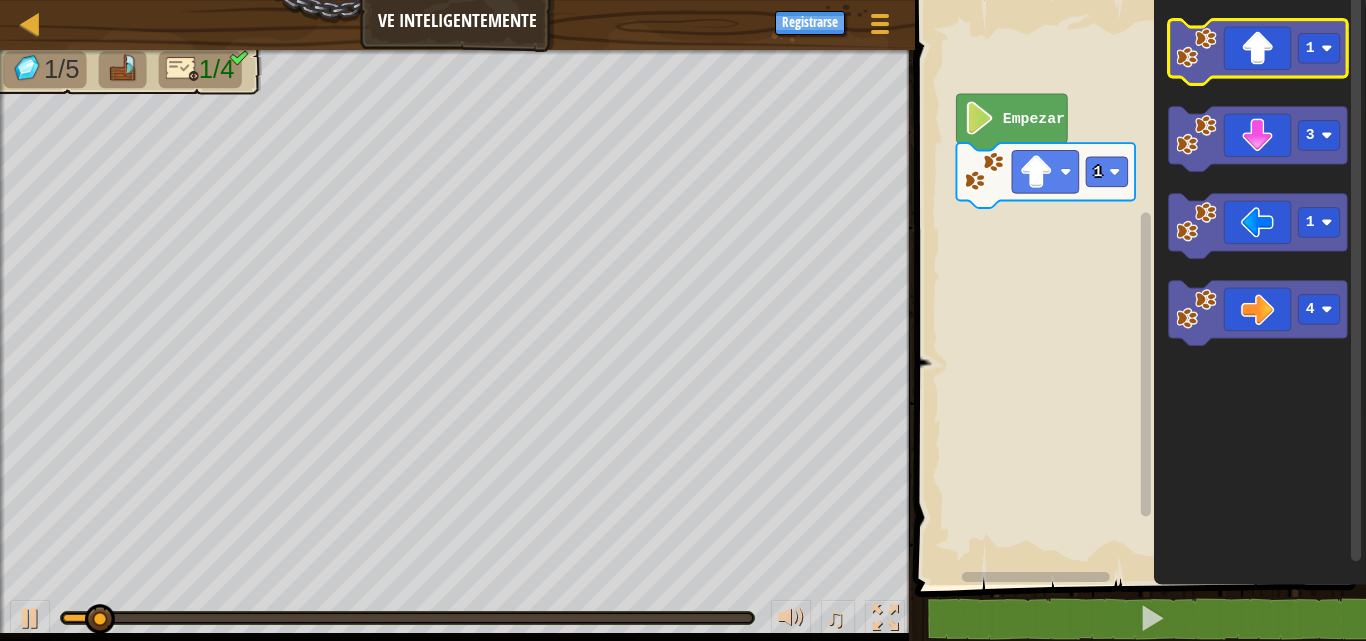 click 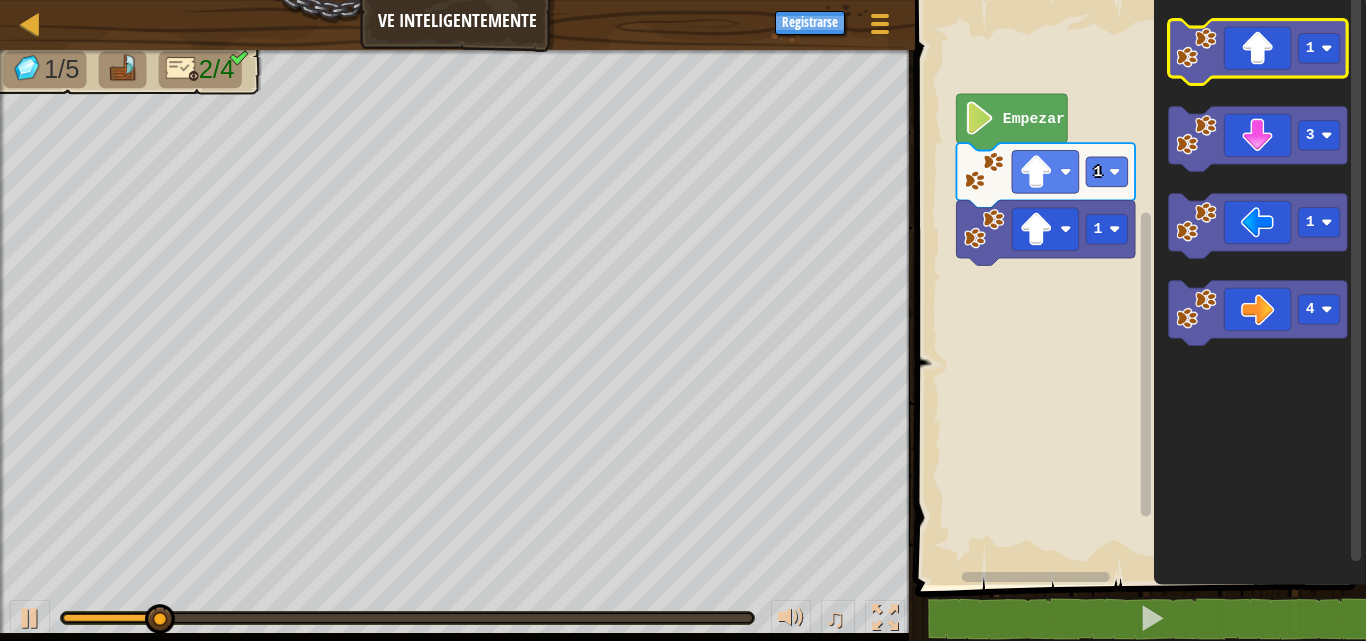 click 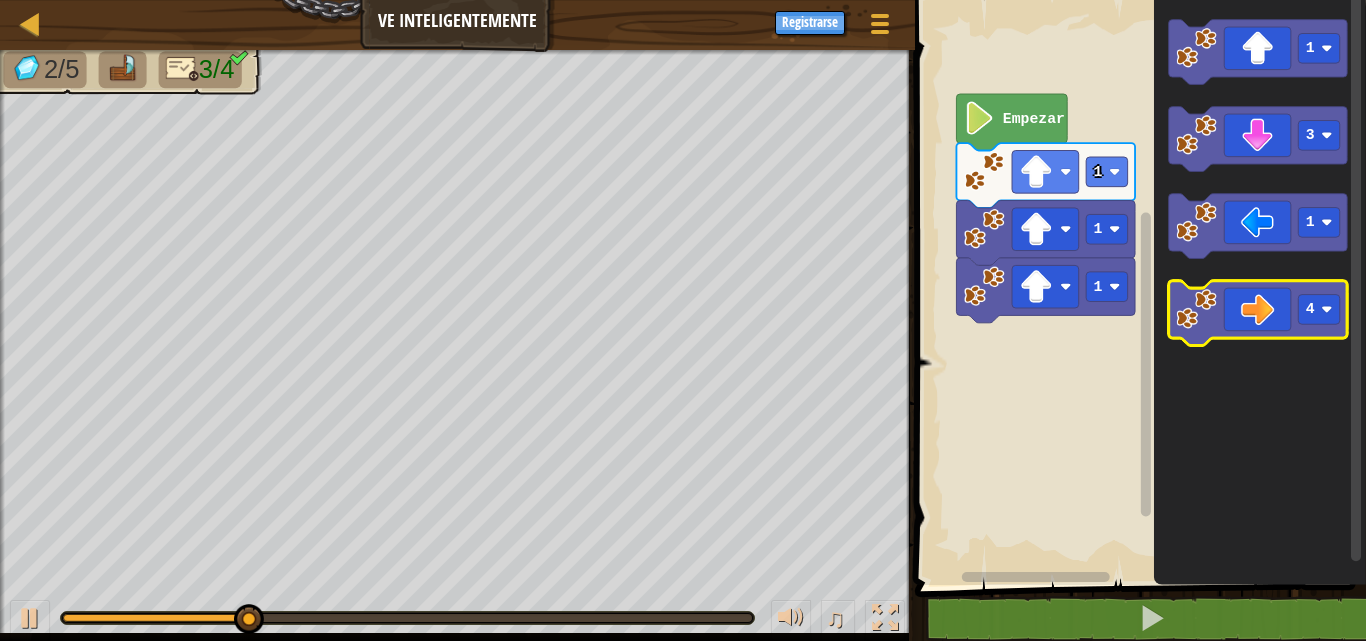 click 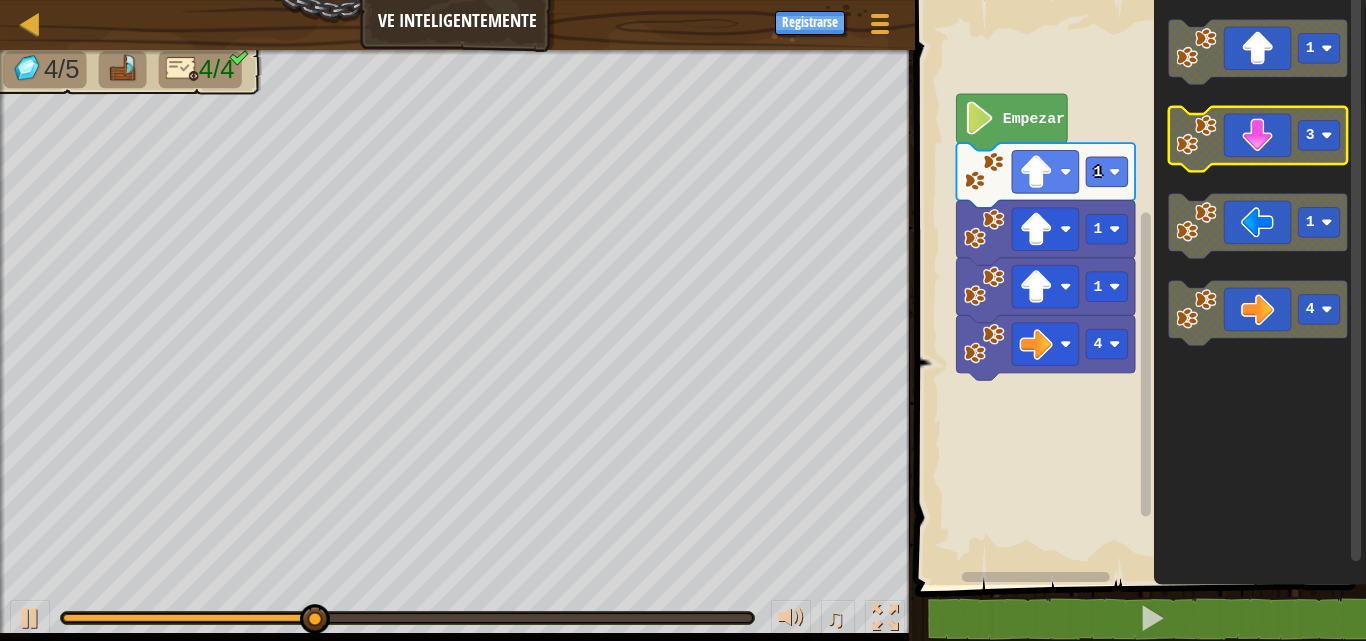 click 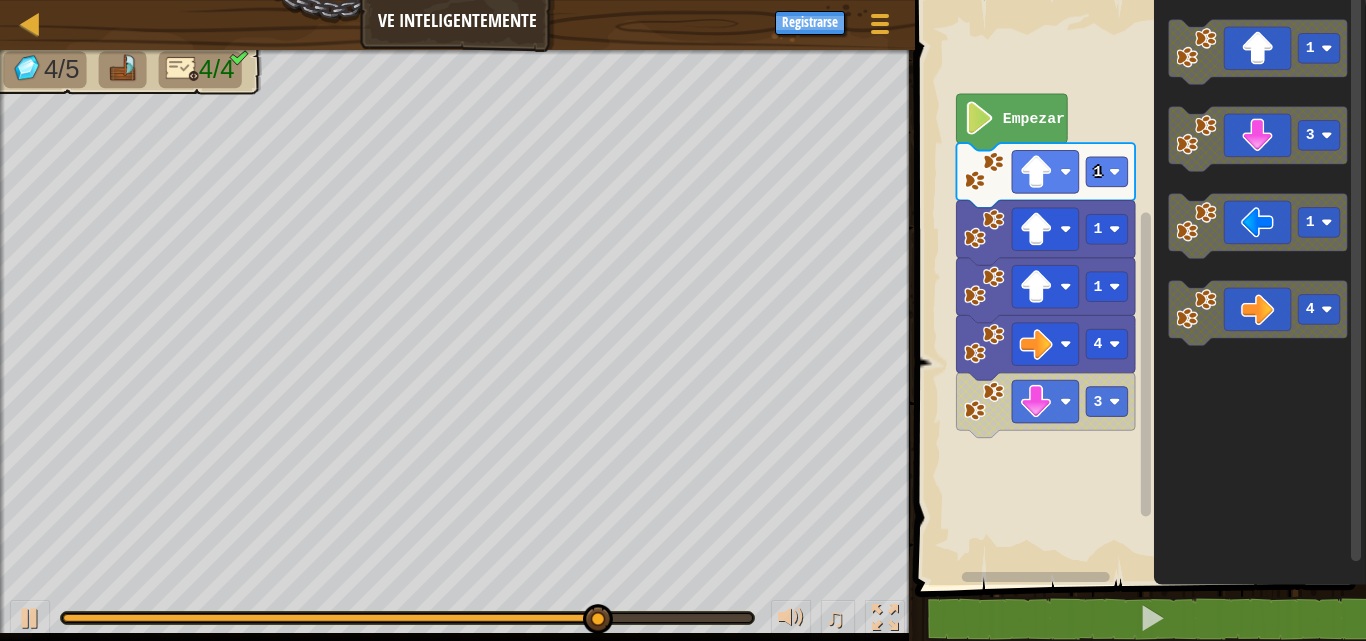 click 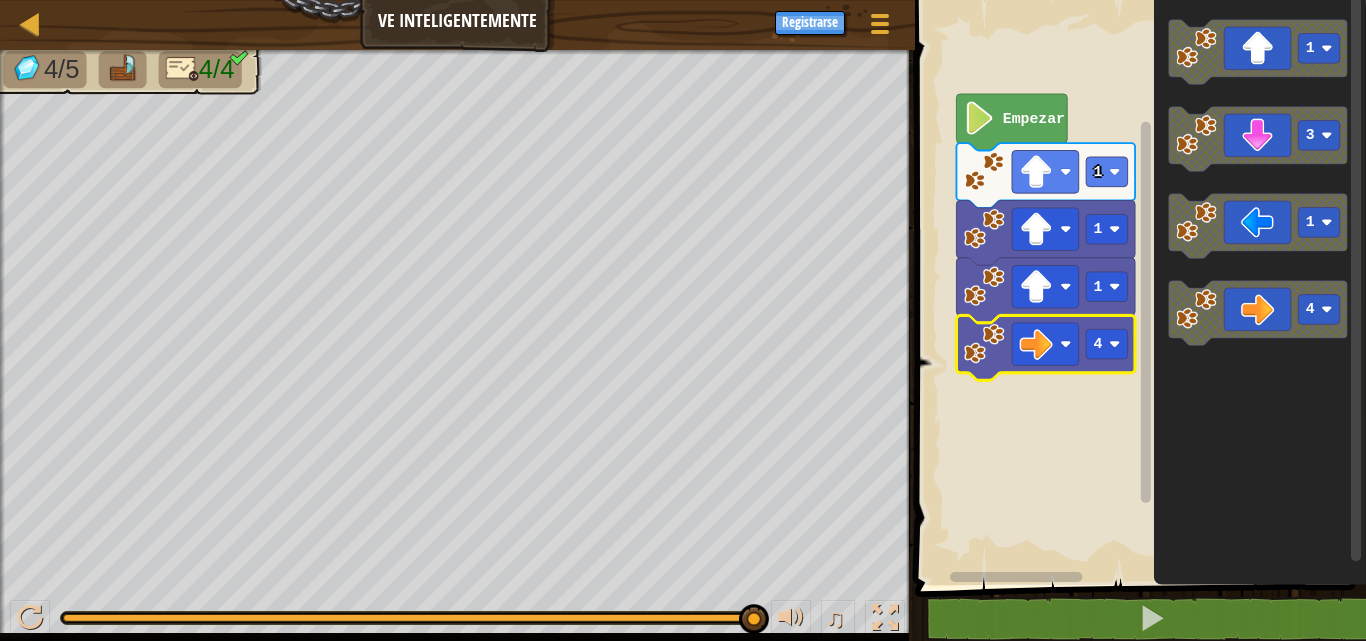 click 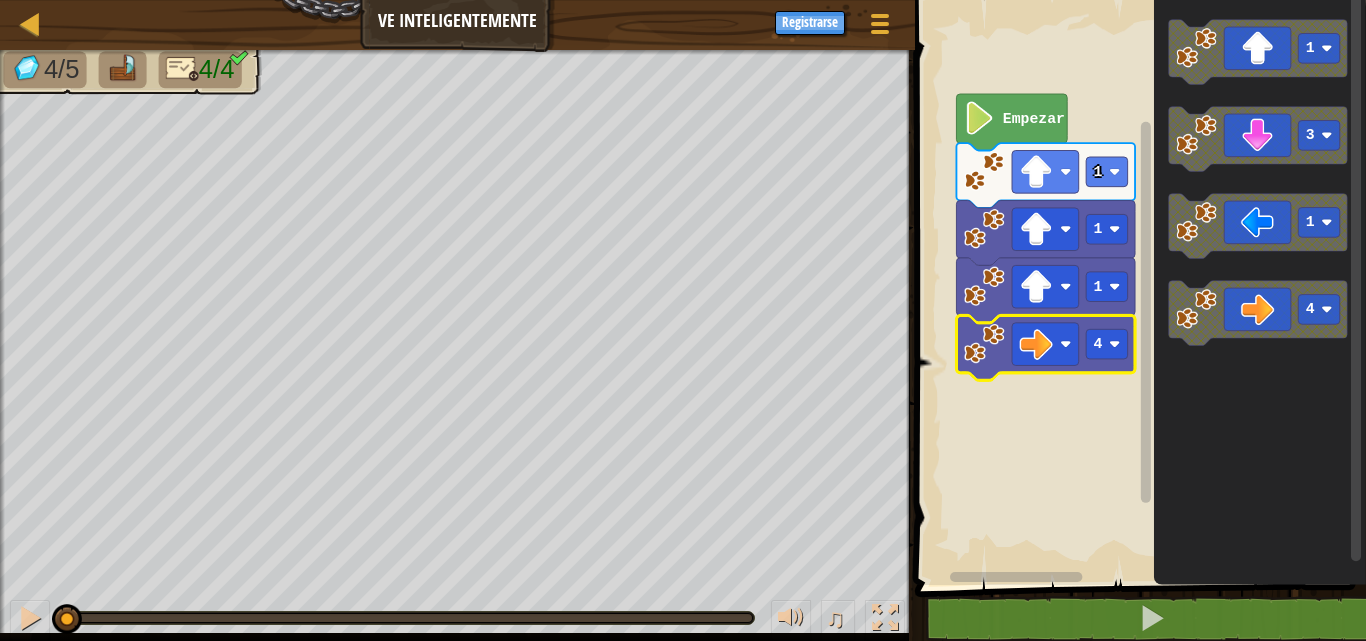 click on "4/5  4/4 ♫ Blue [PERSON_NAME]" at bounding box center [683, 345] 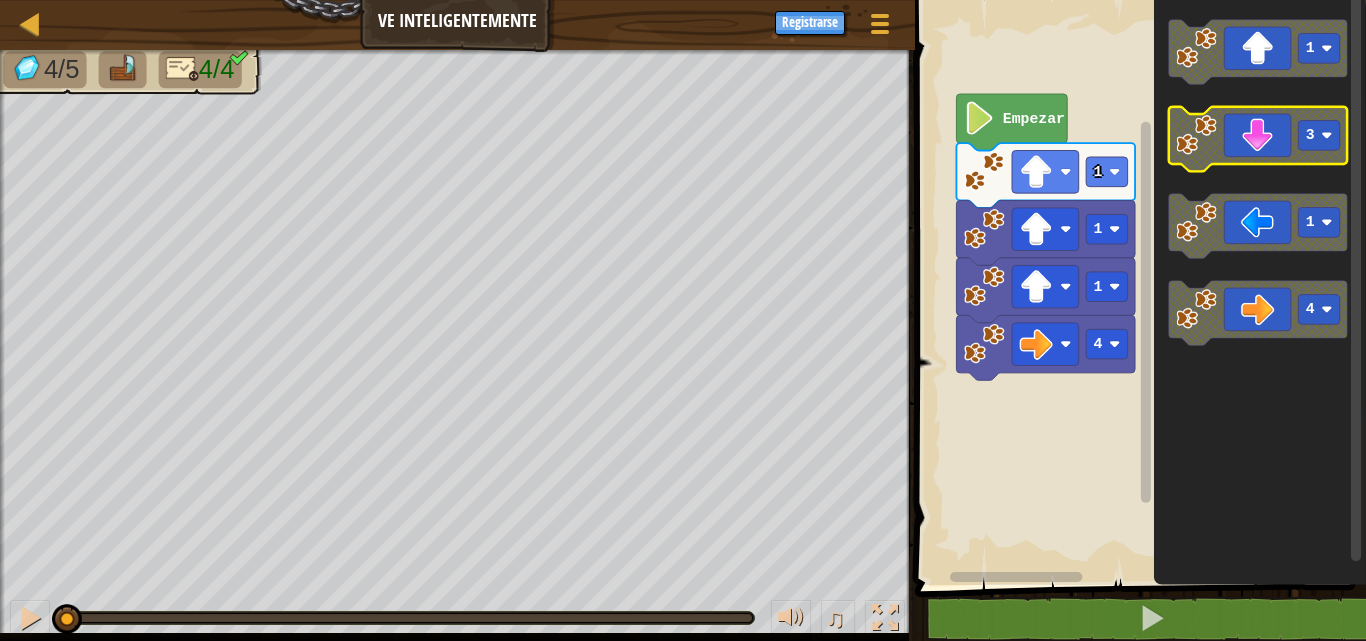 click 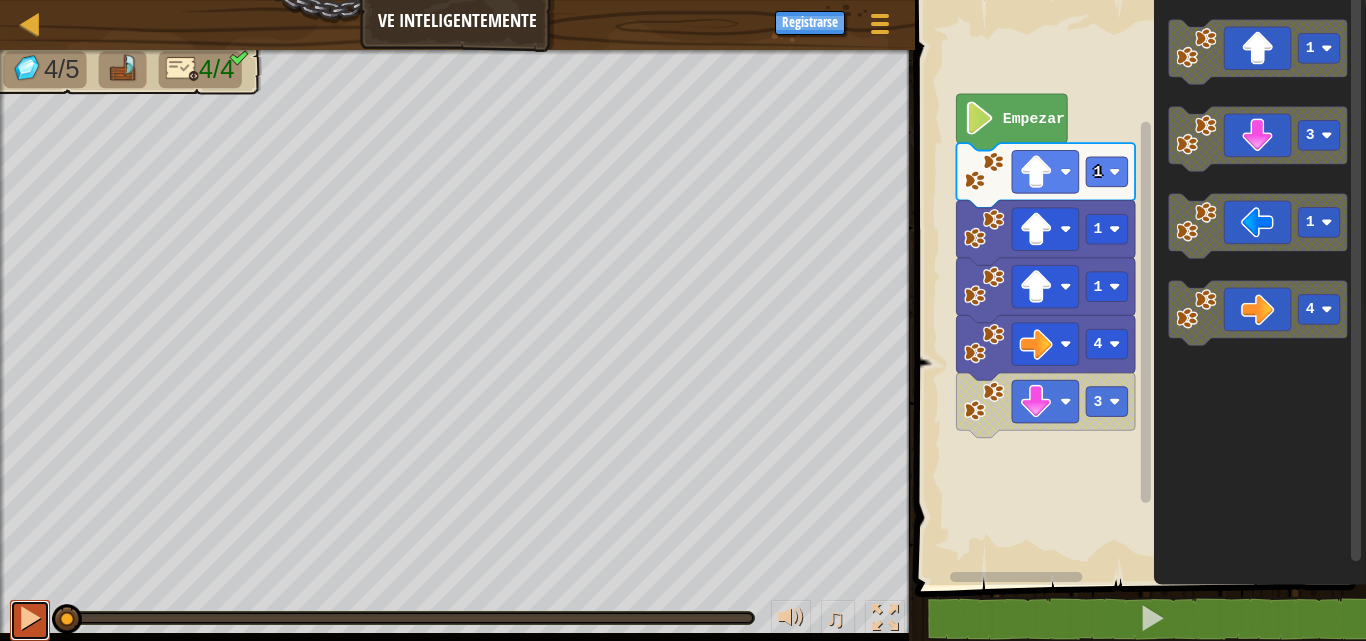 click at bounding box center [30, 618] 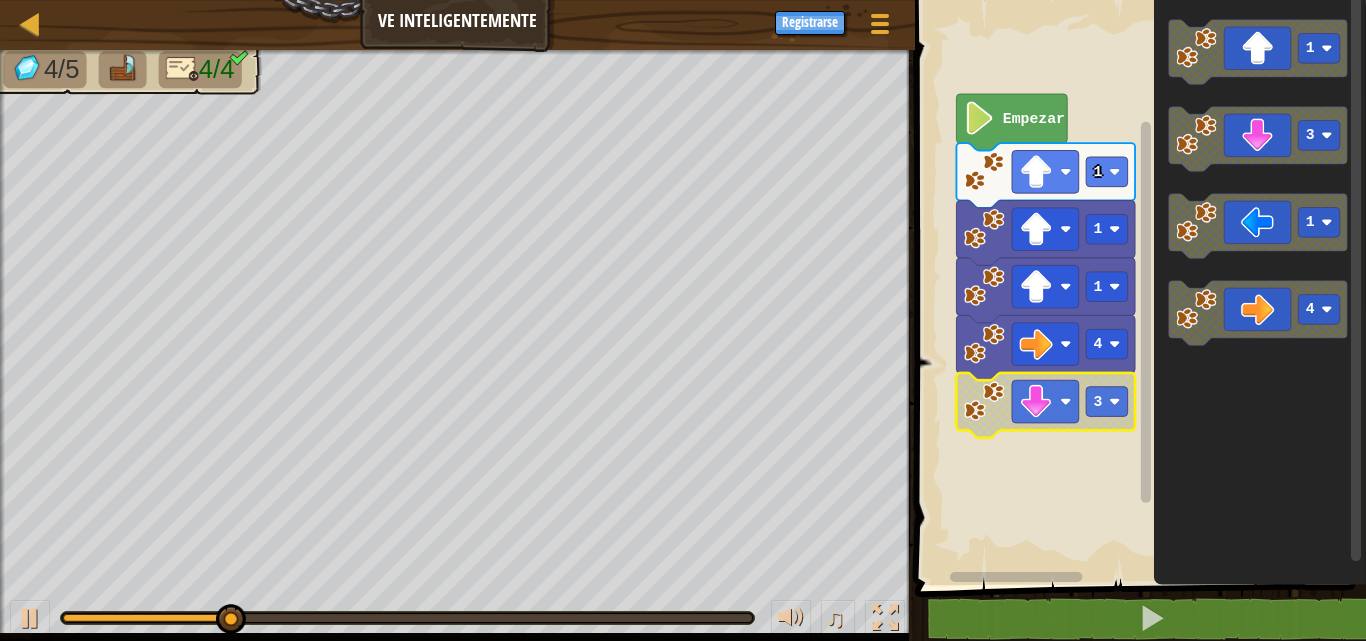 click 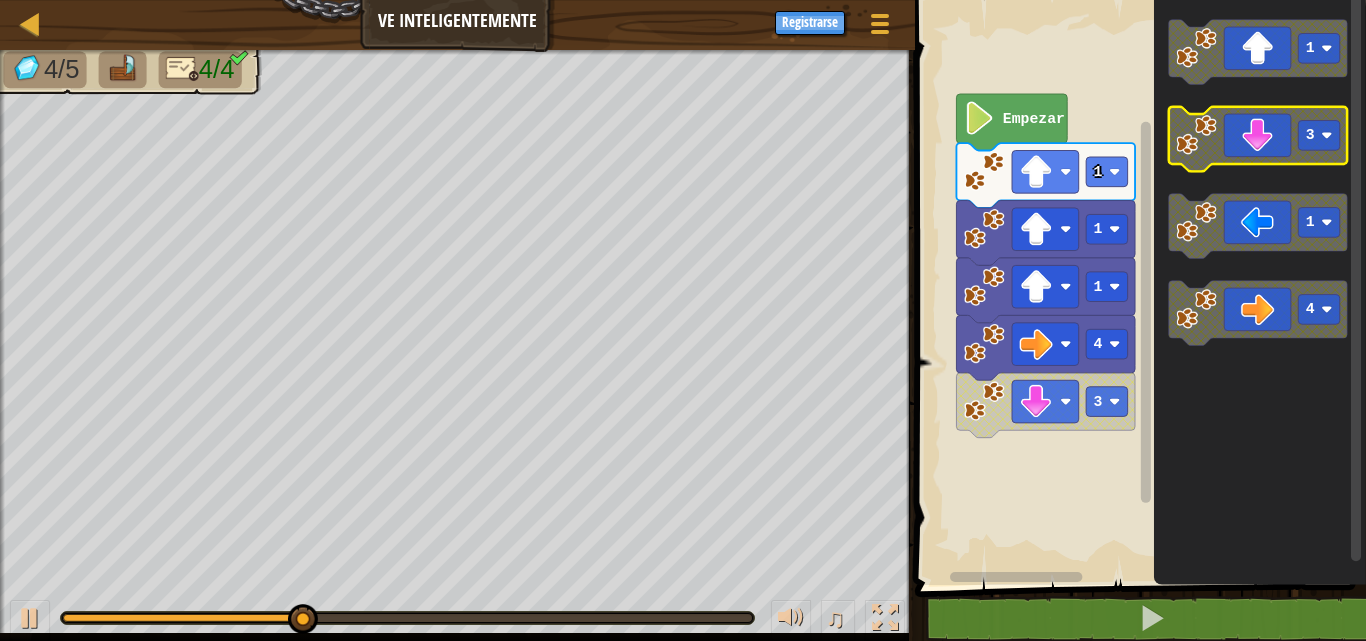 click 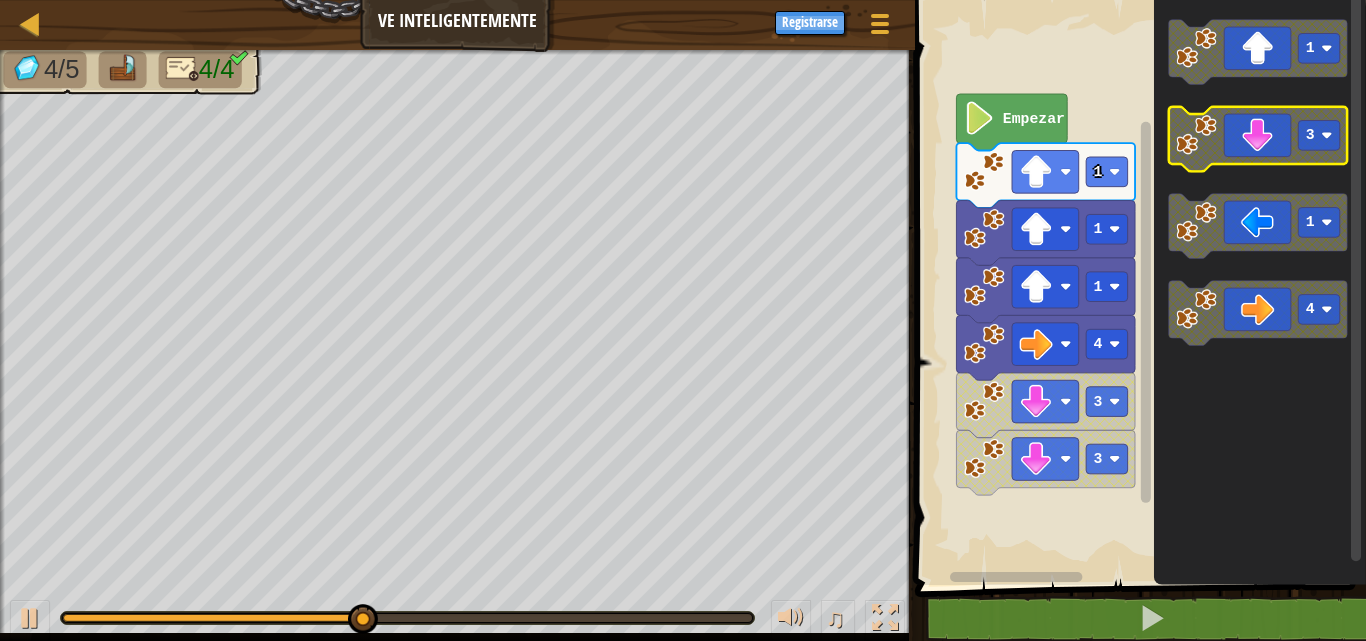 click 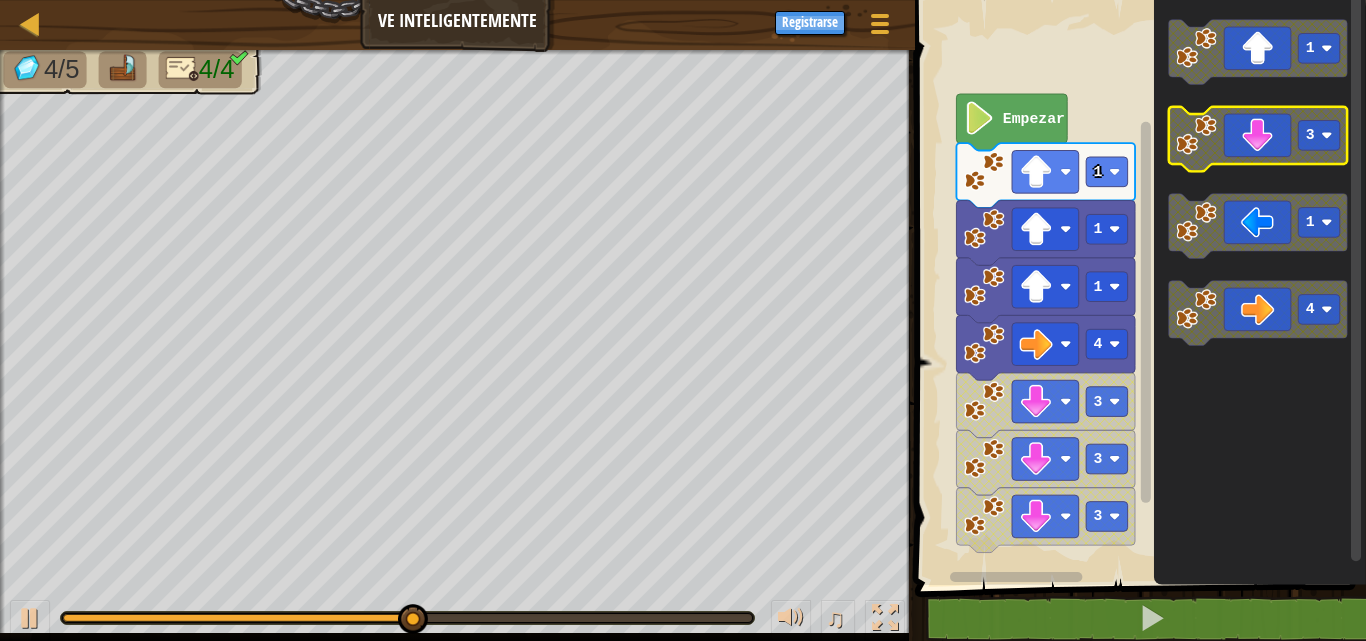 click 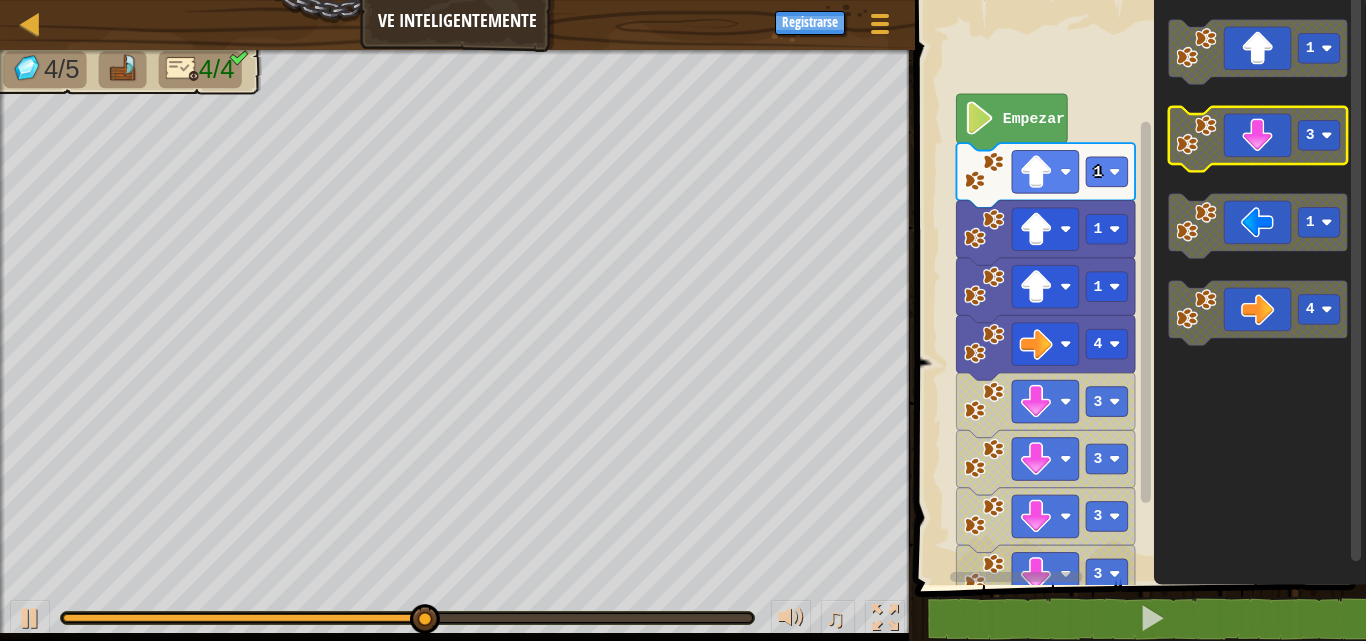 click 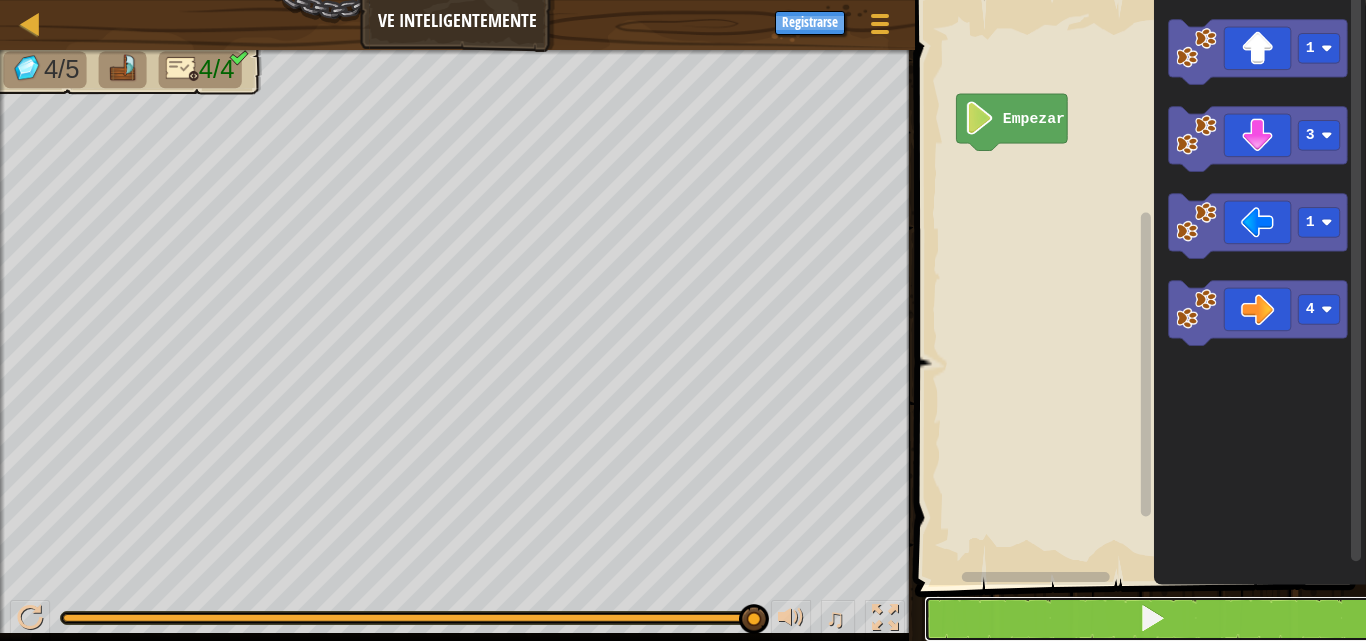click at bounding box center (1152, 619) 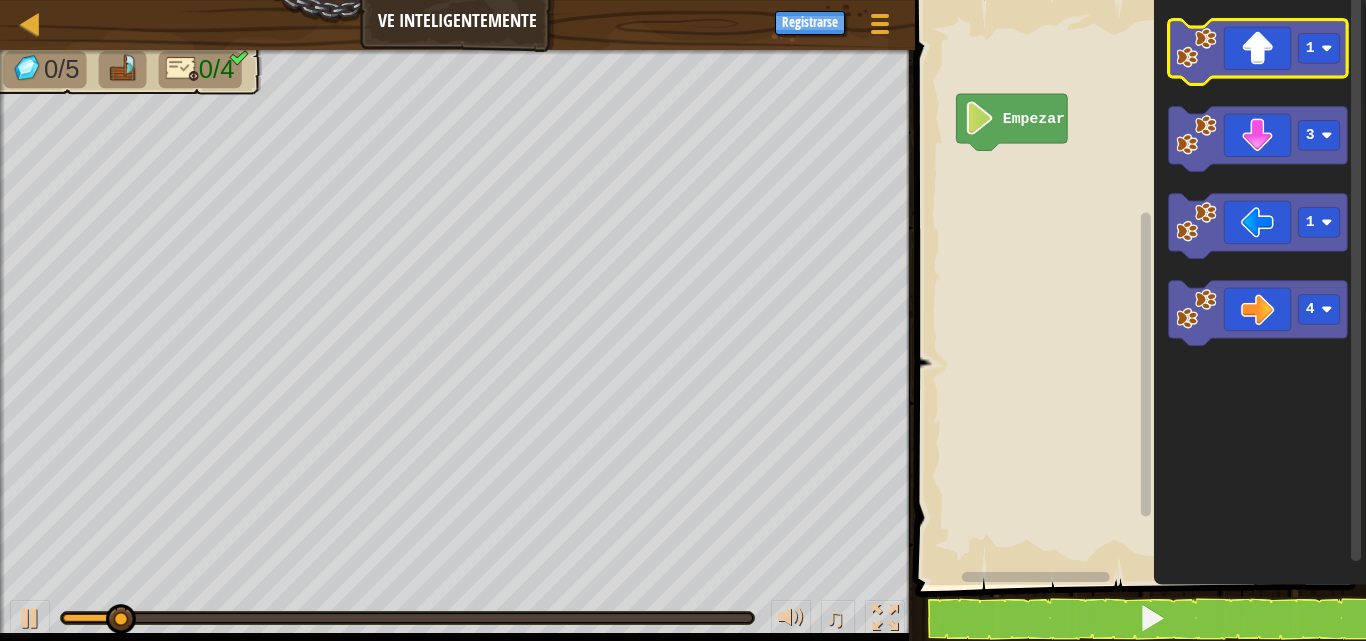 click 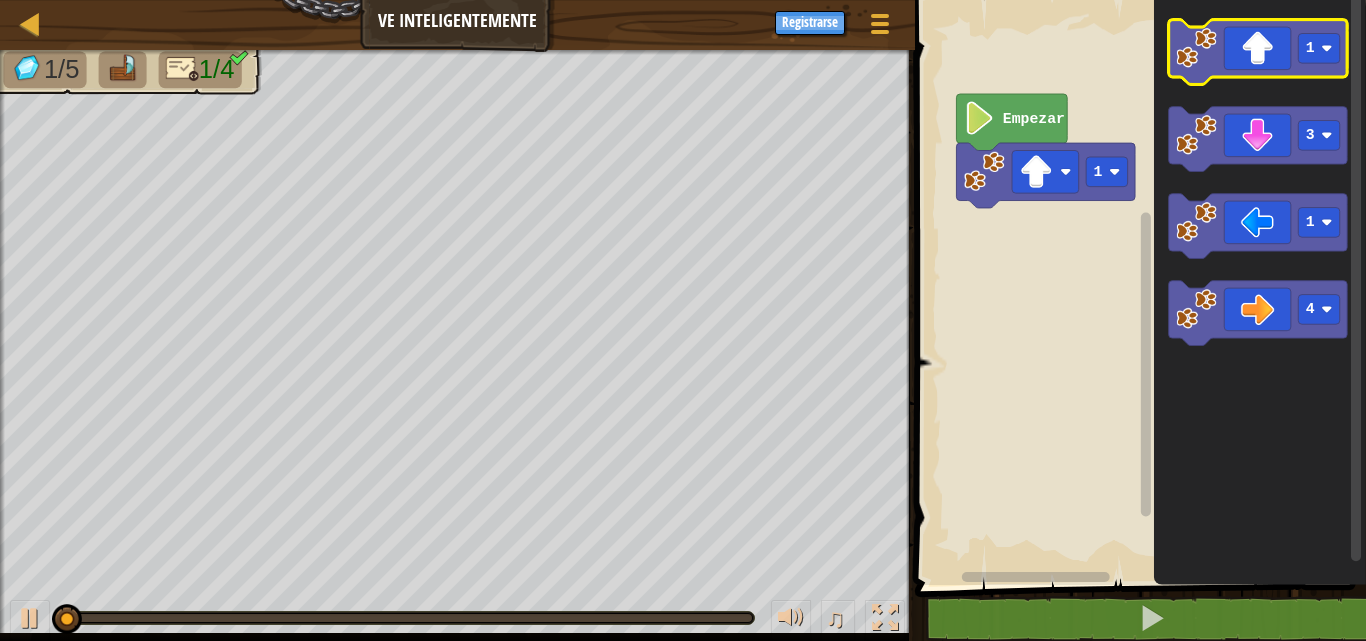 click 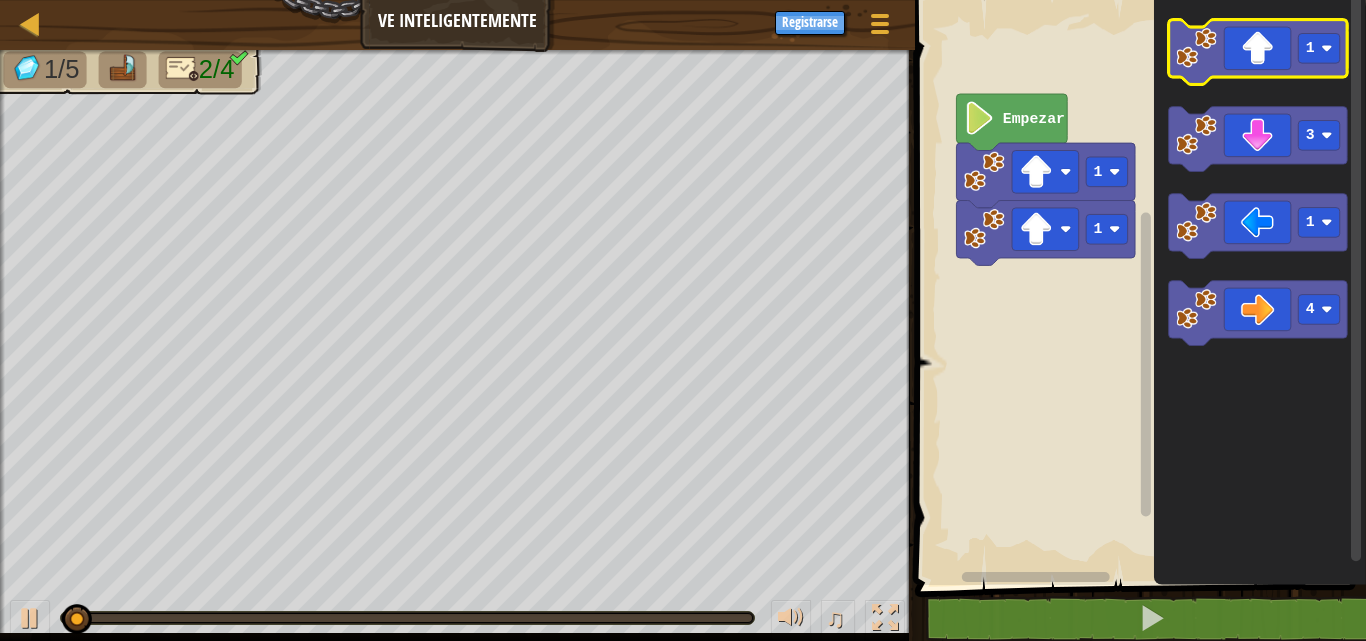 click 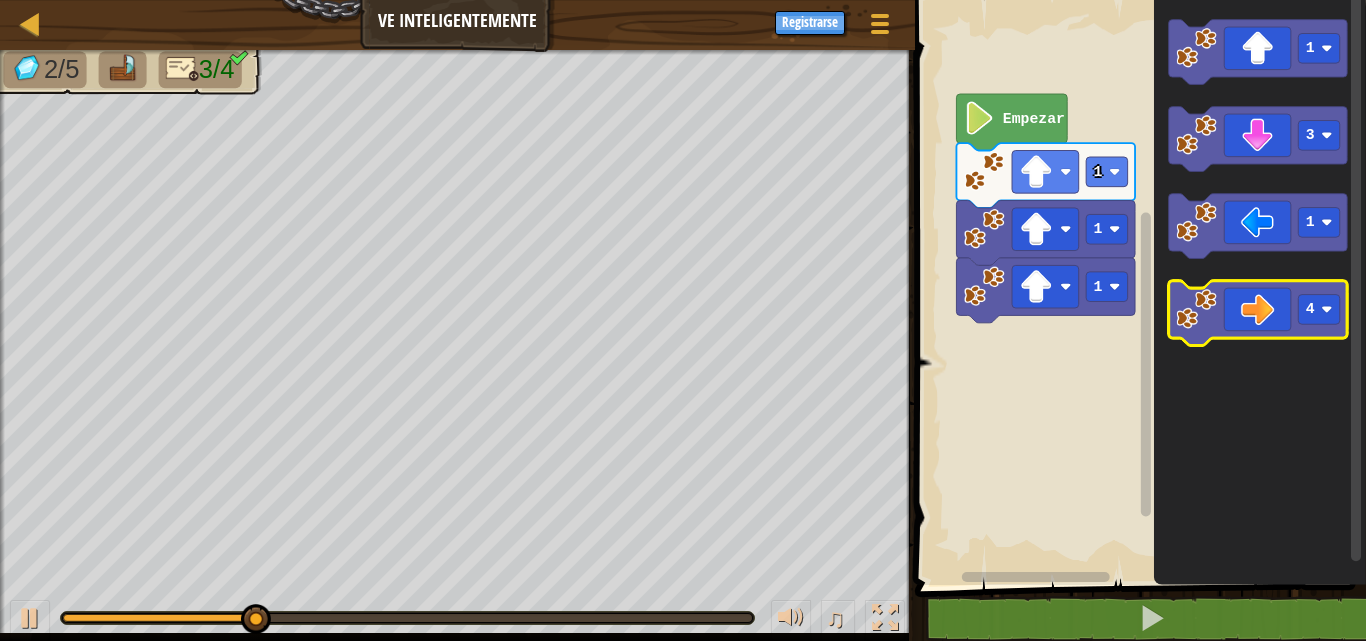 click on "4" 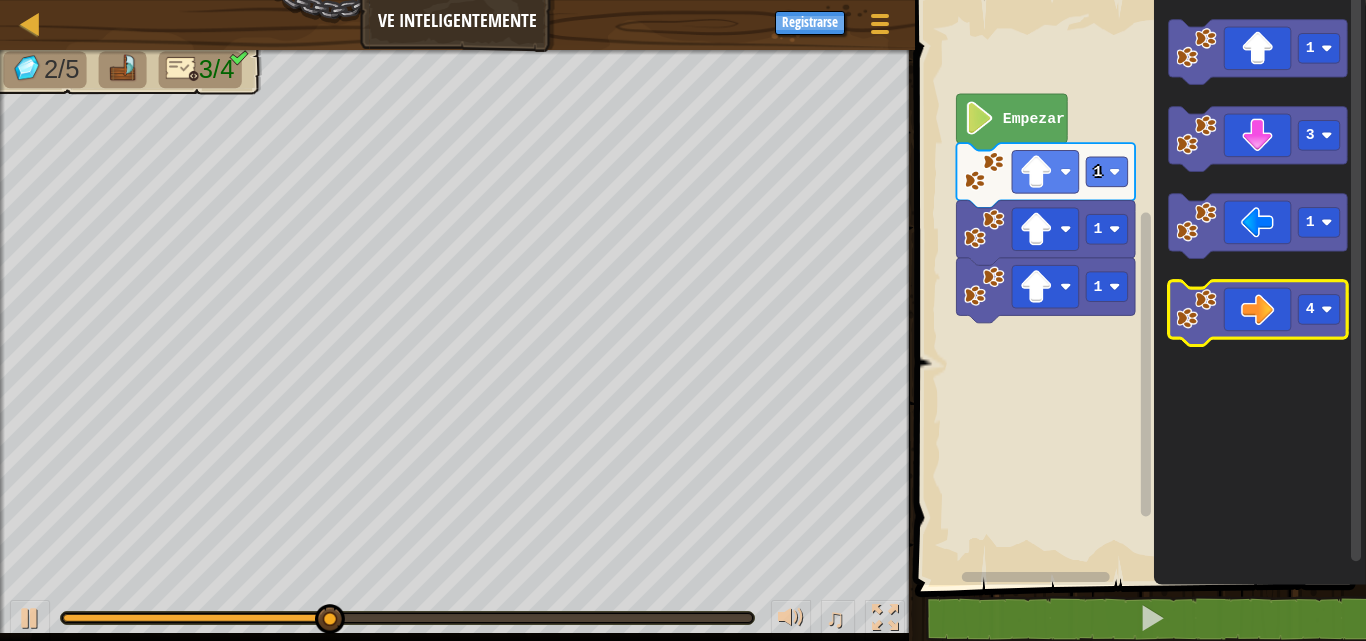 click 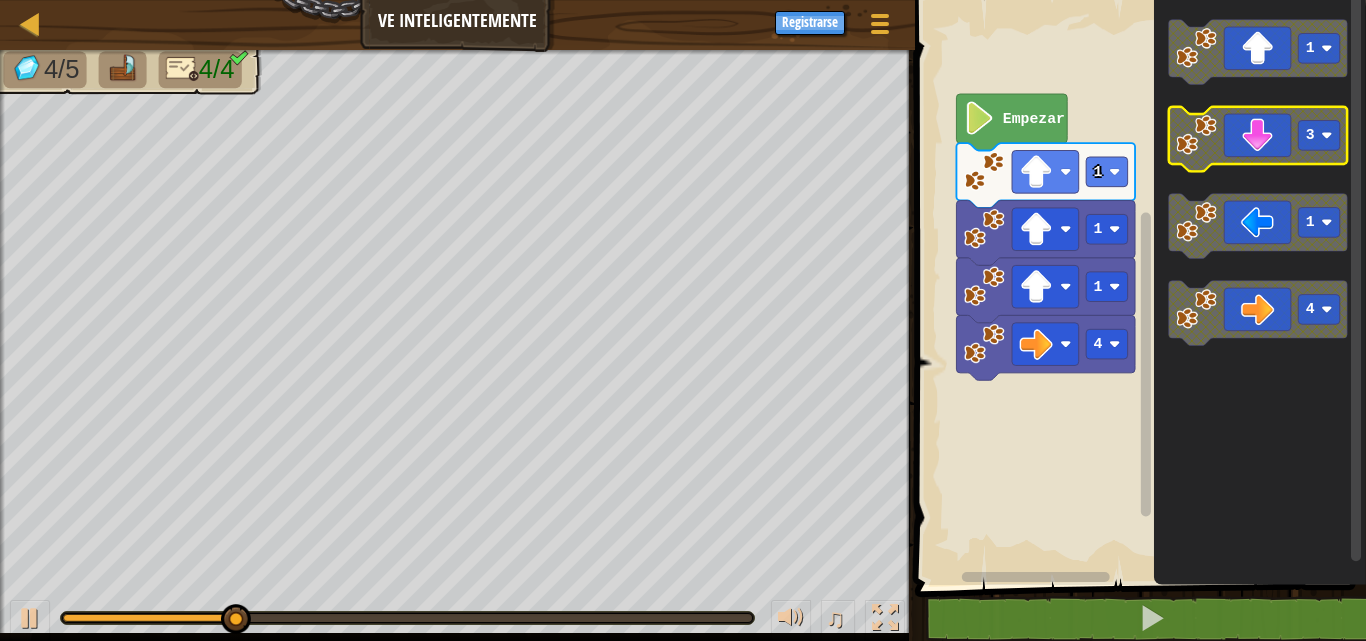 click 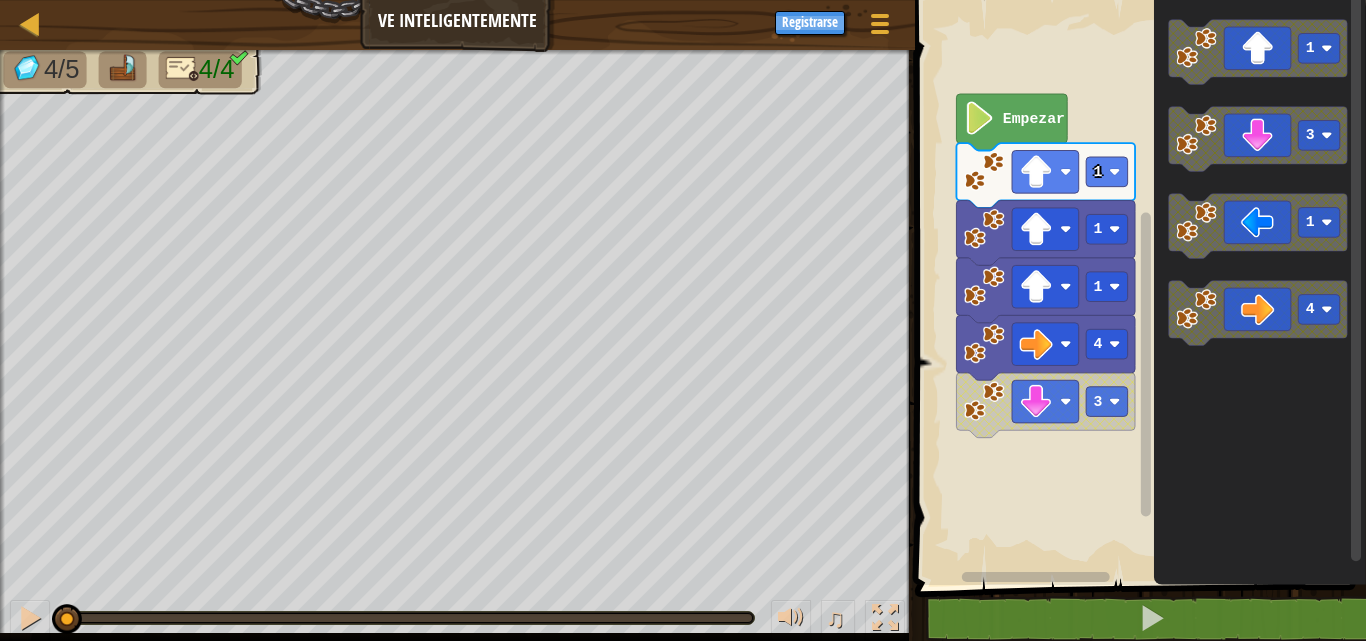 drag, startPoint x: 504, startPoint y: 604, endPoint x: 0, endPoint y: 315, distance: 580.9794 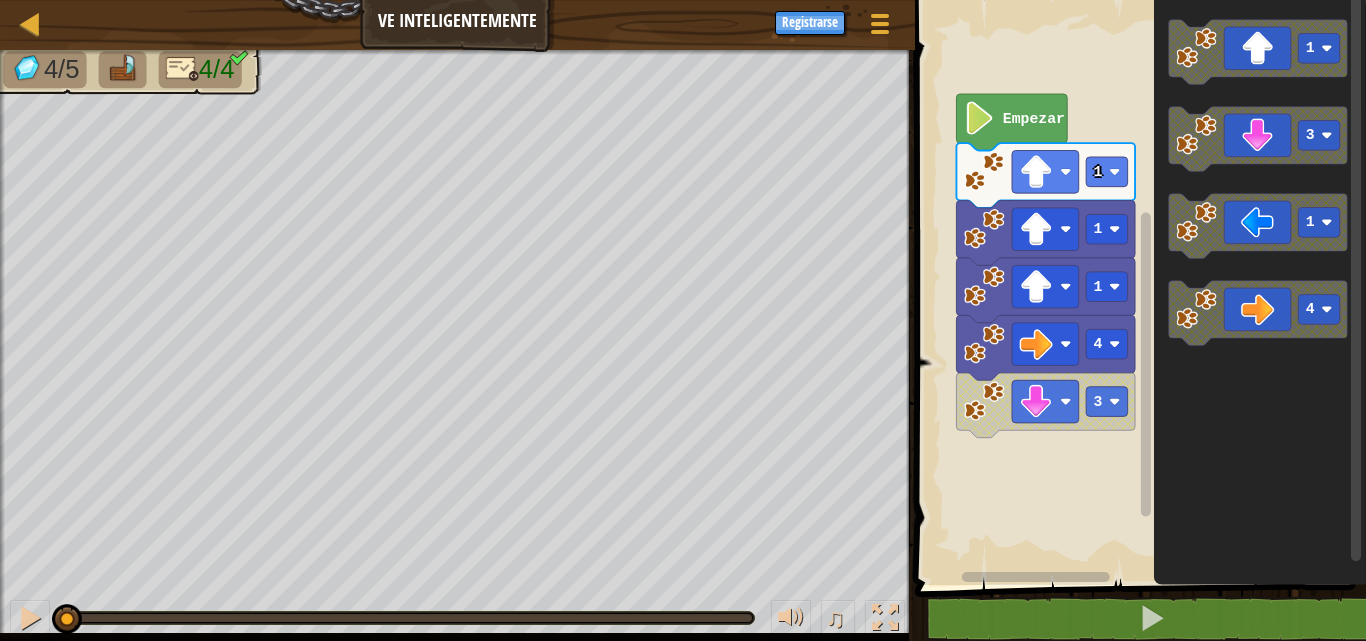 click on "4/5  4/4 ♫ Blue [PERSON_NAME]" at bounding box center [683, 345] 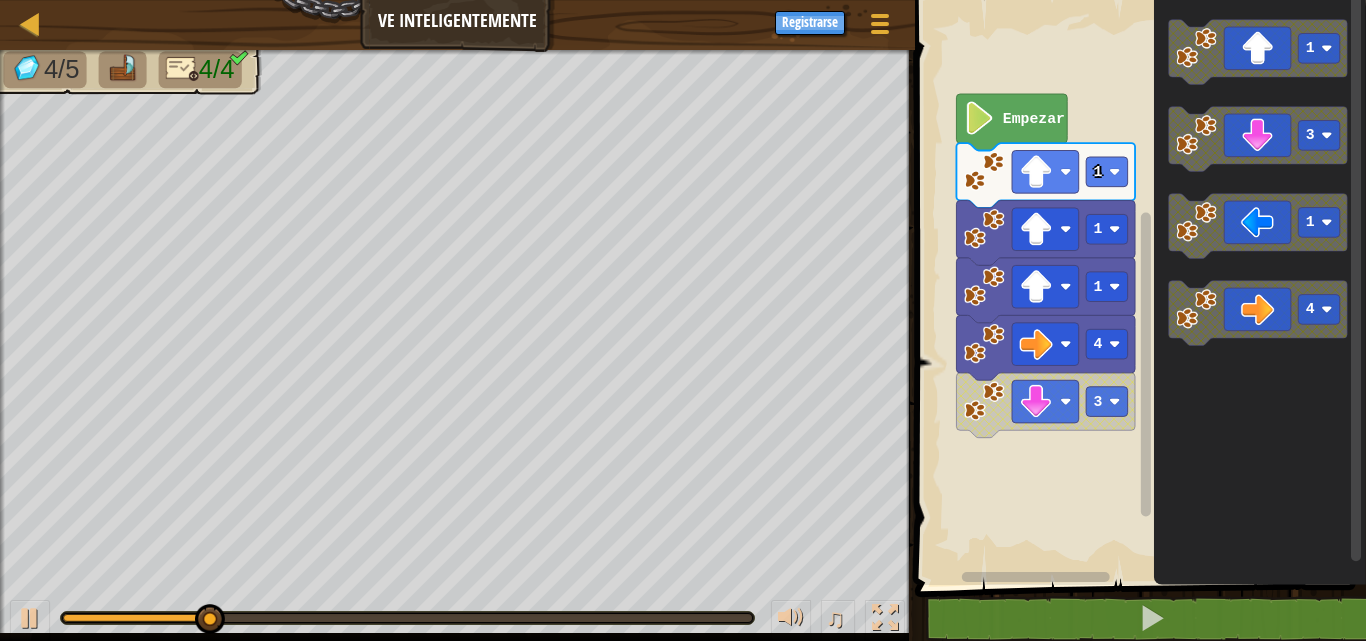 click 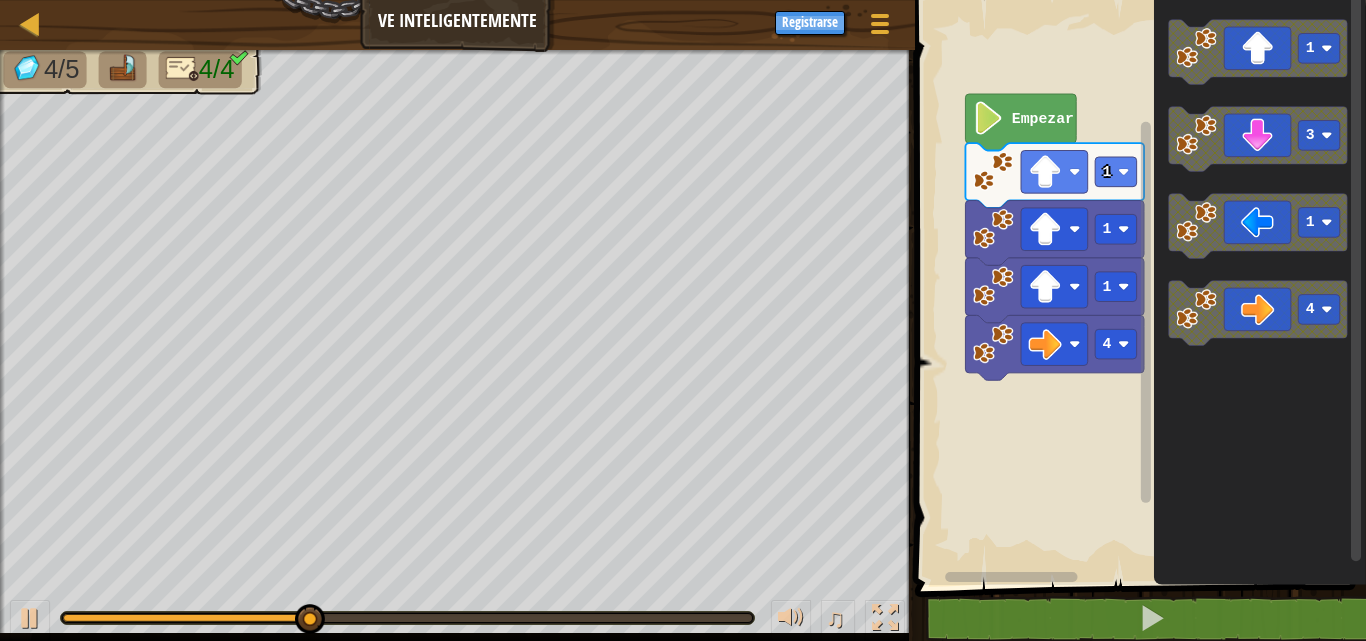 click on "Empezar 1 1 1 4 1 3 1 4" at bounding box center (1137, 287) 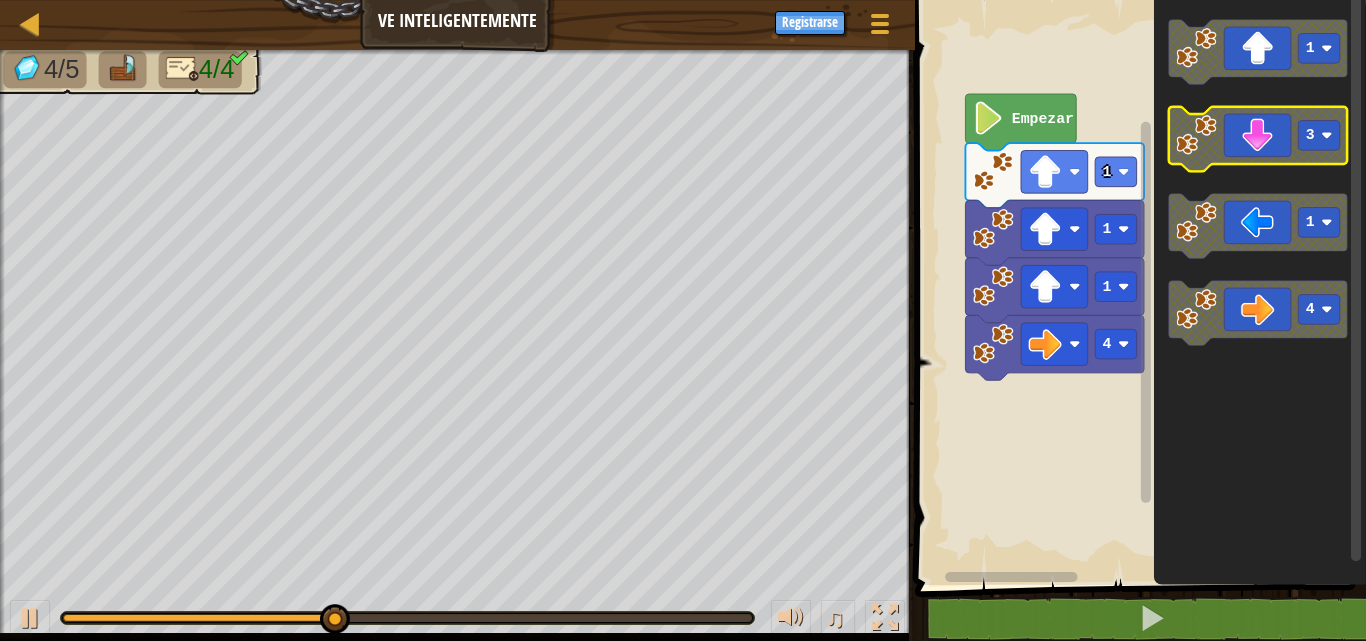 click 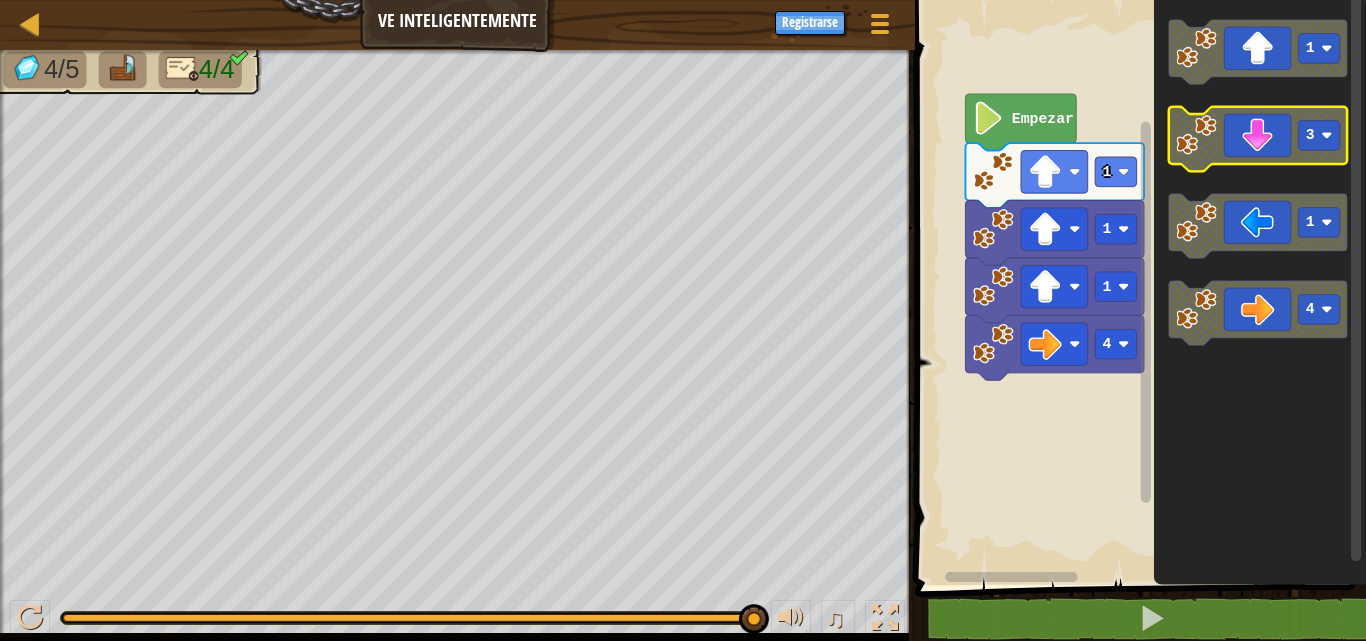 click 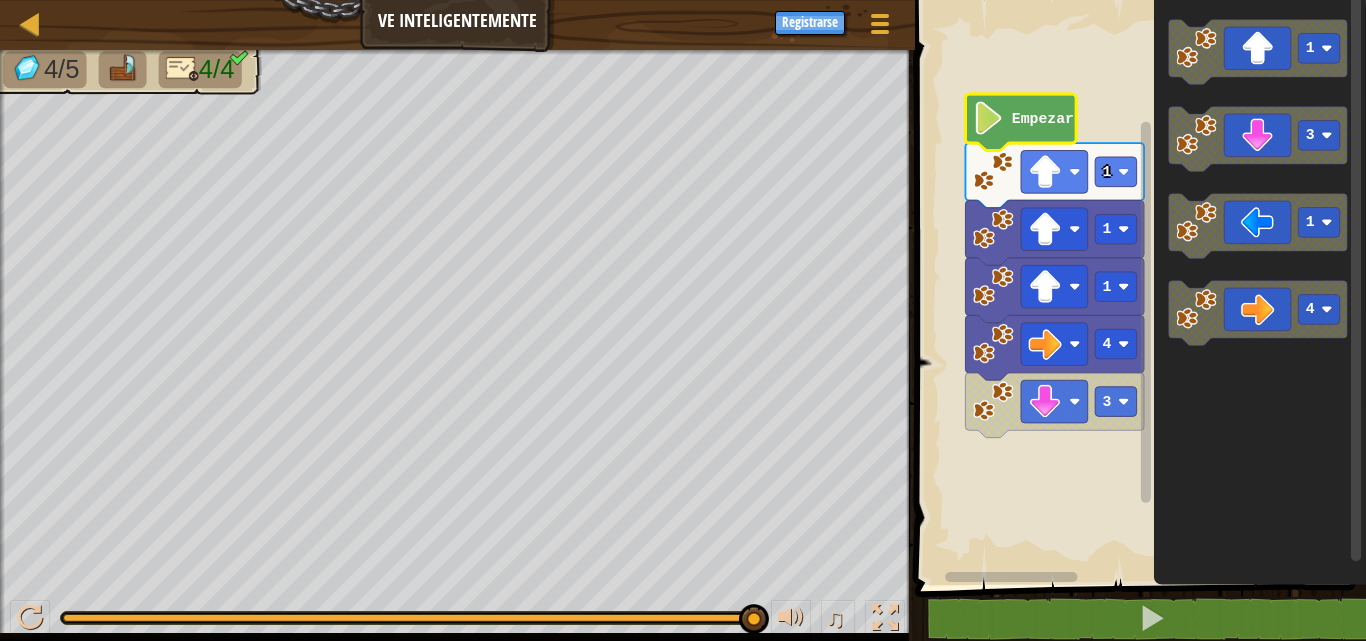click on "Empezar" 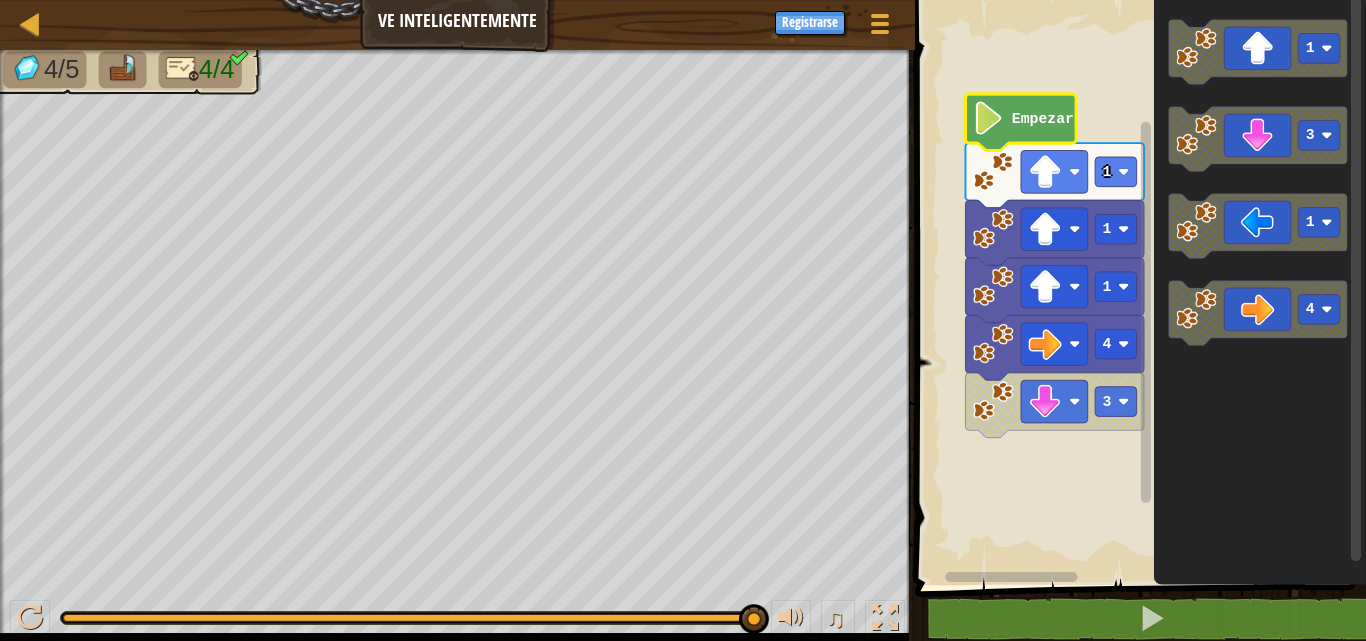 click on "Empezar" 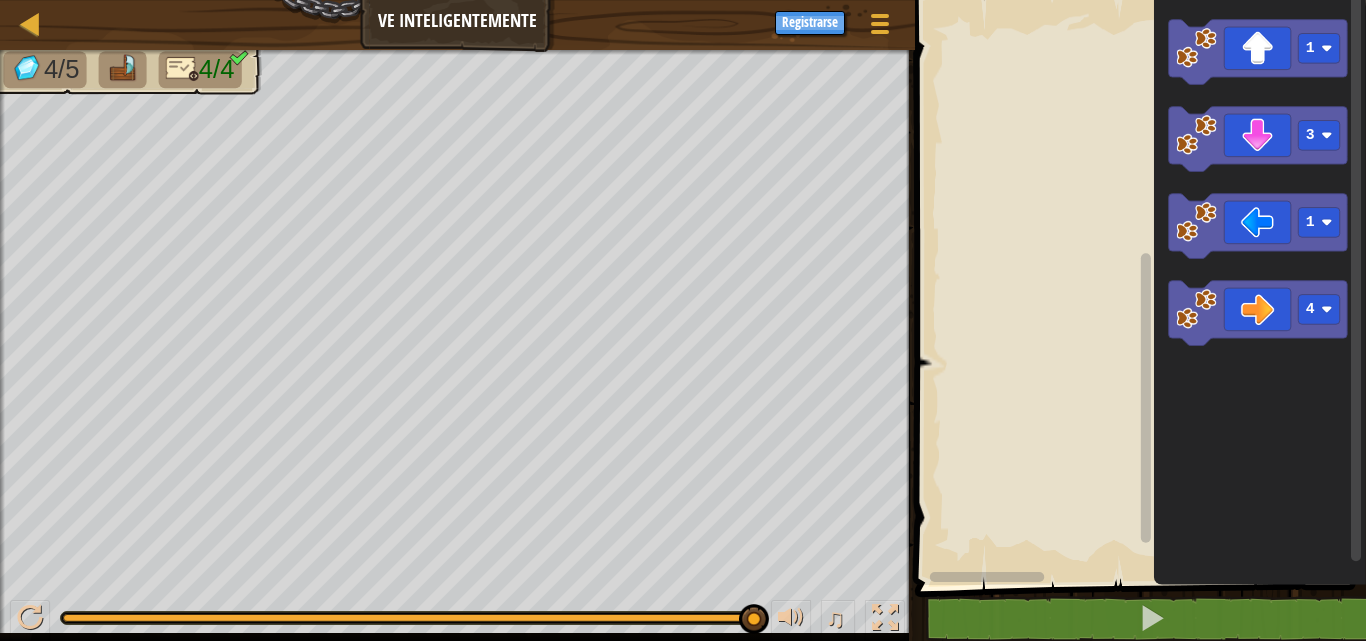 click 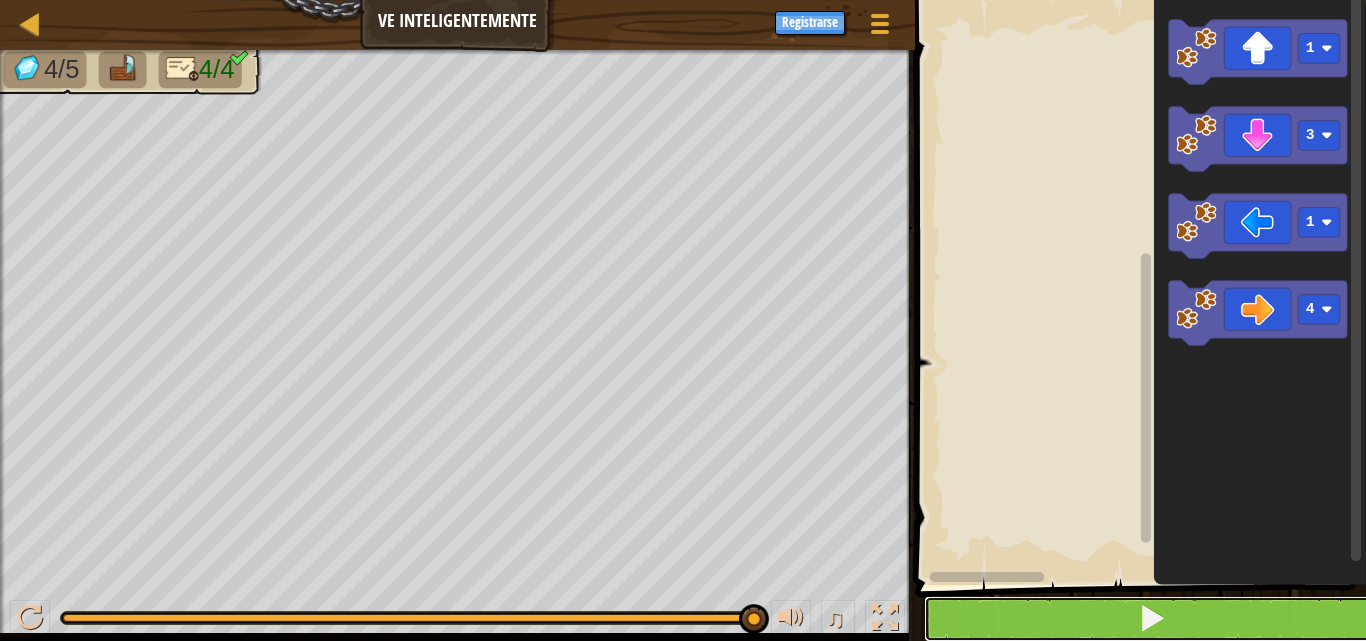 click at bounding box center (1152, 619) 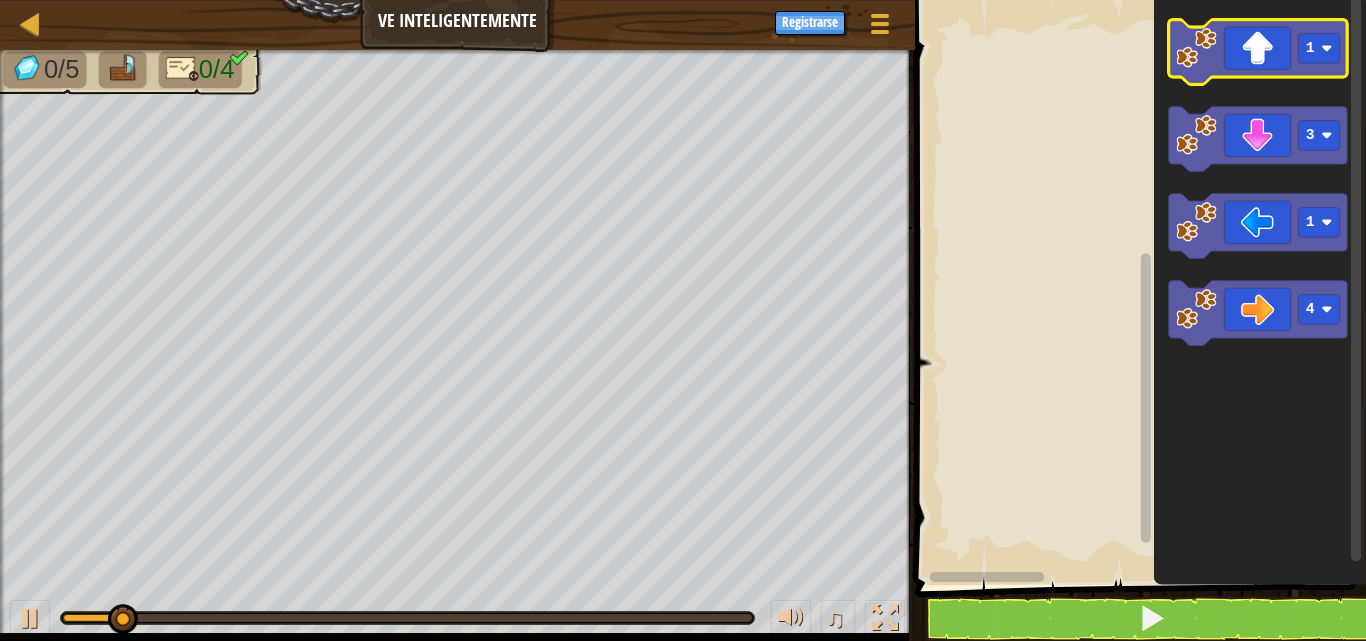 click 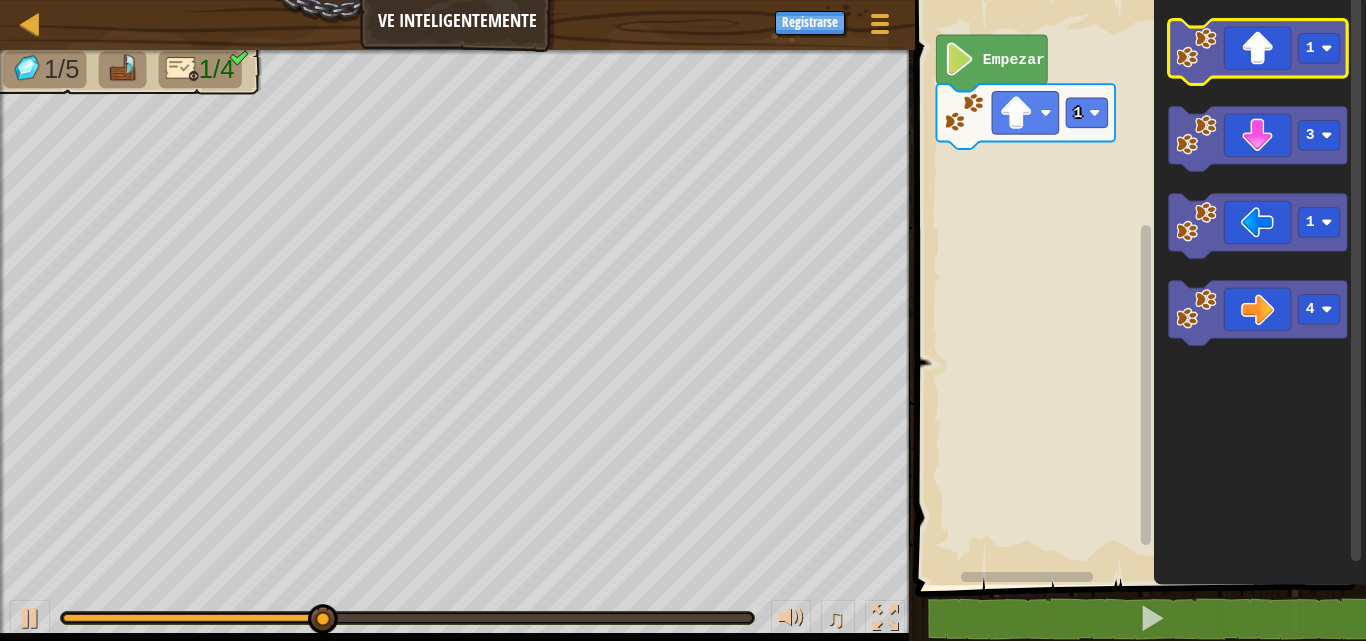 click 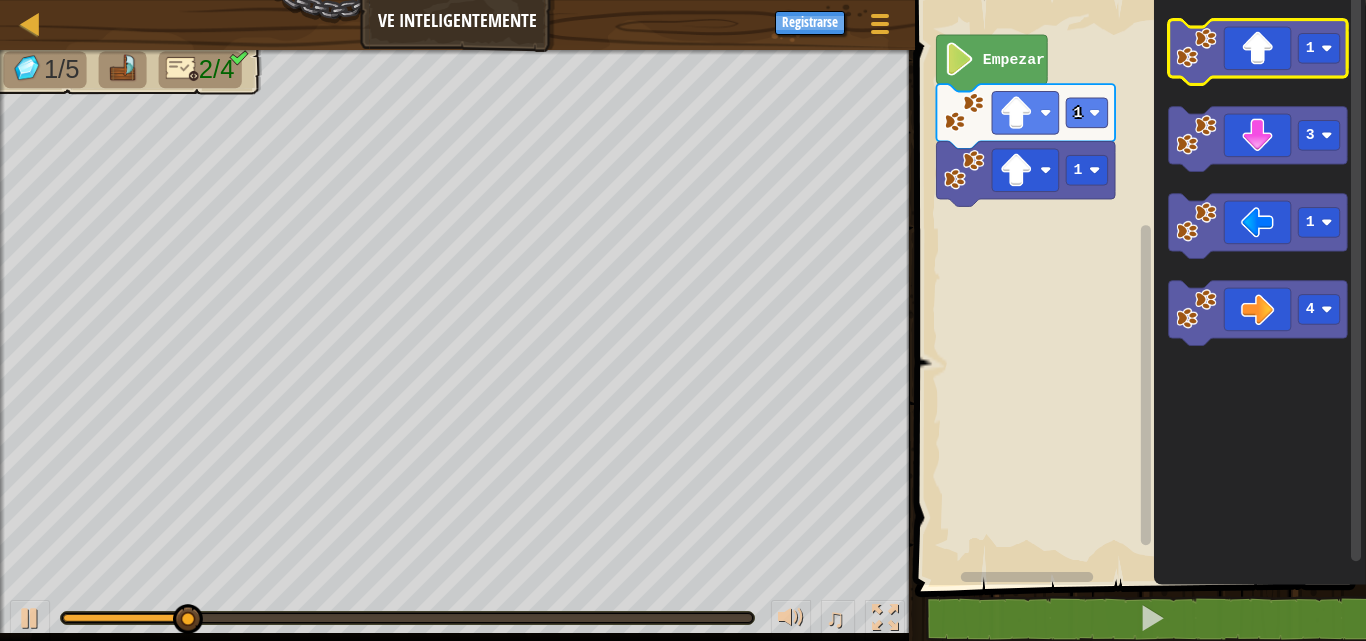 click 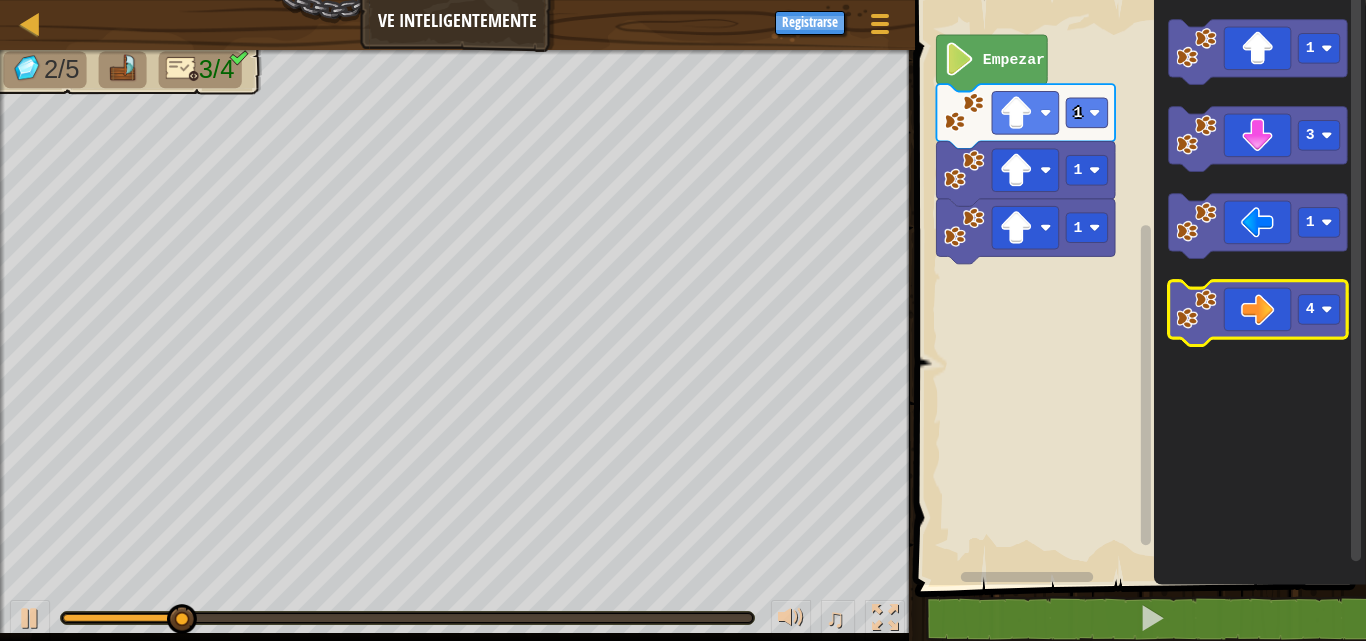 click 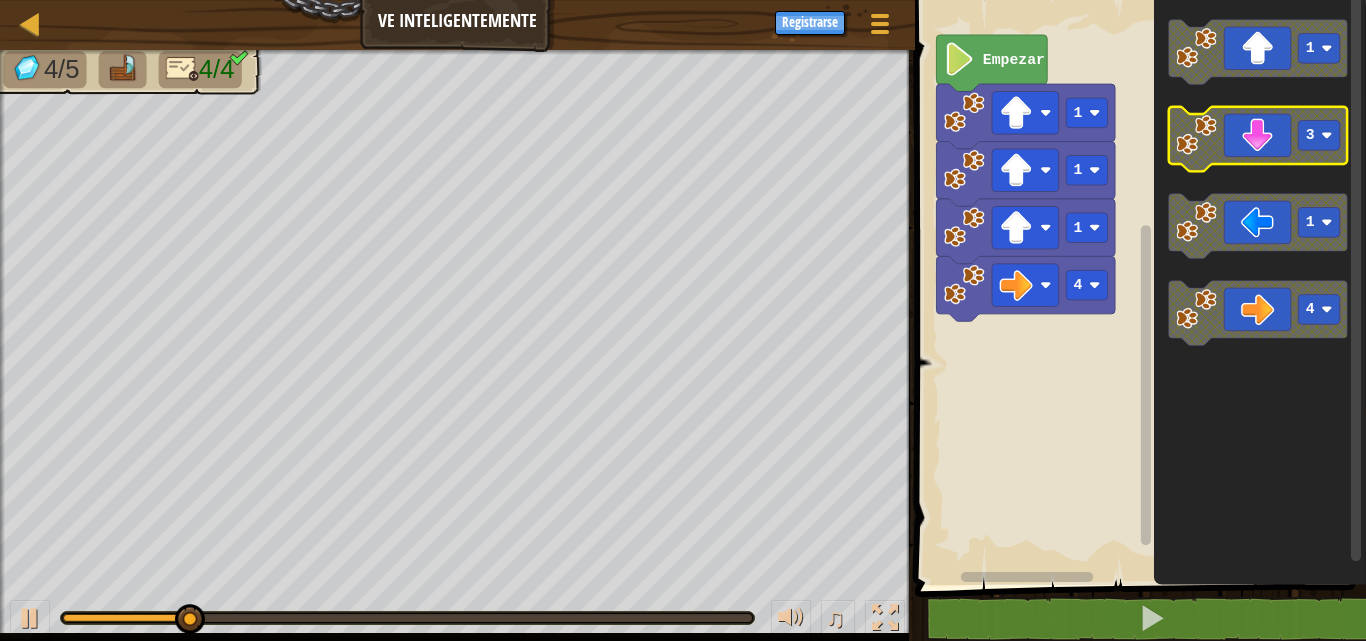 click 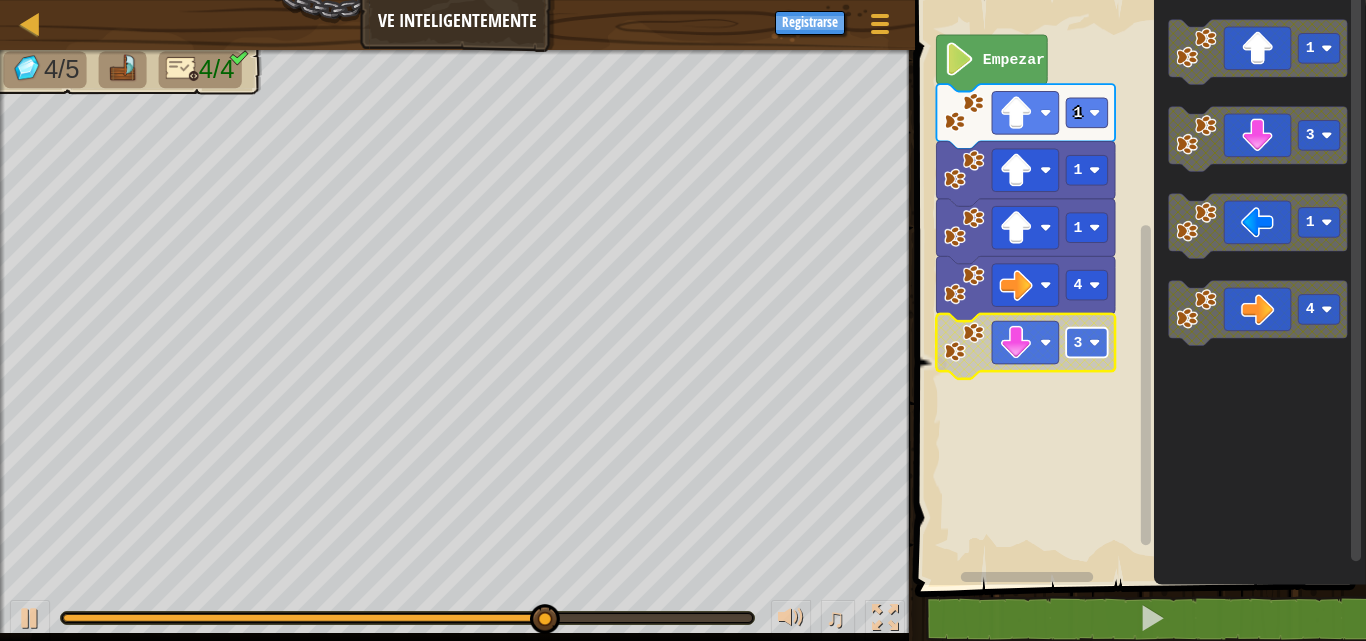 click 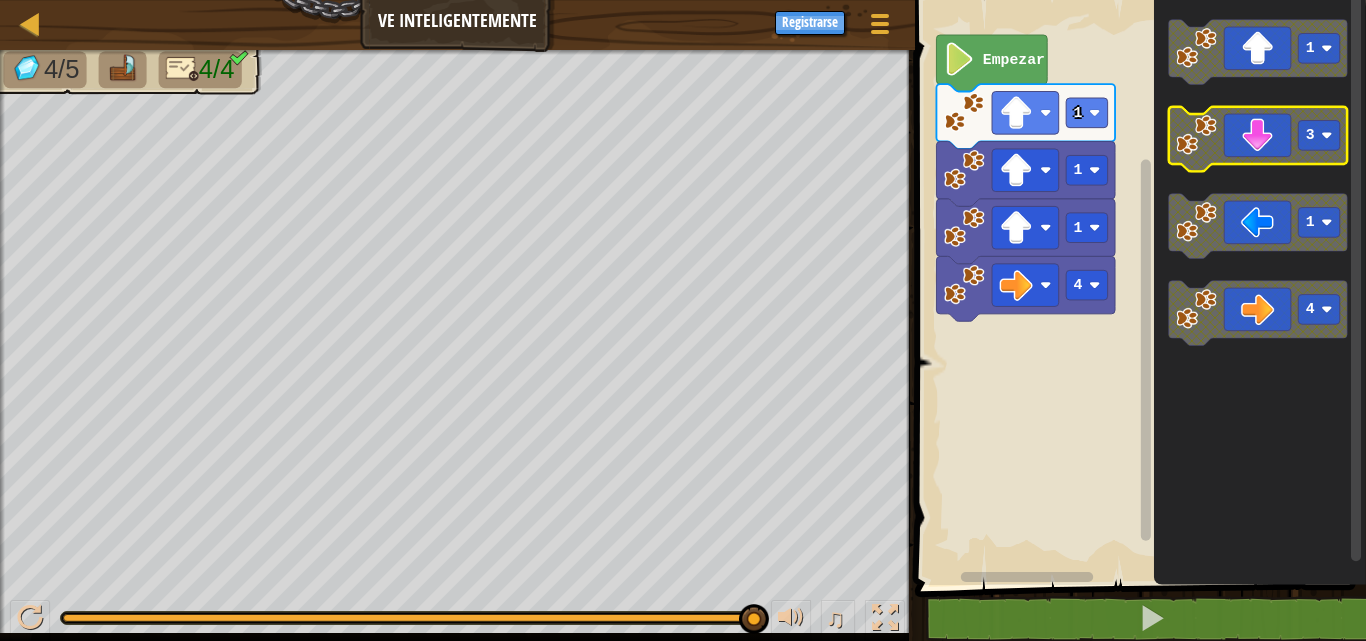 click 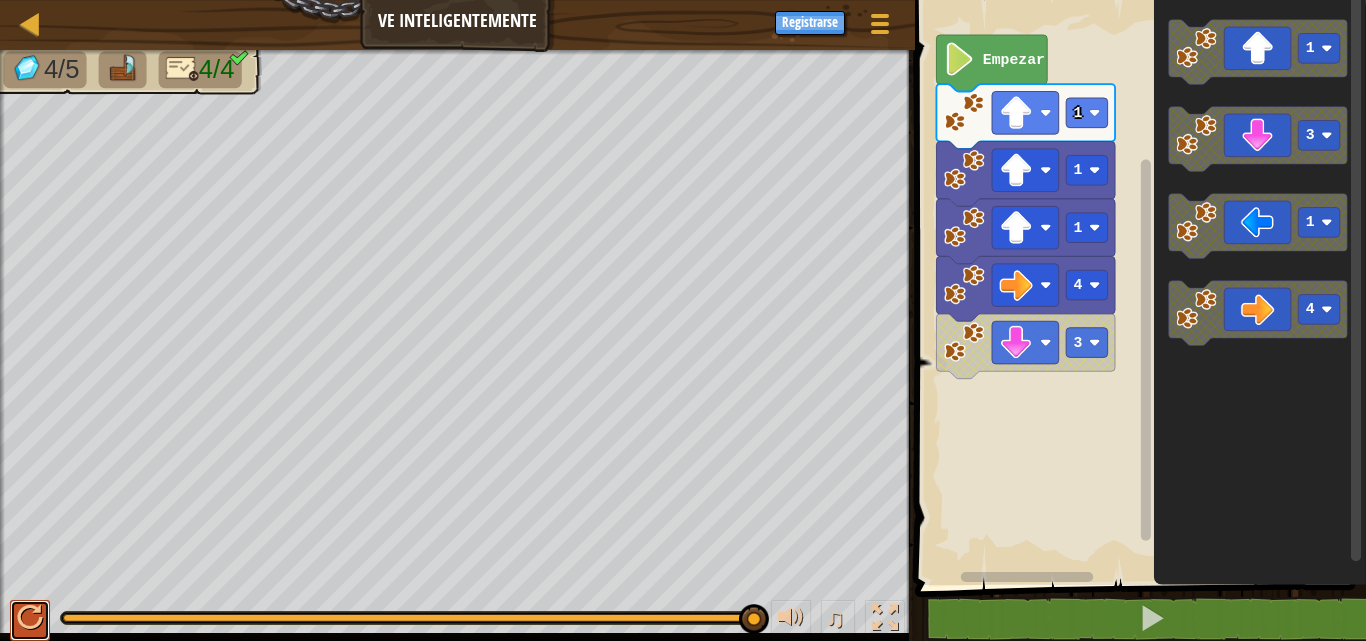 click at bounding box center (30, 618) 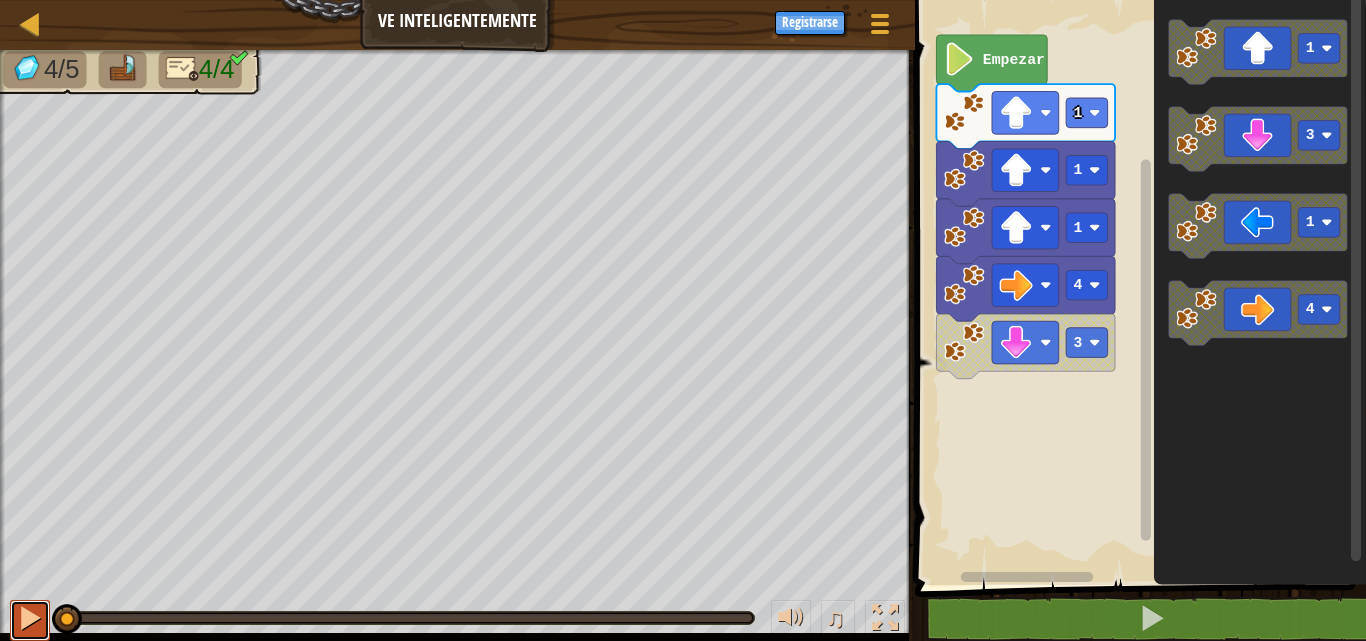 click at bounding box center [30, 618] 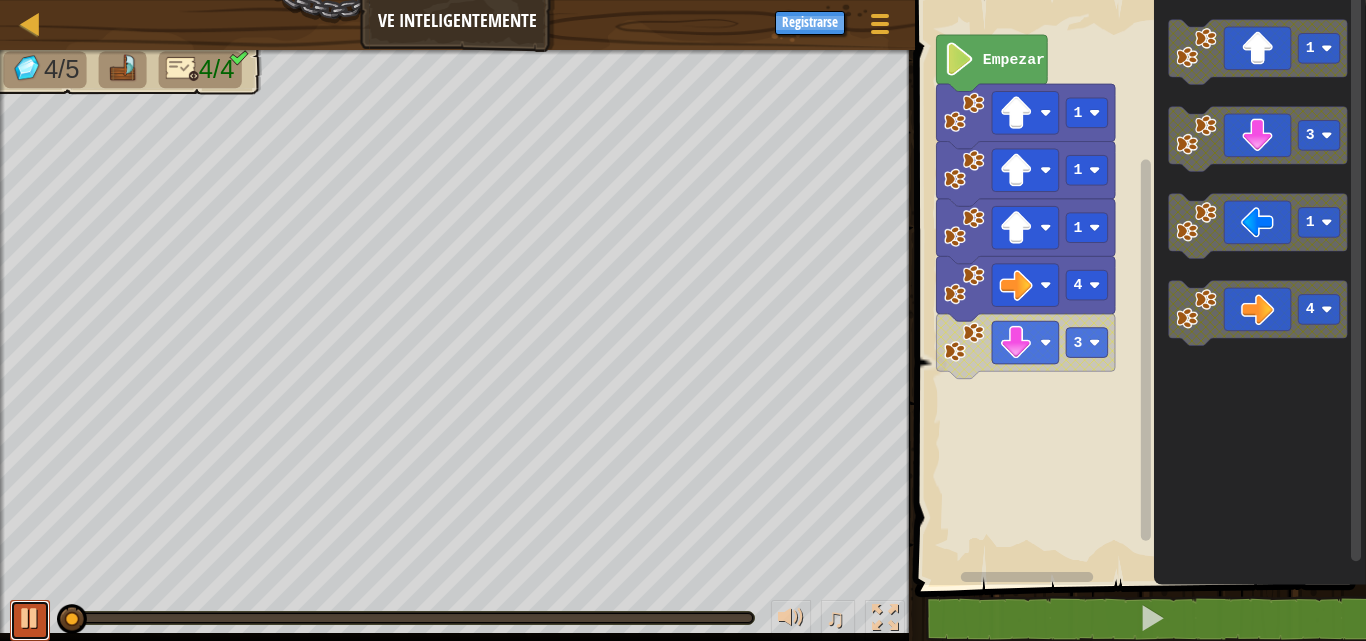 click at bounding box center (30, 618) 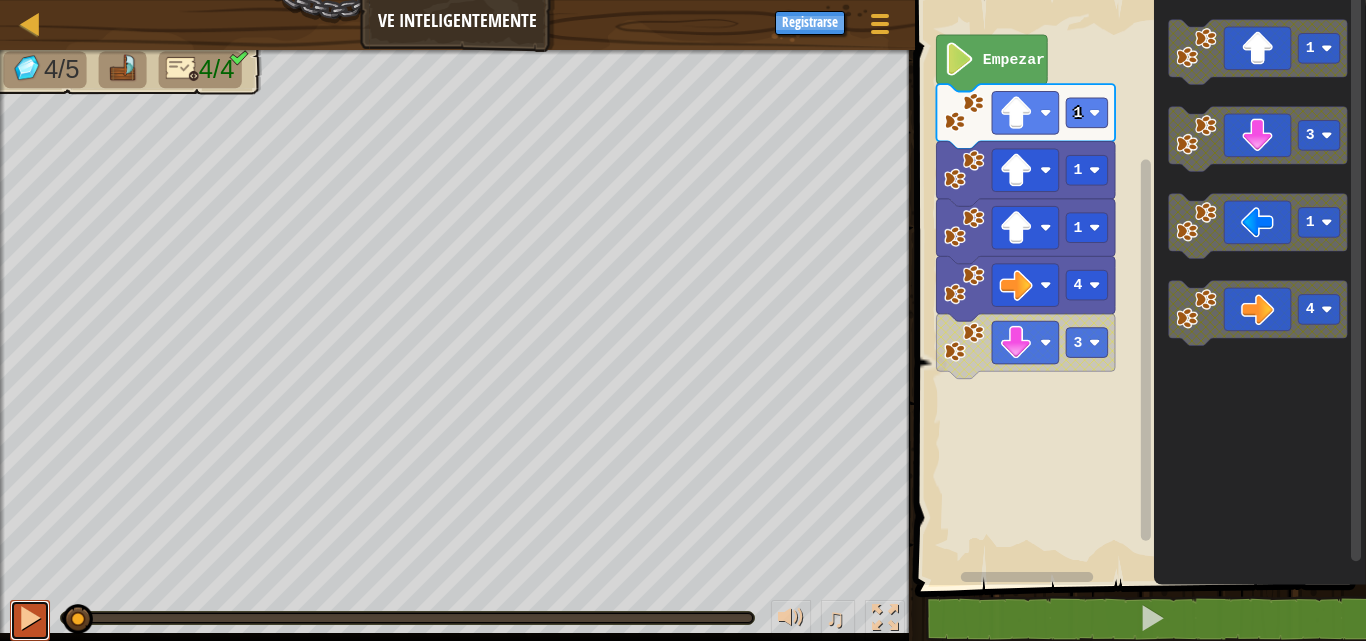click at bounding box center [30, 618] 